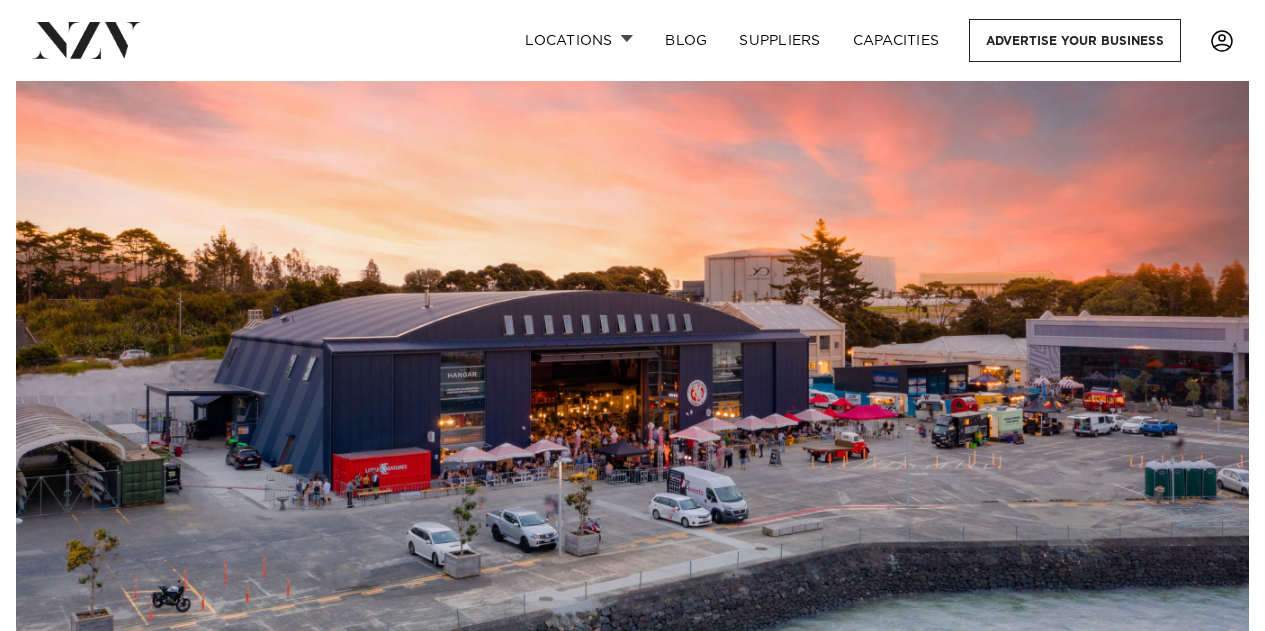 scroll, scrollTop: 0, scrollLeft: 0, axis: both 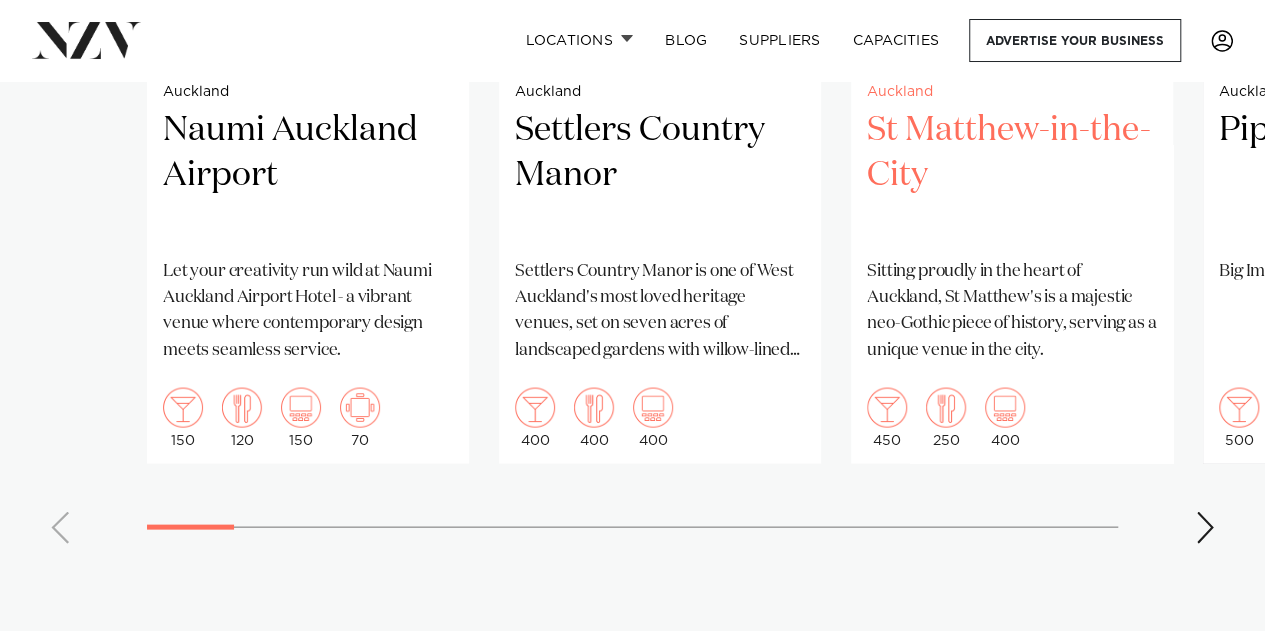 click on "[CITY]
Naumi [CITY] Airport
Let your creativity run wild at Naumi [CITY] Airport Hotel - a vibrant venue where contemporary design meets seamless service.
150
120
150
70
[CITY]
Settlers Country Manor" at bounding box center [632, 97] 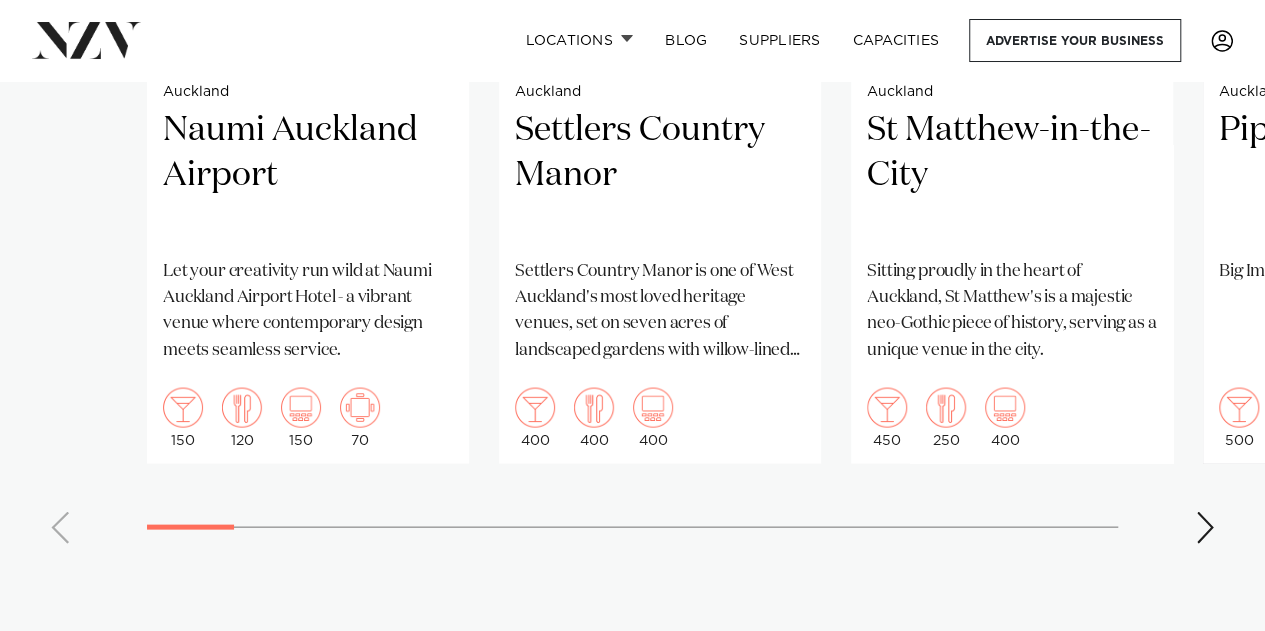 scroll, scrollTop: 1799, scrollLeft: 0, axis: vertical 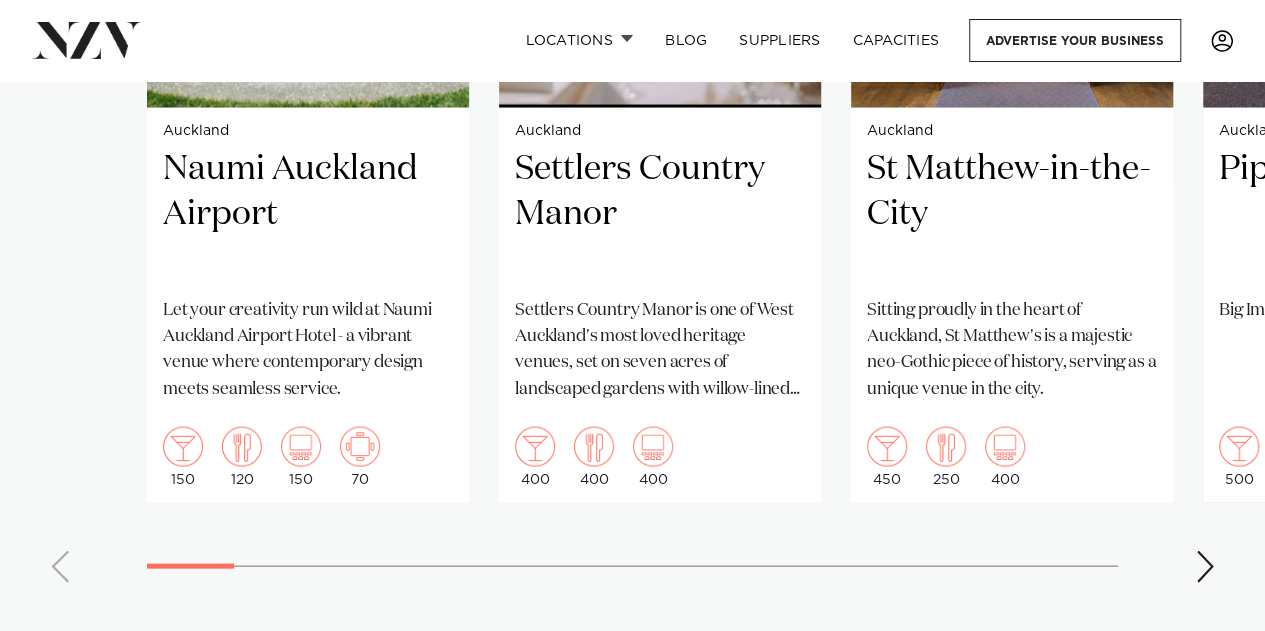 click at bounding box center (1205, 566) 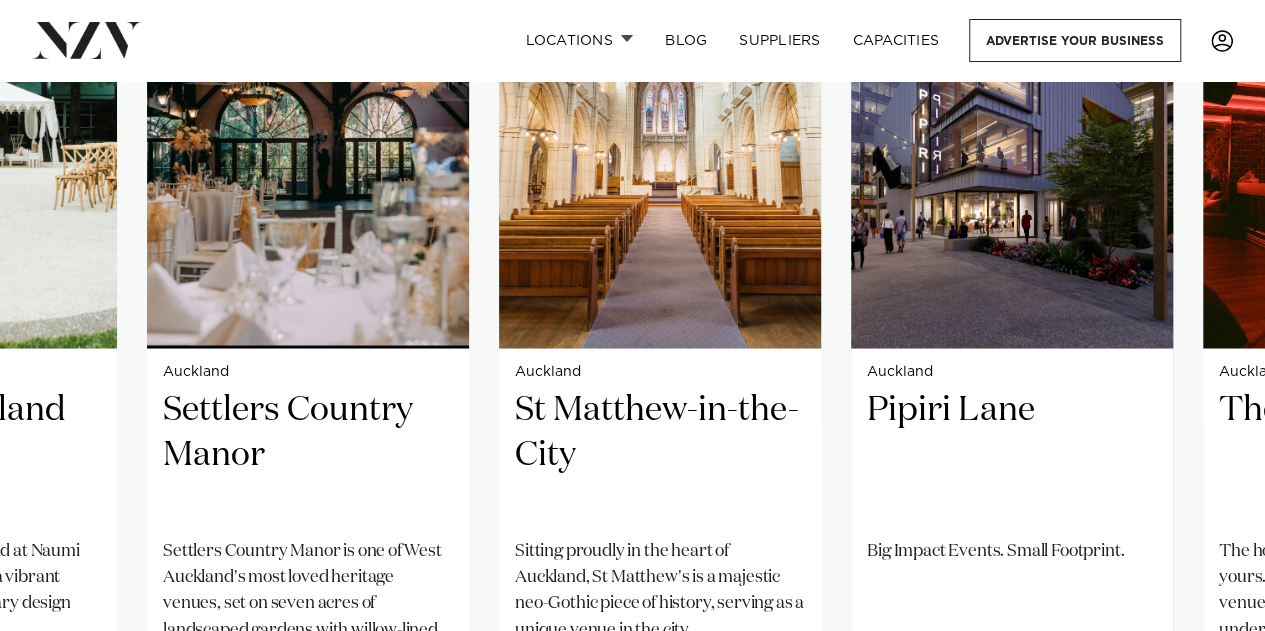 scroll, scrollTop: 1560, scrollLeft: 0, axis: vertical 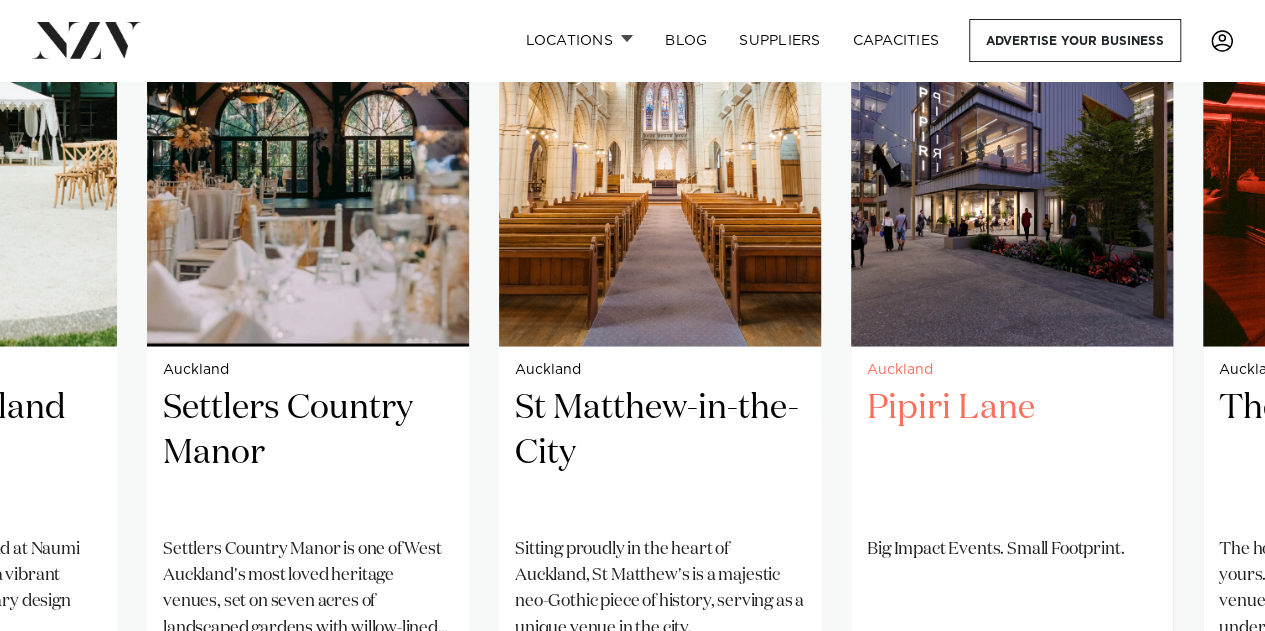 click at bounding box center [1012, 130] 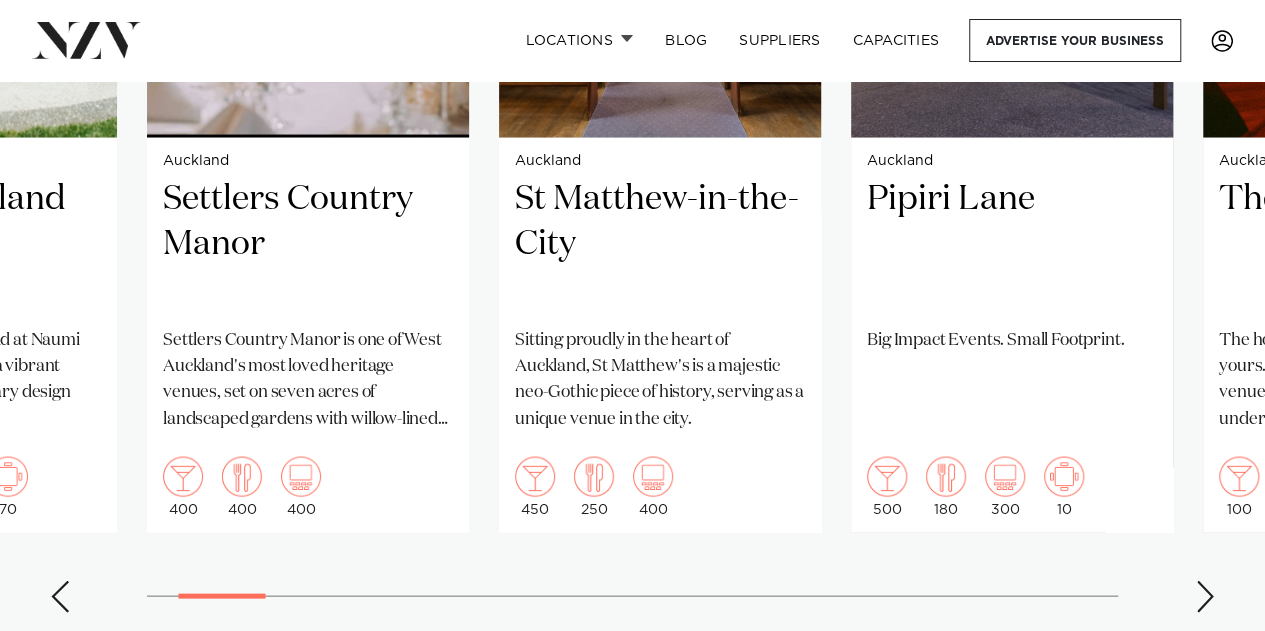 scroll, scrollTop: 1774, scrollLeft: 0, axis: vertical 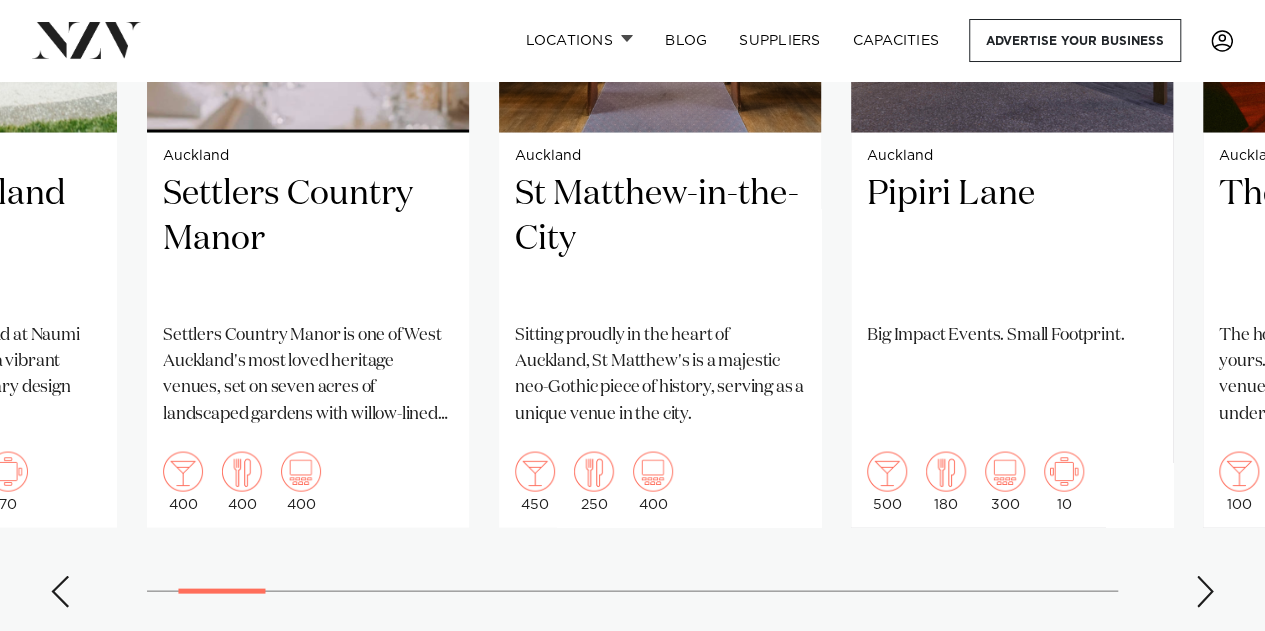 click at bounding box center [1205, 591] 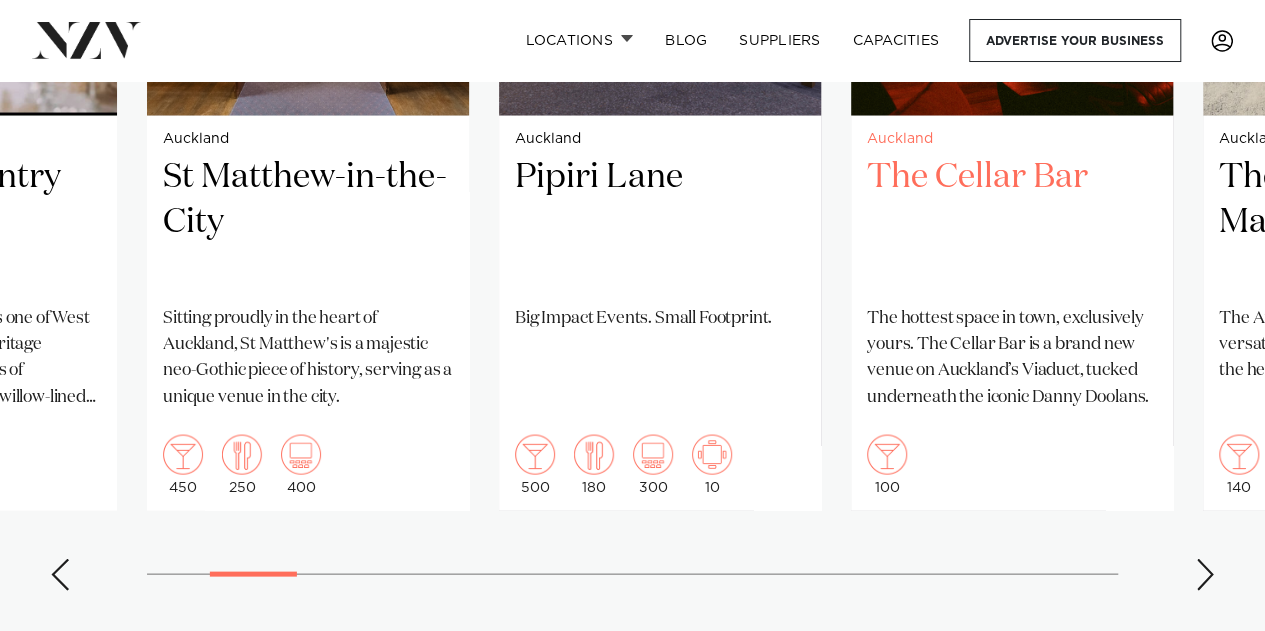 scroll, scrollTop: 1792, scrollLeft: 0, axis: vertical 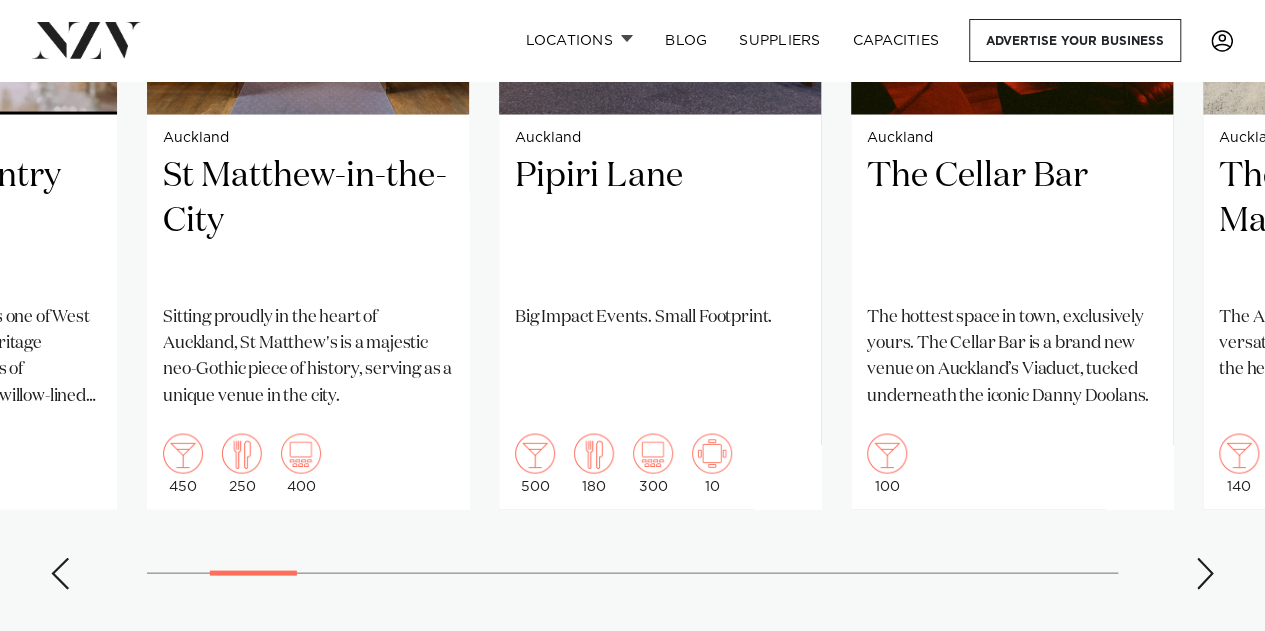 click at bounding box center (1205, 573) 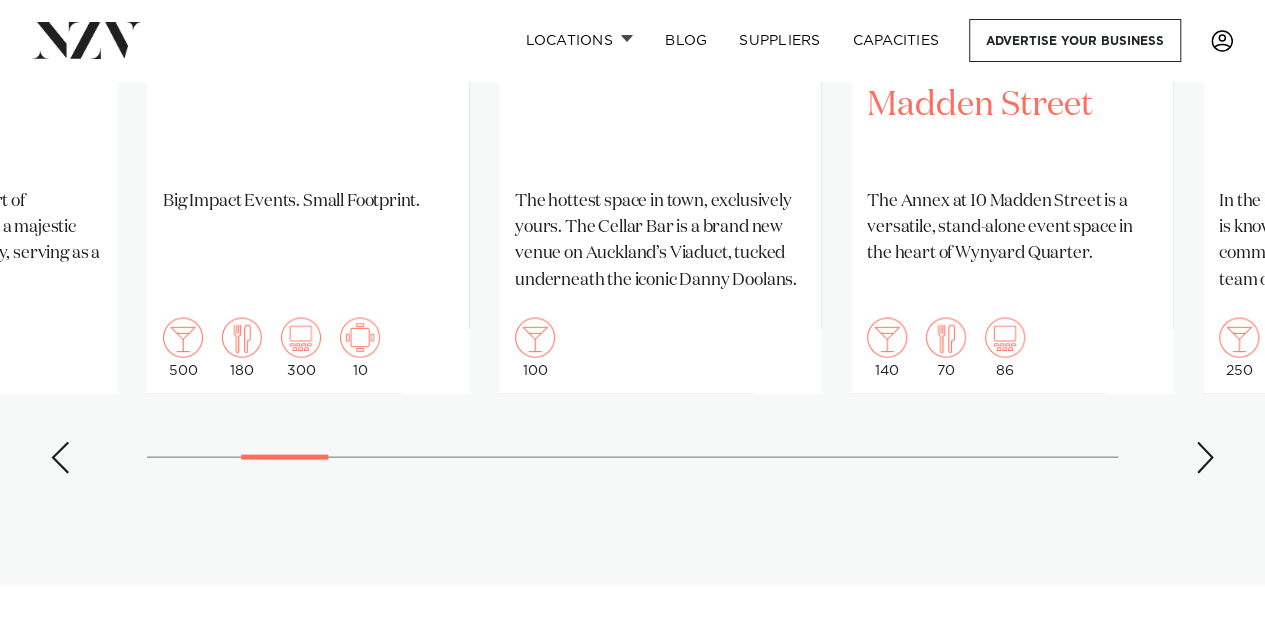scroll, scrollTop: 1906, scrollLeft: 0, axis: vertical 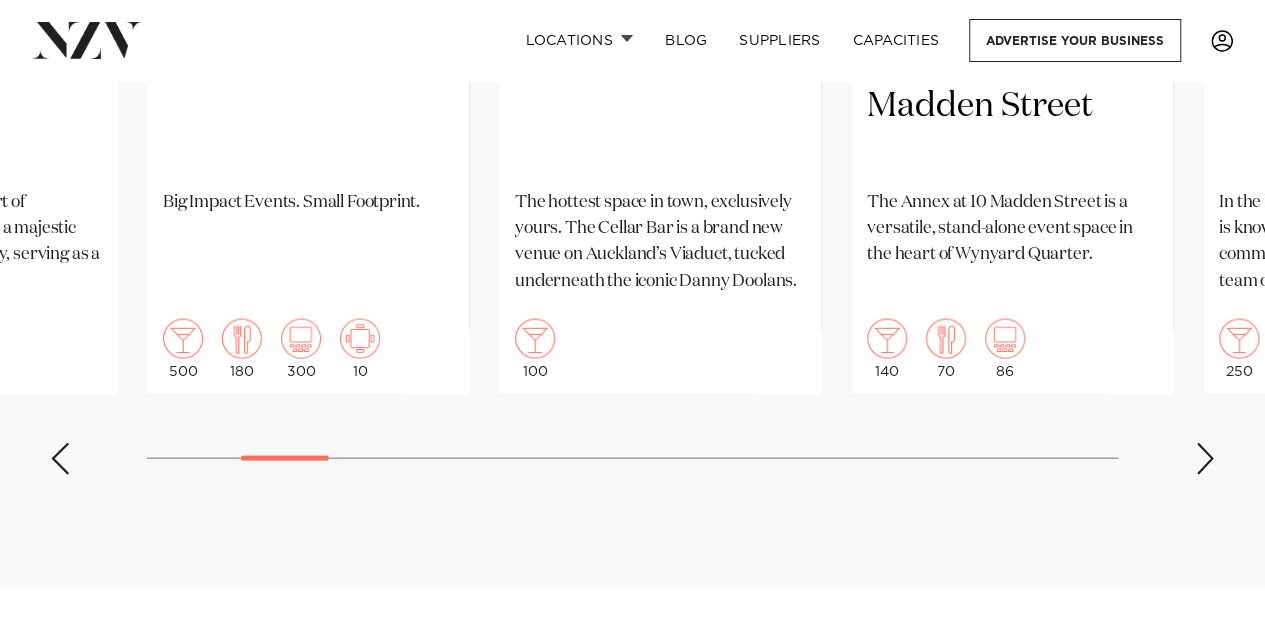 click at bounding box center (1205, 459) 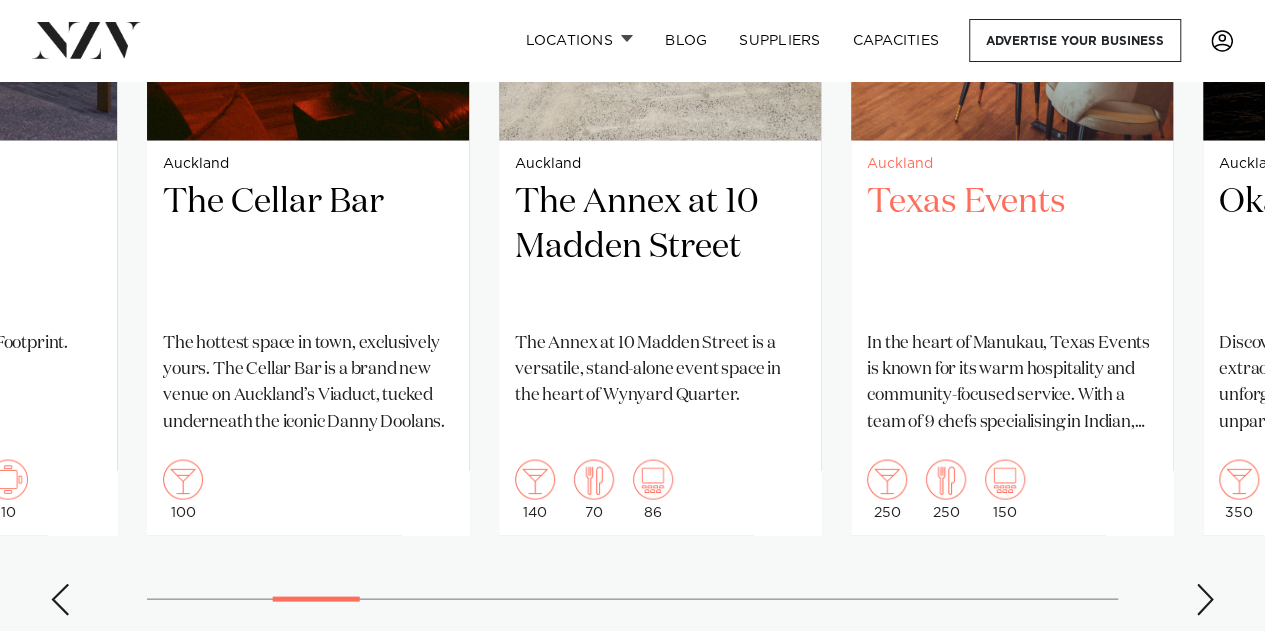 scroll, scrollTop: 1771, scrollLeft: 0, axis: vertical 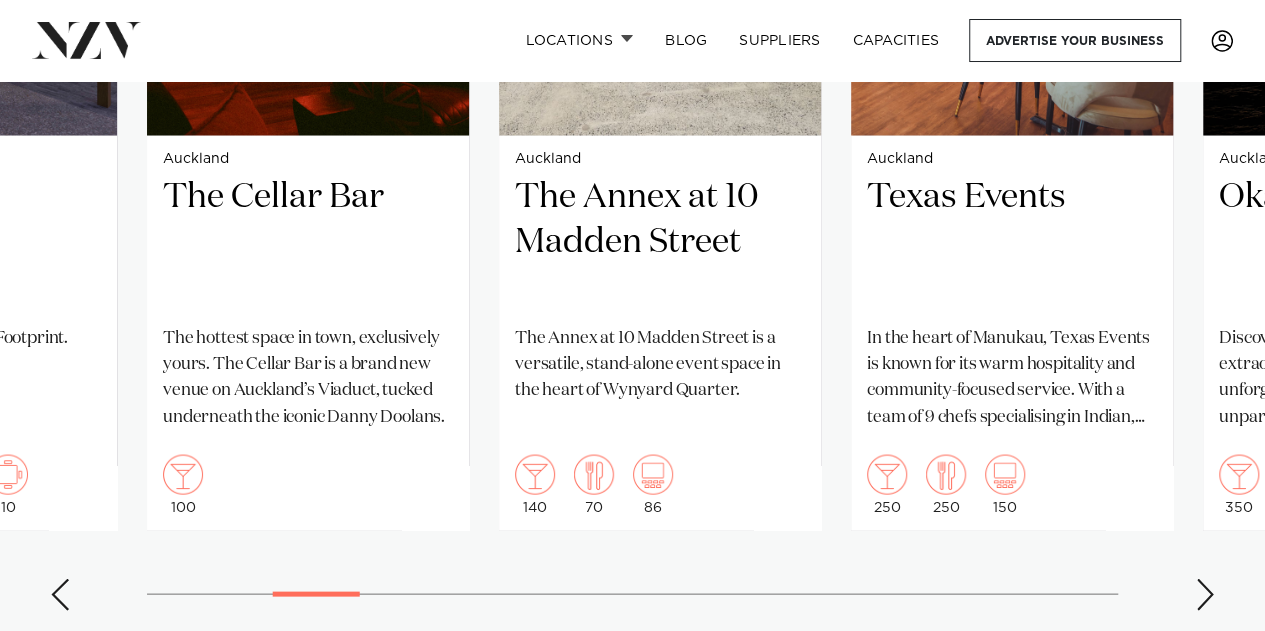 click at bounding box center (1205, 594) 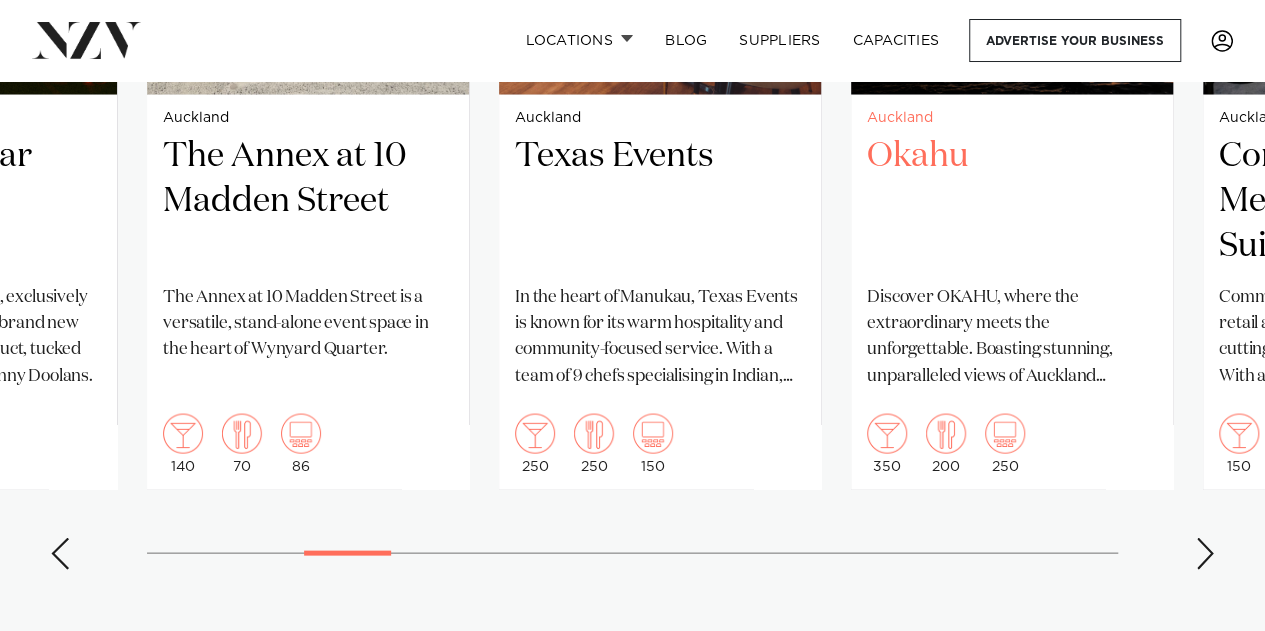 scroll, scrollTop: 1813, scrollLeft: 0, axis: vertical 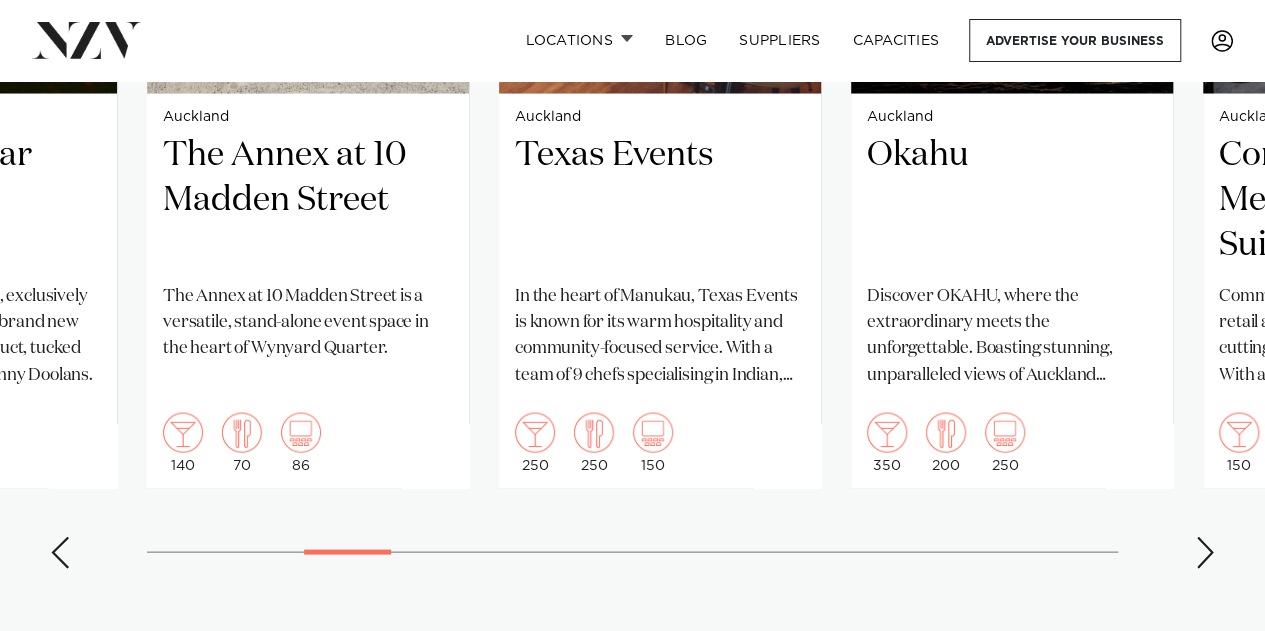 click at bounding box center (1205, 552) 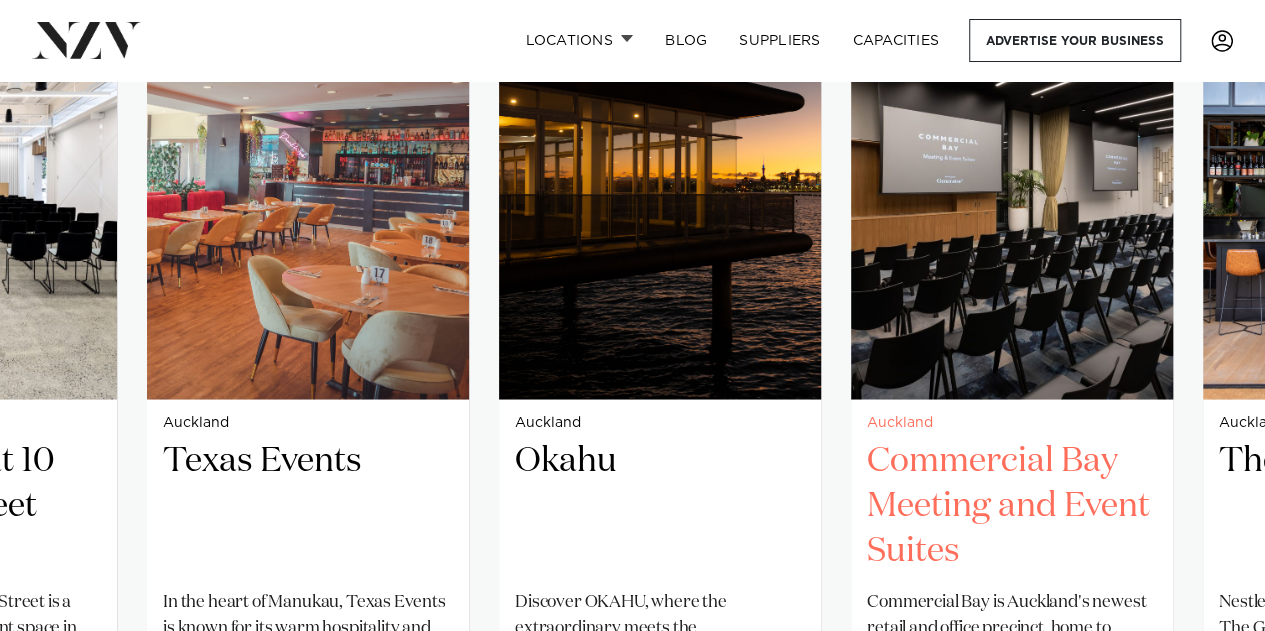 scroll, scrollTop: 1509, scrollLeft: 0, axis: vertical 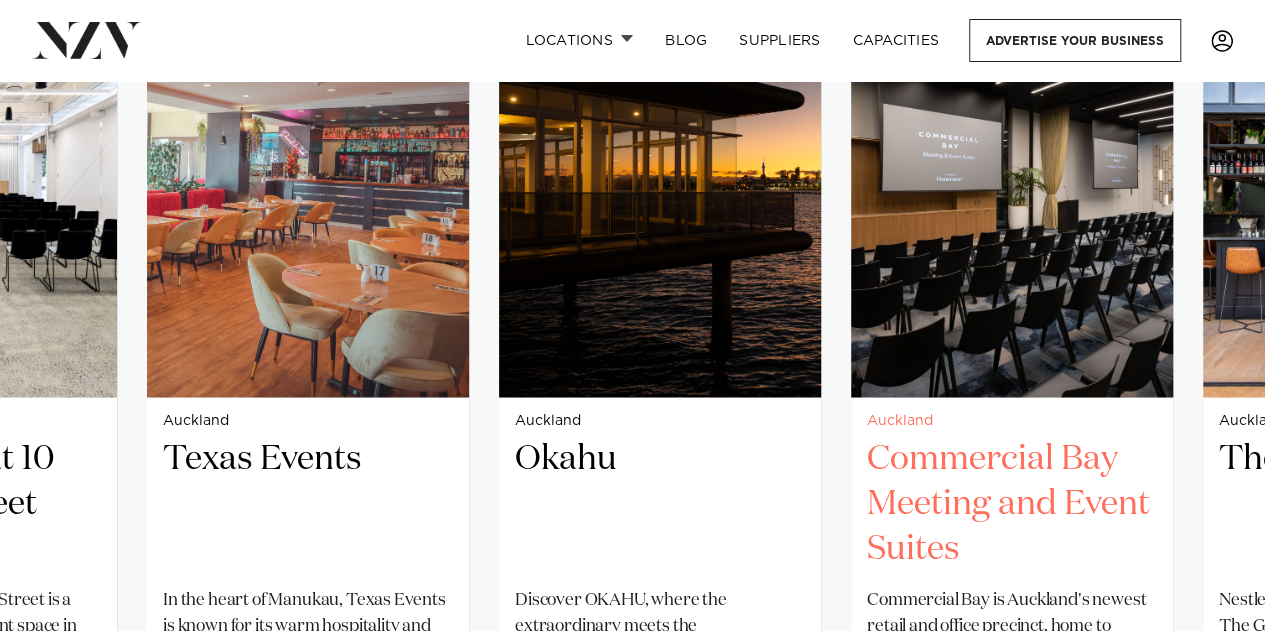 click on "Commercial Bay Meeting and Event Suites" at bounding box center [1012, 503] 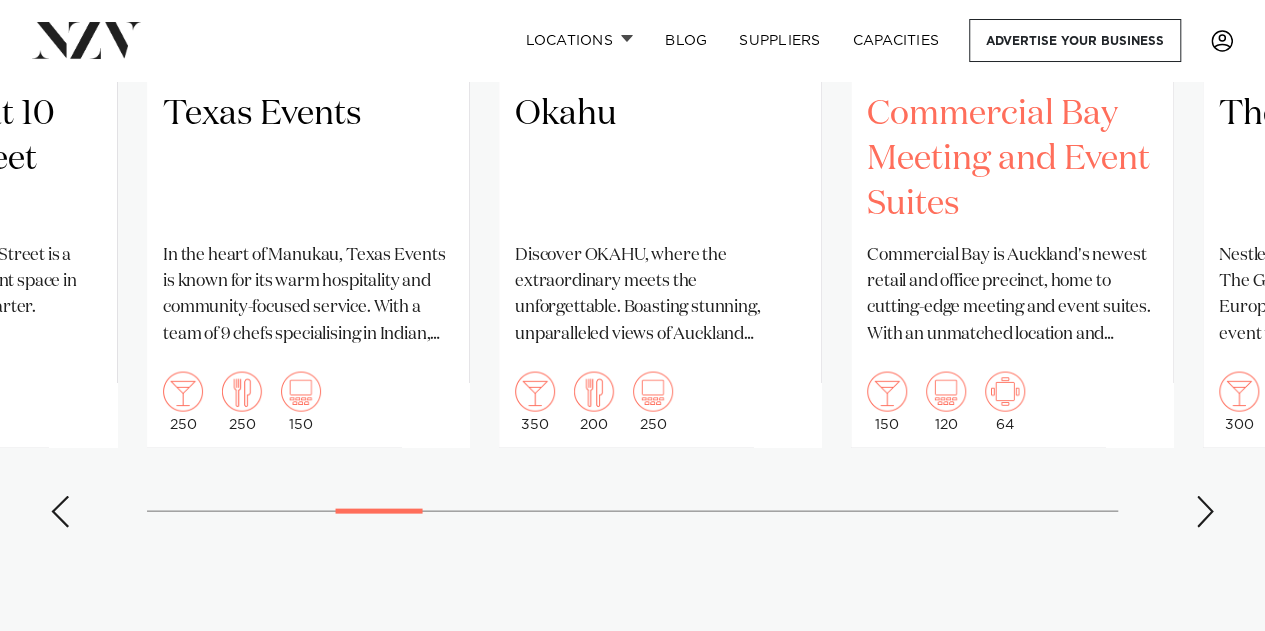 scroll, scrollTop: 1854, scrollLeft: 0, axis: vertical 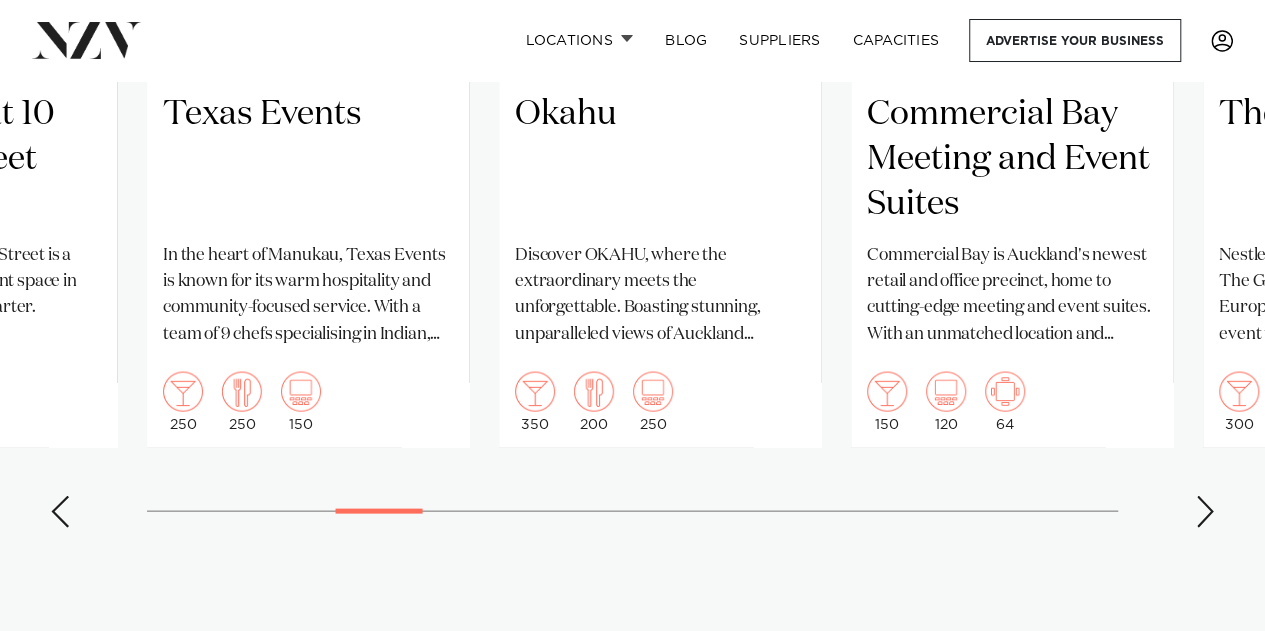 drag, startPoint x: 1205, startPoint y: 513, endPoint x: 1244, endPoint y: 551, distance: 54.451813 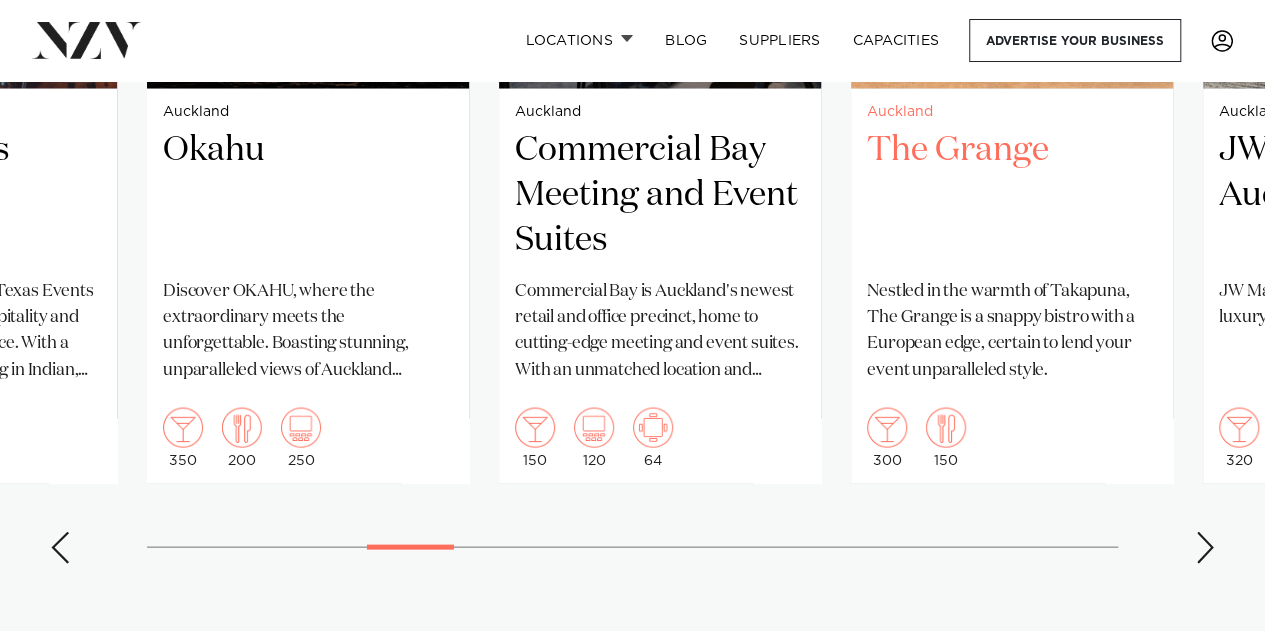 scroll, scrollTop: 1820, scrollLeft: 0, axis: vertical 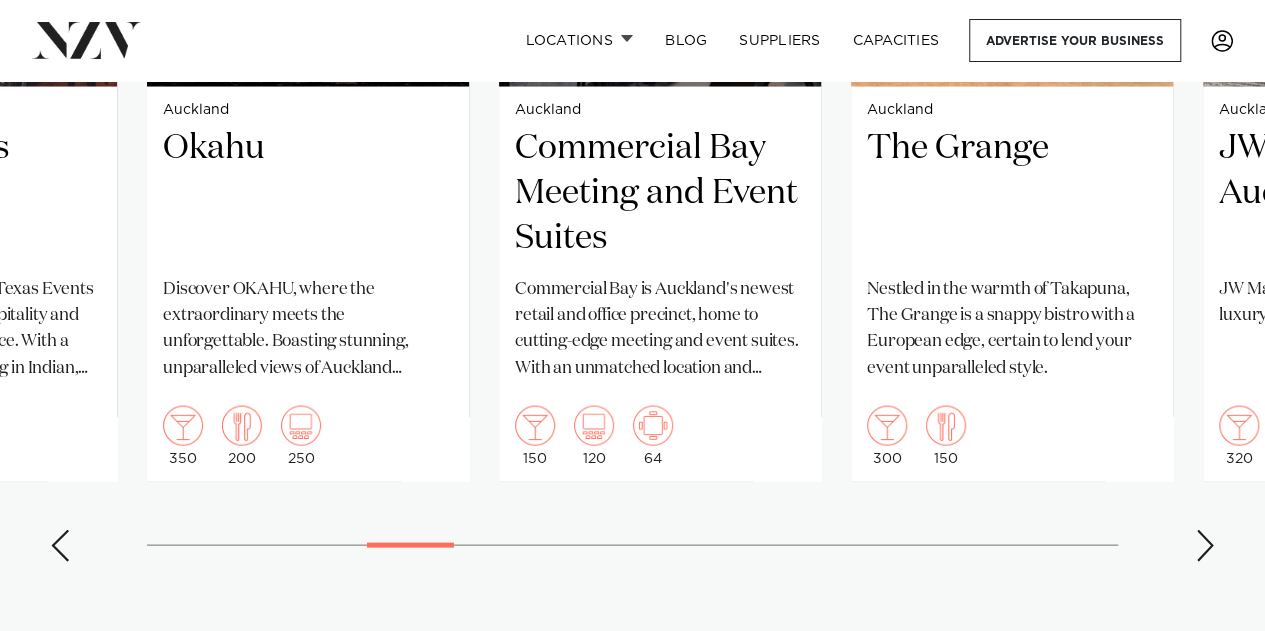 drag, startPoint x: 1204, startPoint y: 537, endPoint x: 1220, endPoint y: 549, distance: 20 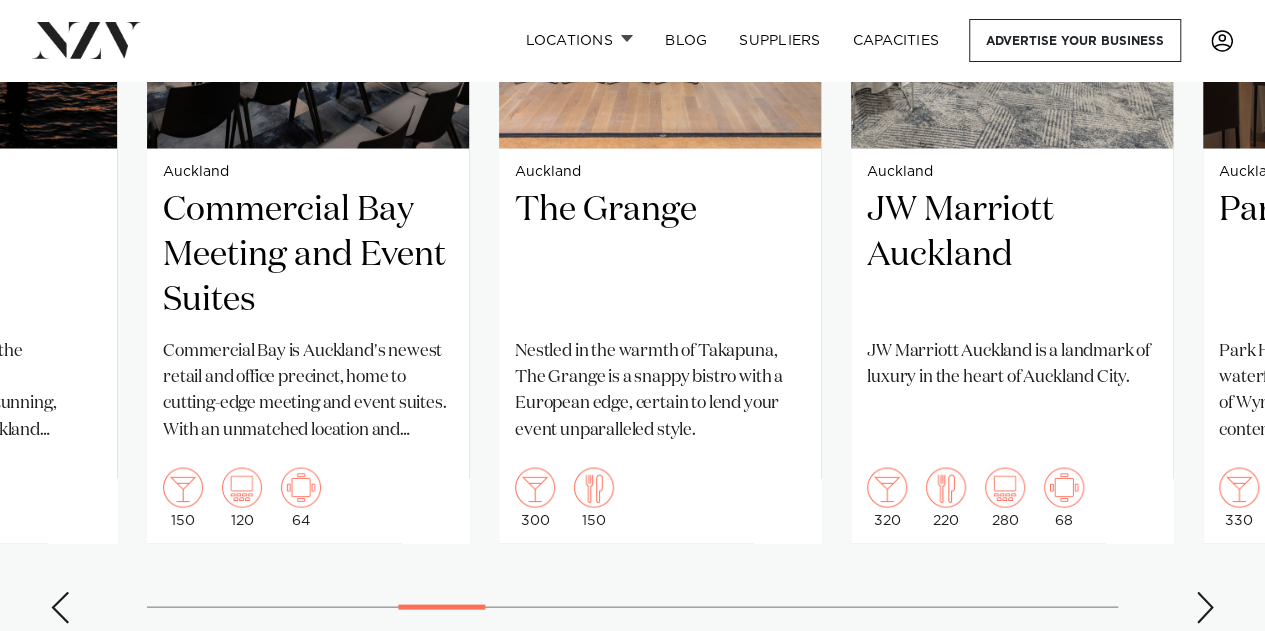 scroll, scrollTop: 1760, scrollLeft: 0, axis: vertical 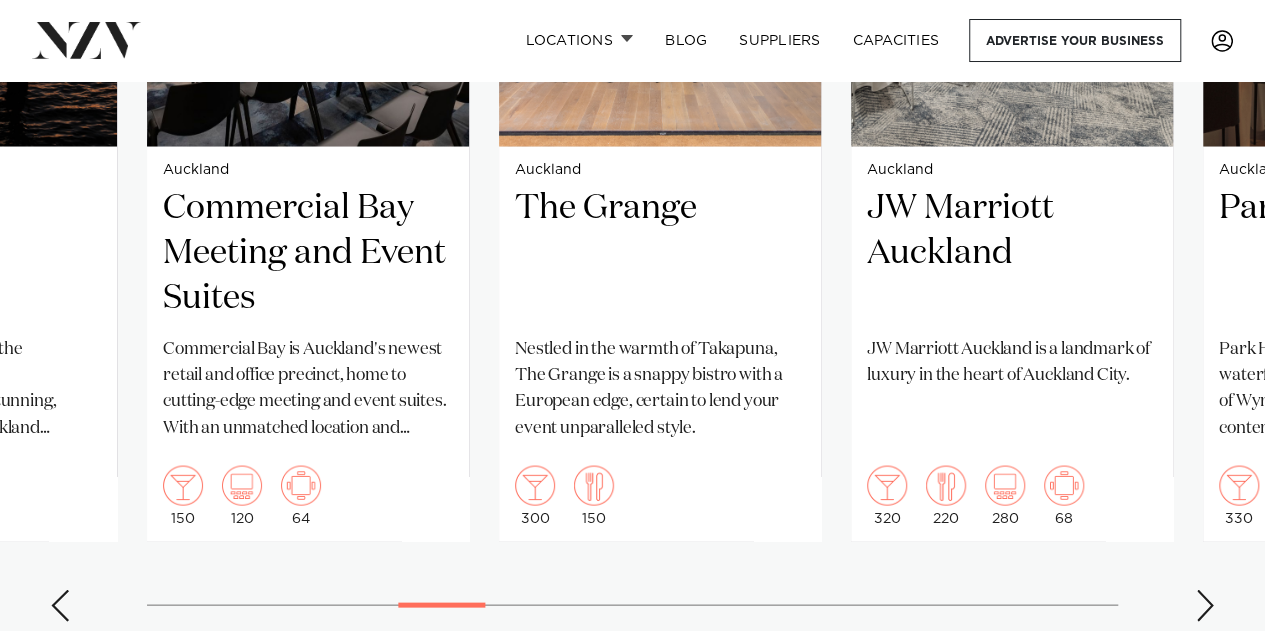 click at bounding box center [1205, 605] 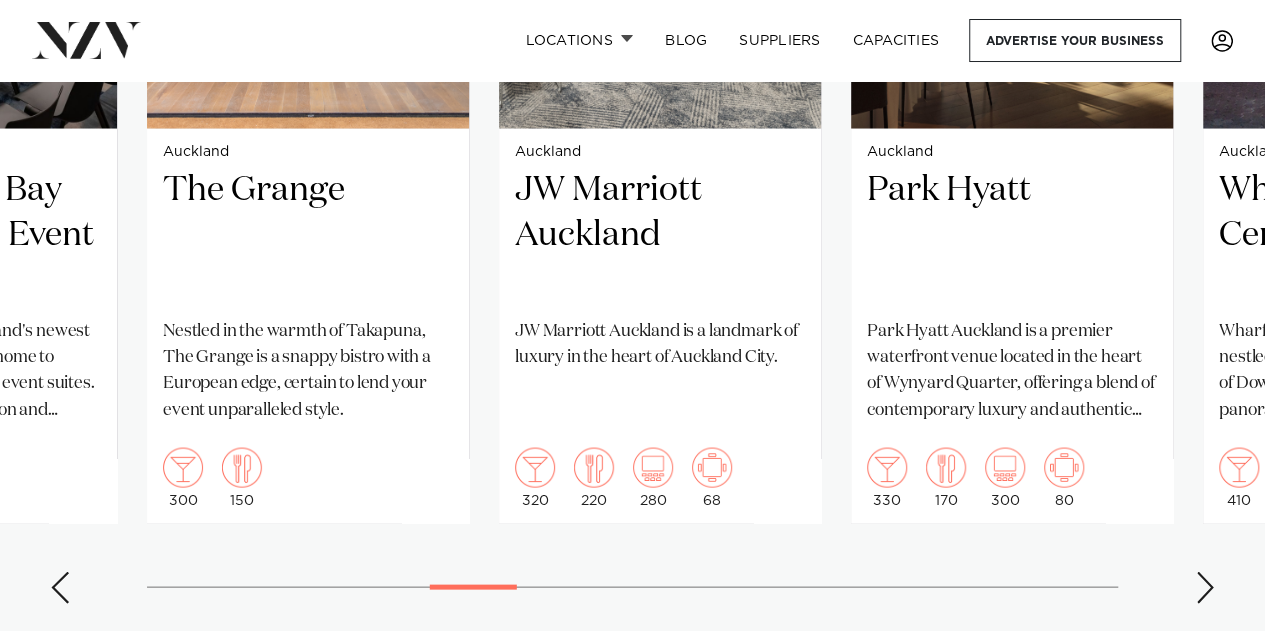 scroll, scrollTop: 1782, scrollLeft: 0, axis: vertical 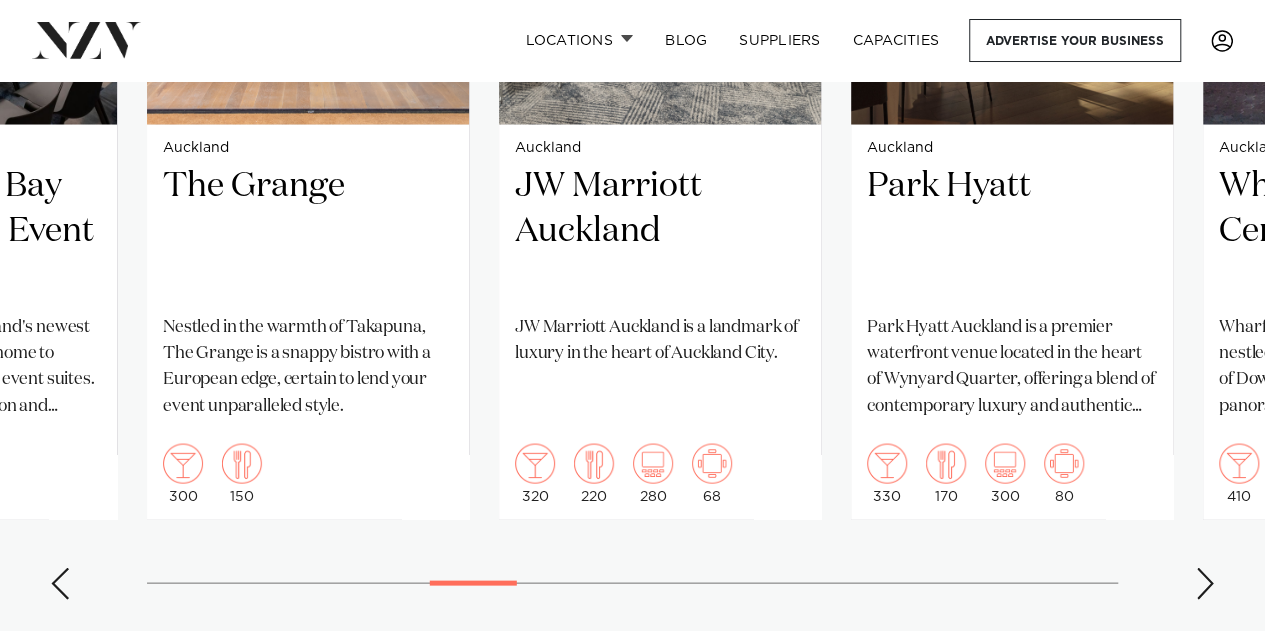 click at bounding box center (1205, 583) 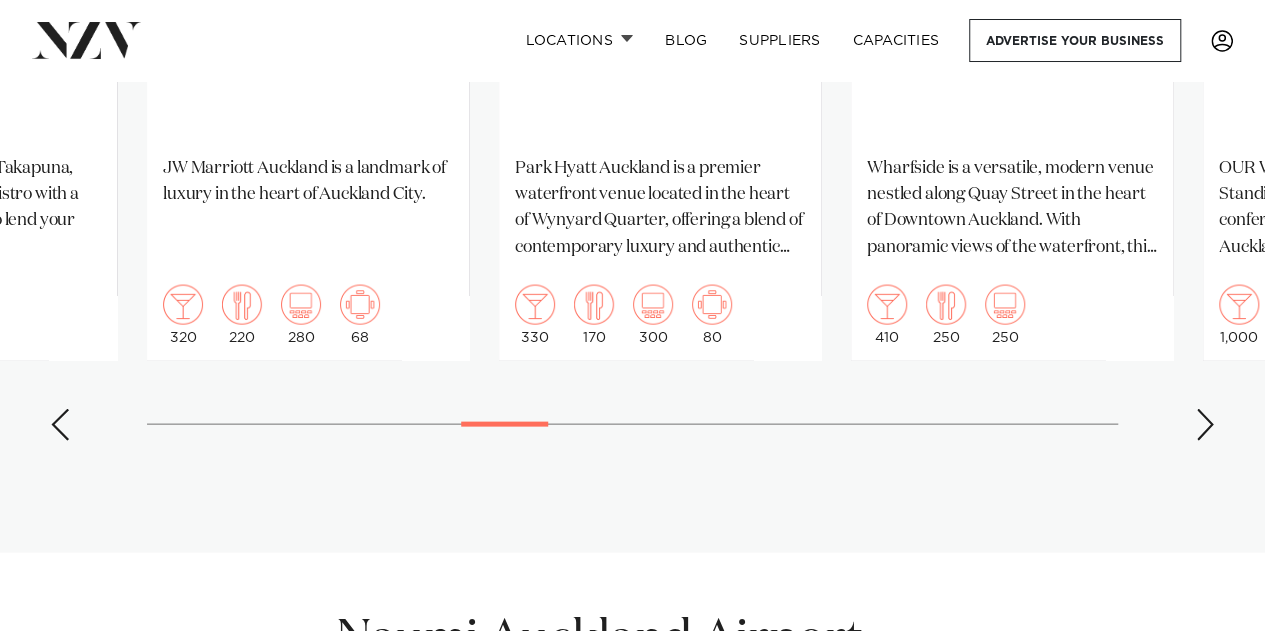 scroll, scrollTop: 1946, scrollLeft: 0, axis: vertical 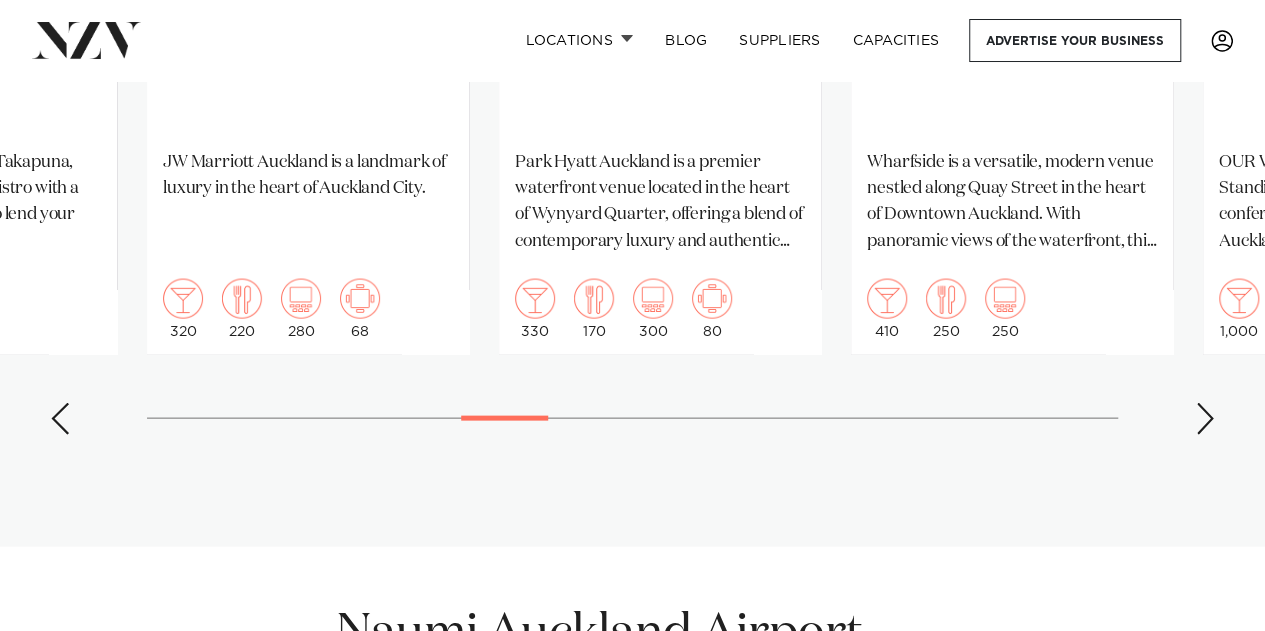 click on "Auckland
Naumi Auckland Airport
Let your creativity run wild at Naumi Auckland Airport Hotel - a vibrant venue where contemporary design meets seamless service.
150
120
150
70
Auckland
Settlers Country Manor" at bounding box center (632, -11) 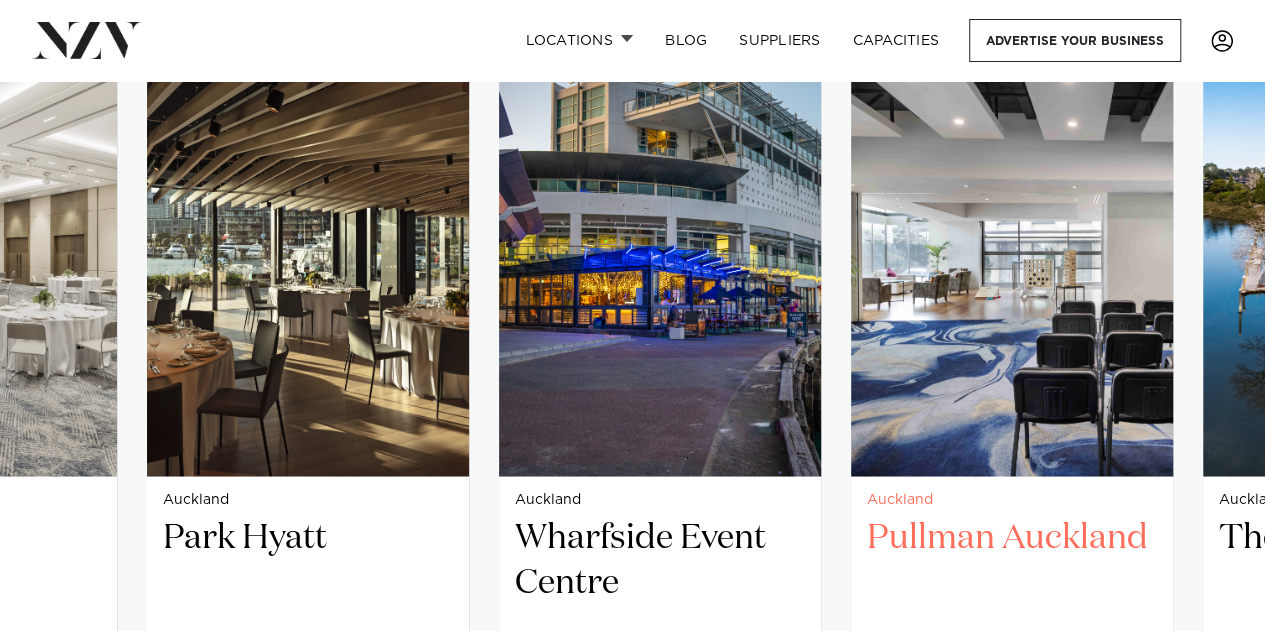 scroll, scrollTop: 1426, scrollLeft: 0, axis: vertical 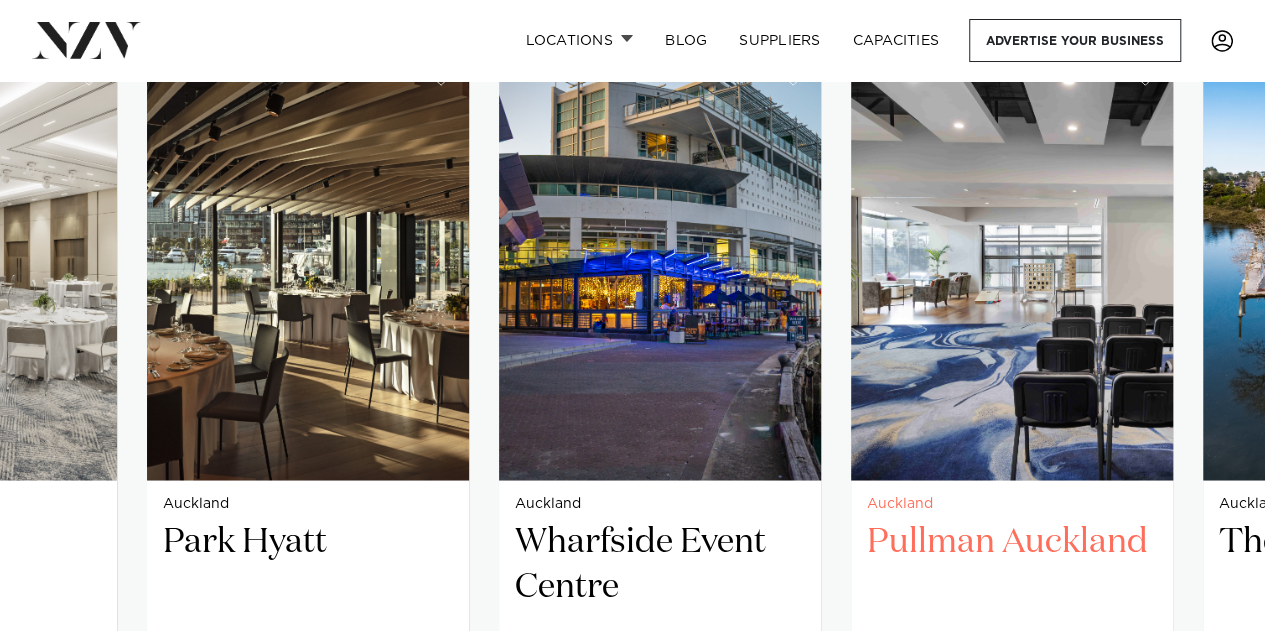 click on "Auckland
Naumi Auckland Airport
Let your creativity run wild at Naumi Auckland Airport Hotel - a vibrant venue where contemporary design meets seamless service.
150
120
150
70
Auckland
Settlers Country Manor" at bounding box center [632, 509] 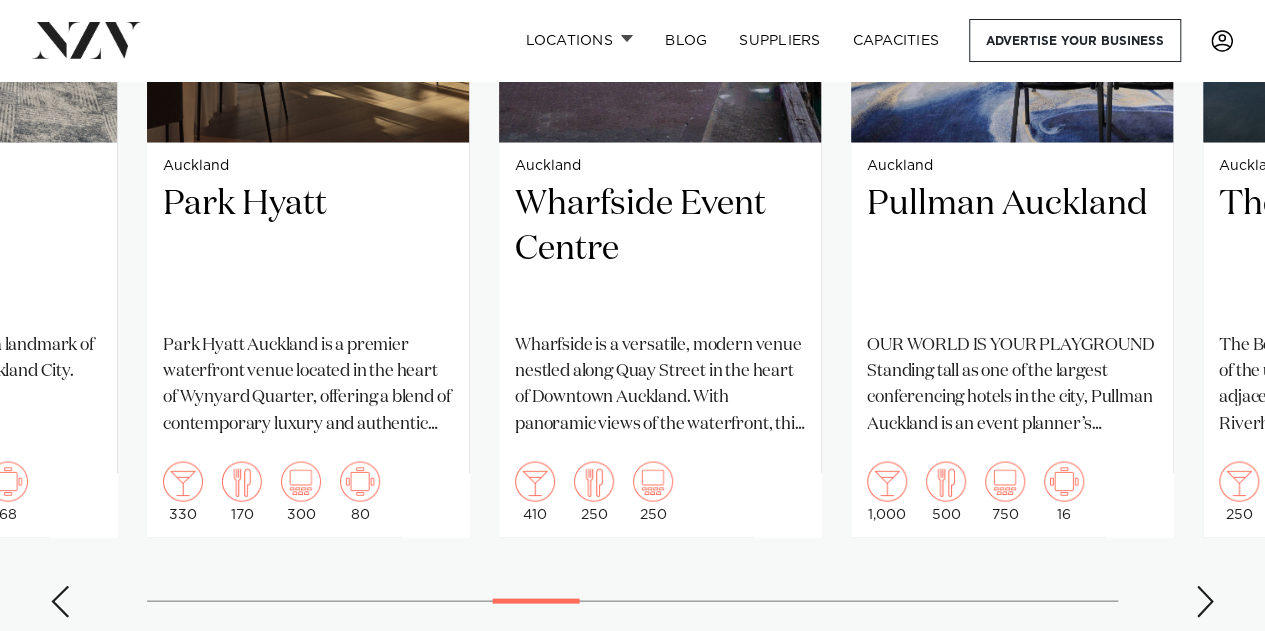 scroll, scrollTop: 1800, scrollLeft: 0, axis: vertical 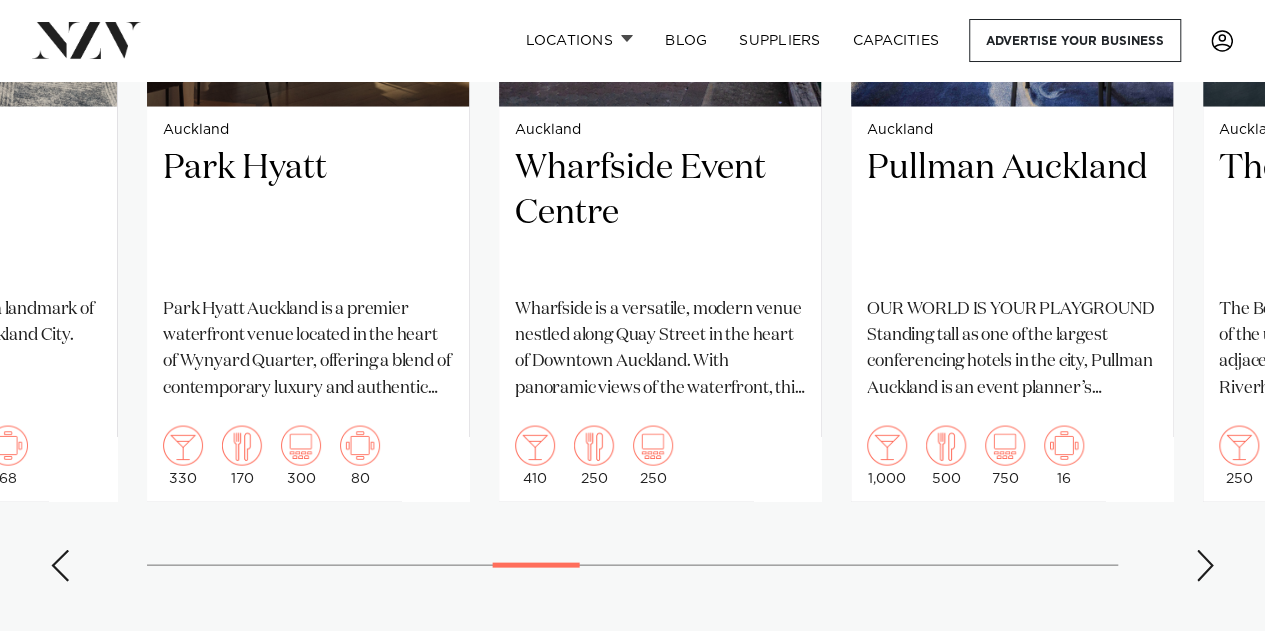 click at bounding box center (1205, 565) 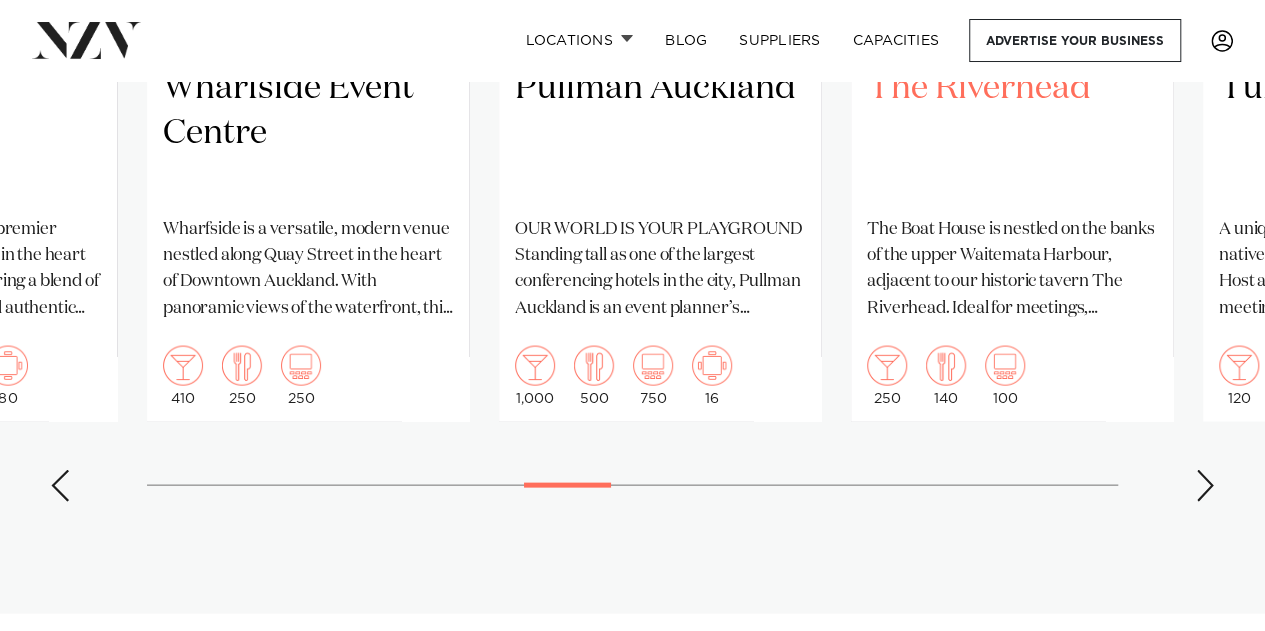 scroll, scrollTop: 1882, scrollLeft: 0, axis: vertical 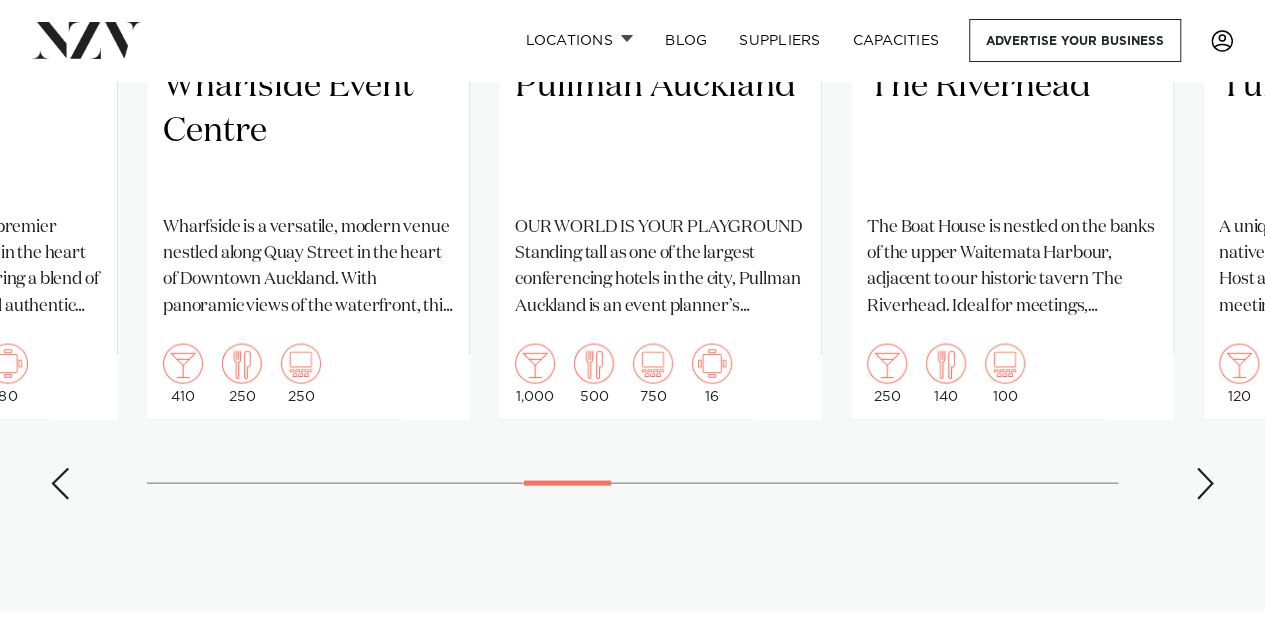 click on "Auckland
Naumi Auckland Airport
Let your creativity run wild at Naumi Auckland Airport Hotel - a vibrant venue where contemporary design meets seamless service.
150
120
150
70
Auckland
Settlers Country Manor" at bounding box center (632, 53) 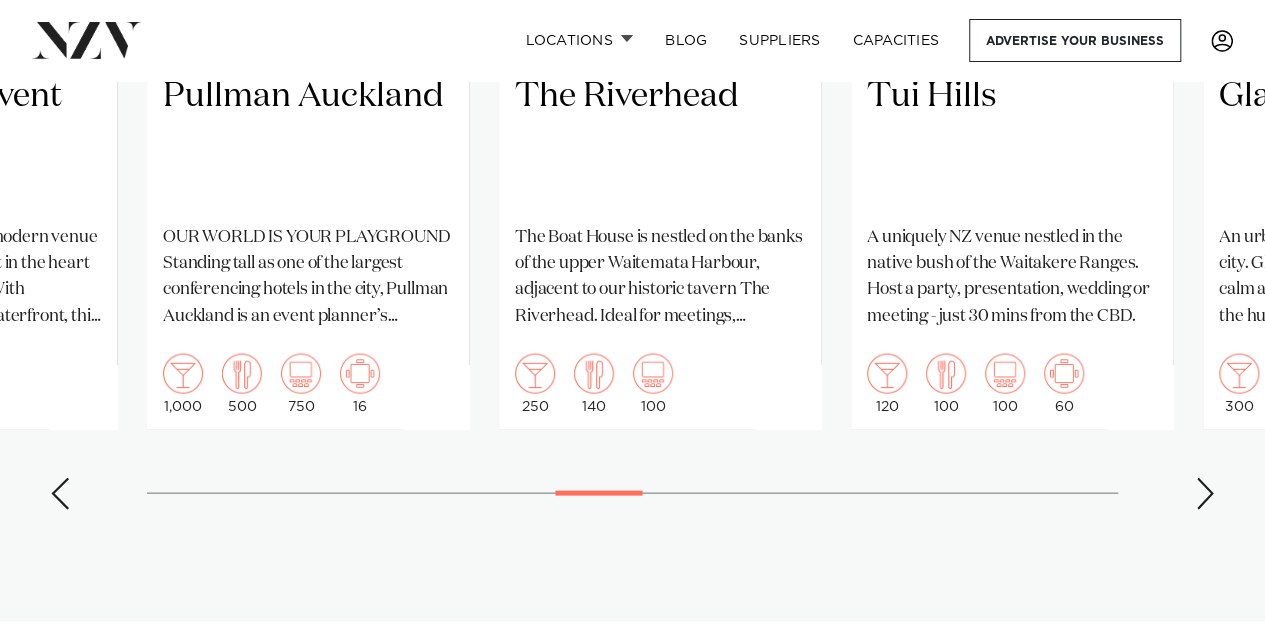 scroll, scrollTop: 1872, scrollLeft: 0, axis: vertical 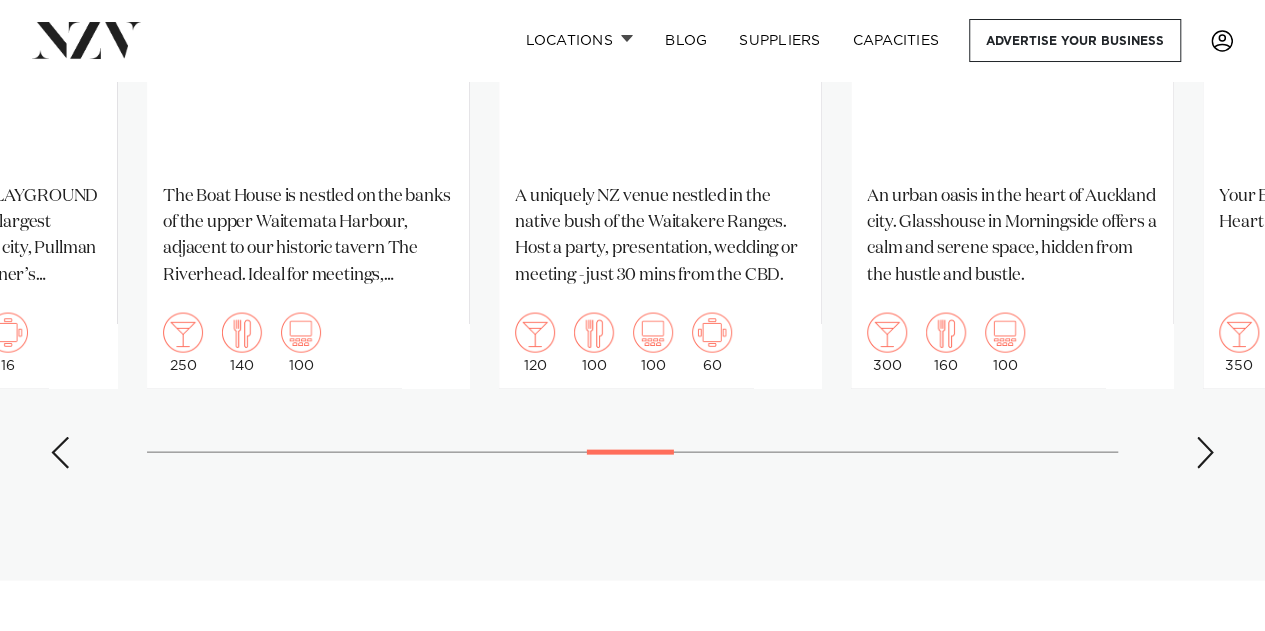 click at bounding box center [1205, 453] 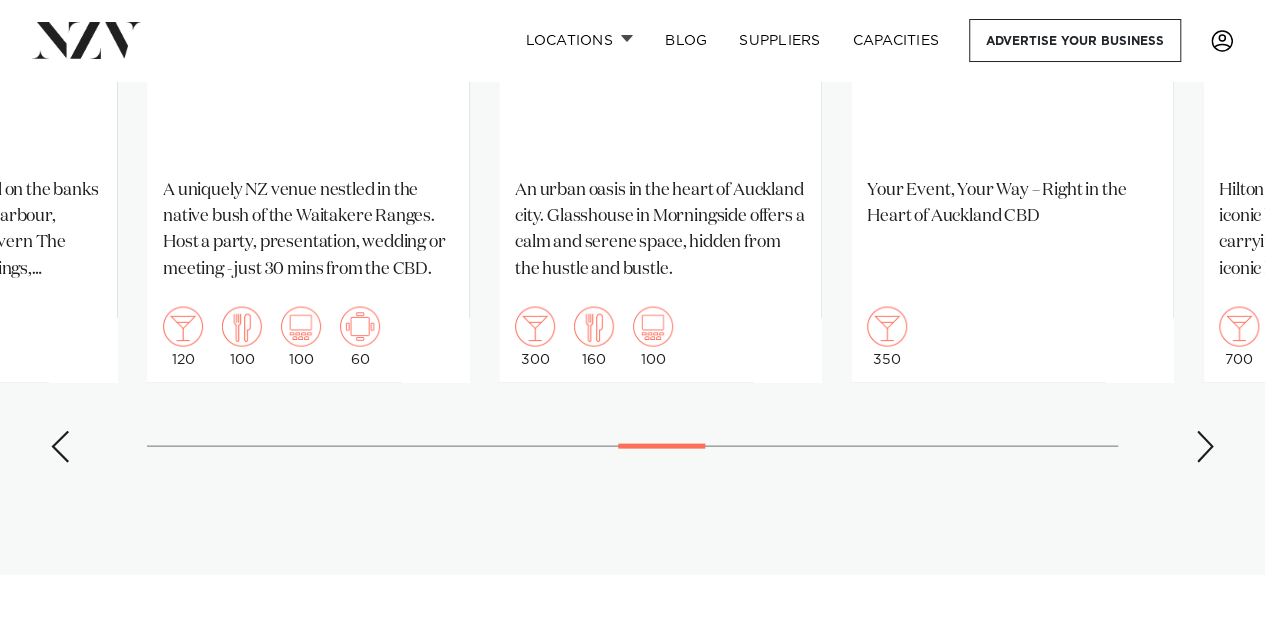 scroll, scrollTop: 1920, scrollLeft: 0, axis: vertical 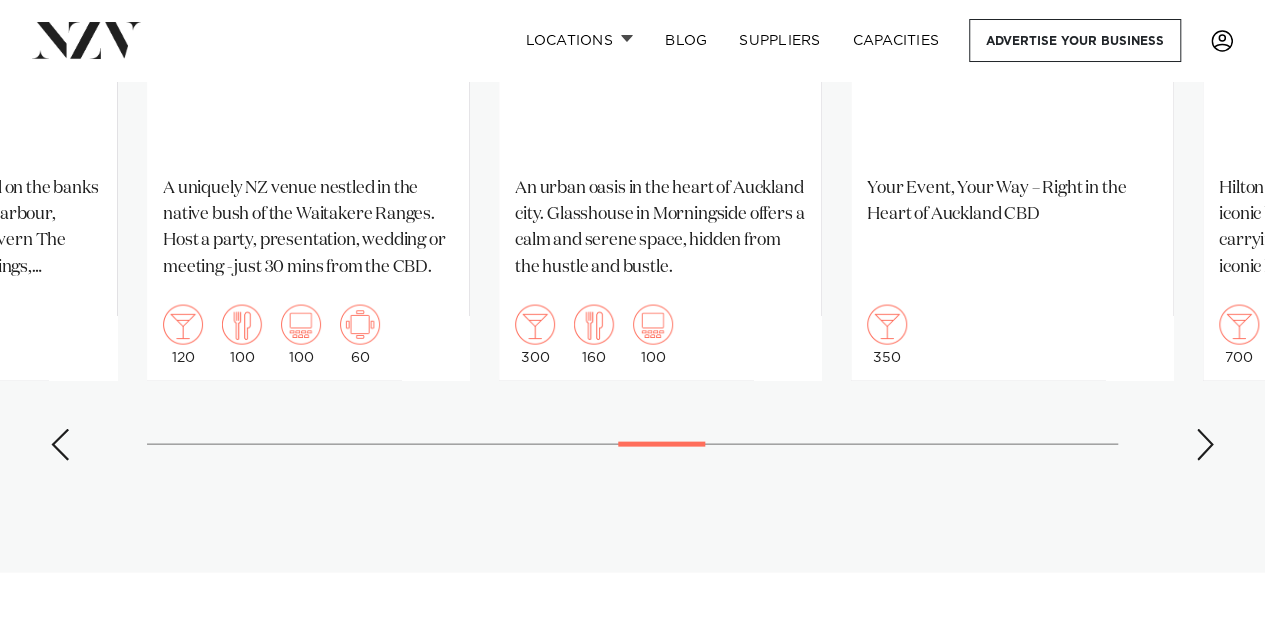 click at bounding box center [1205, 445] 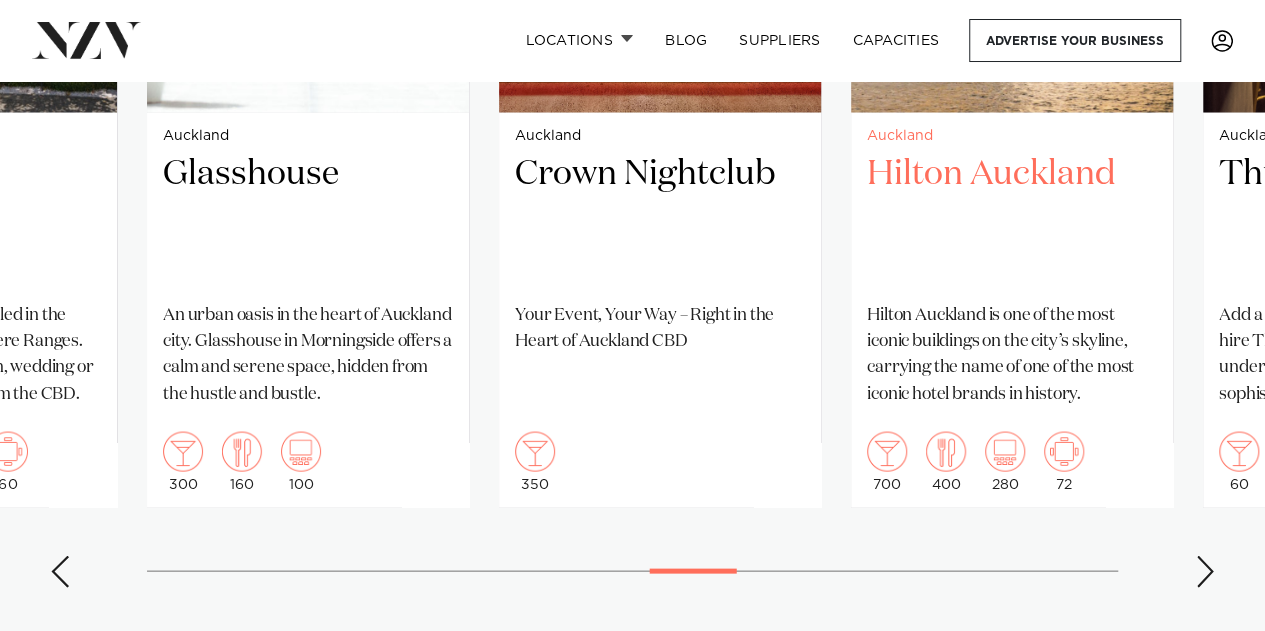 scroll, scrollTop: 1794, scrollLeft: 0, axis: vertical 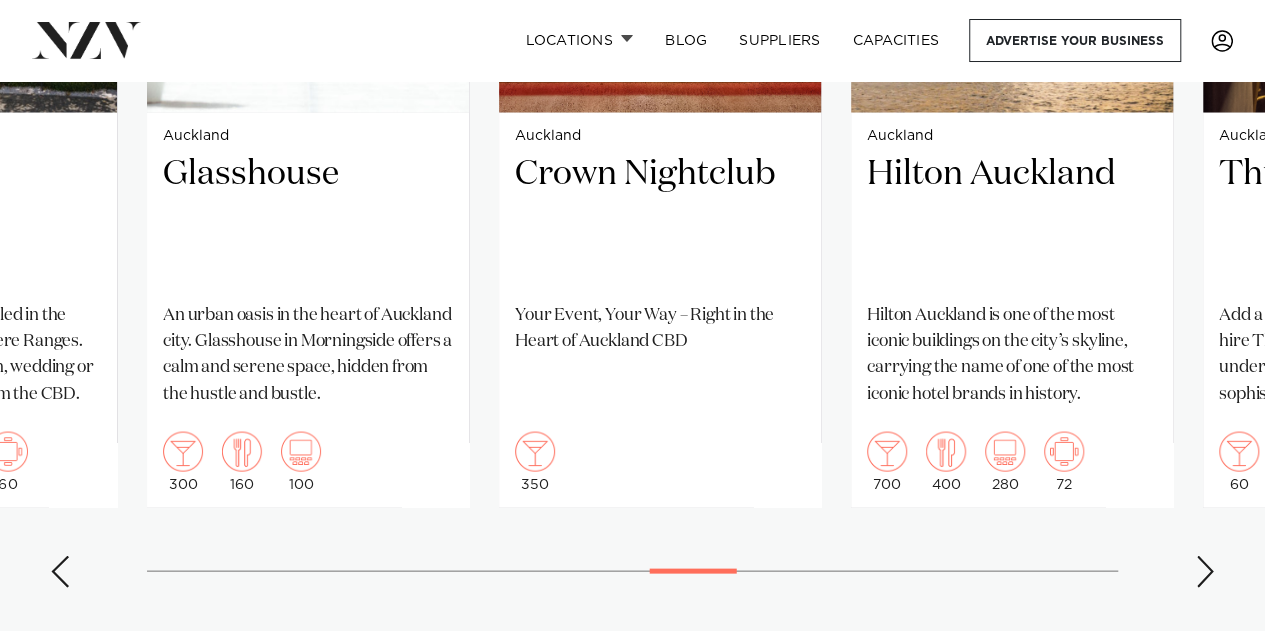 click at bounding box center (1205, 571) 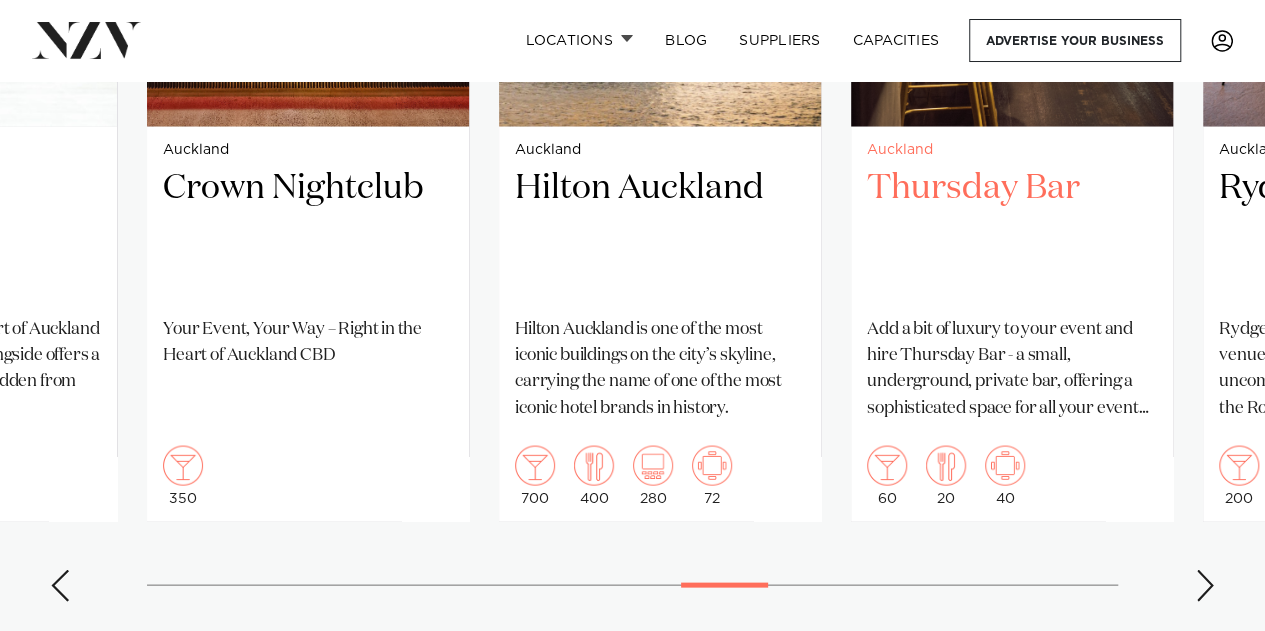 scroll, scrollTop: 1796, scrollLeft: 0, axis: vertical 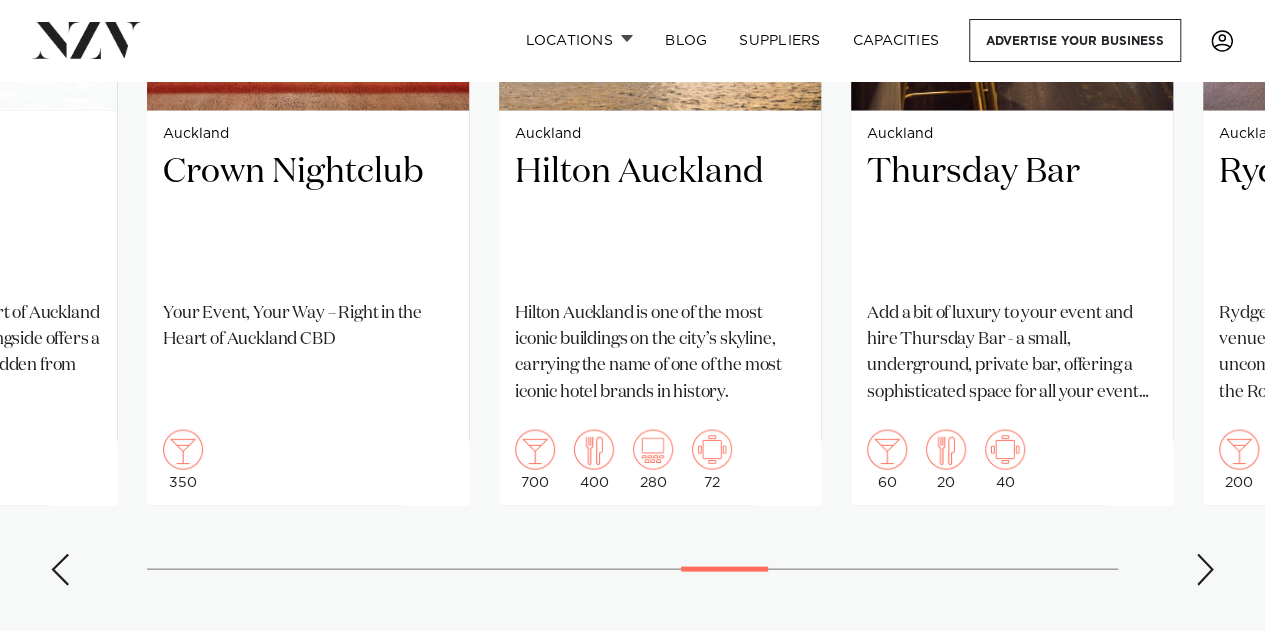 click at bounding box center (1205, 569) 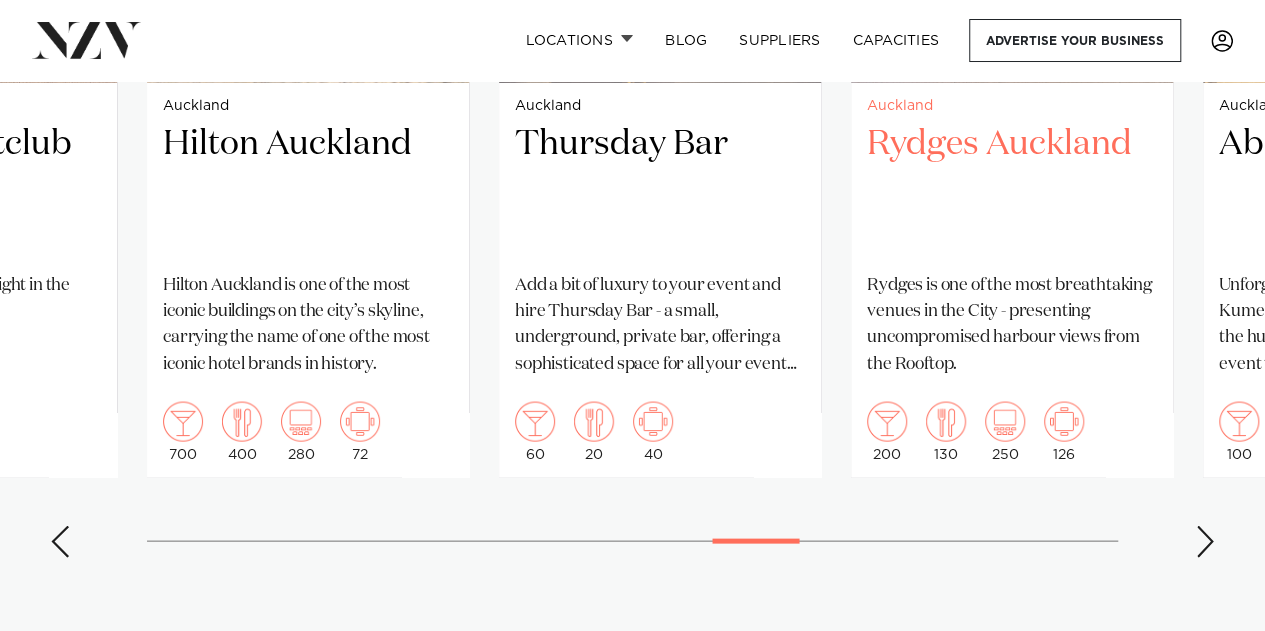 scroll, scrollTop: 1860, scrollLeft: 0, axis: vertical 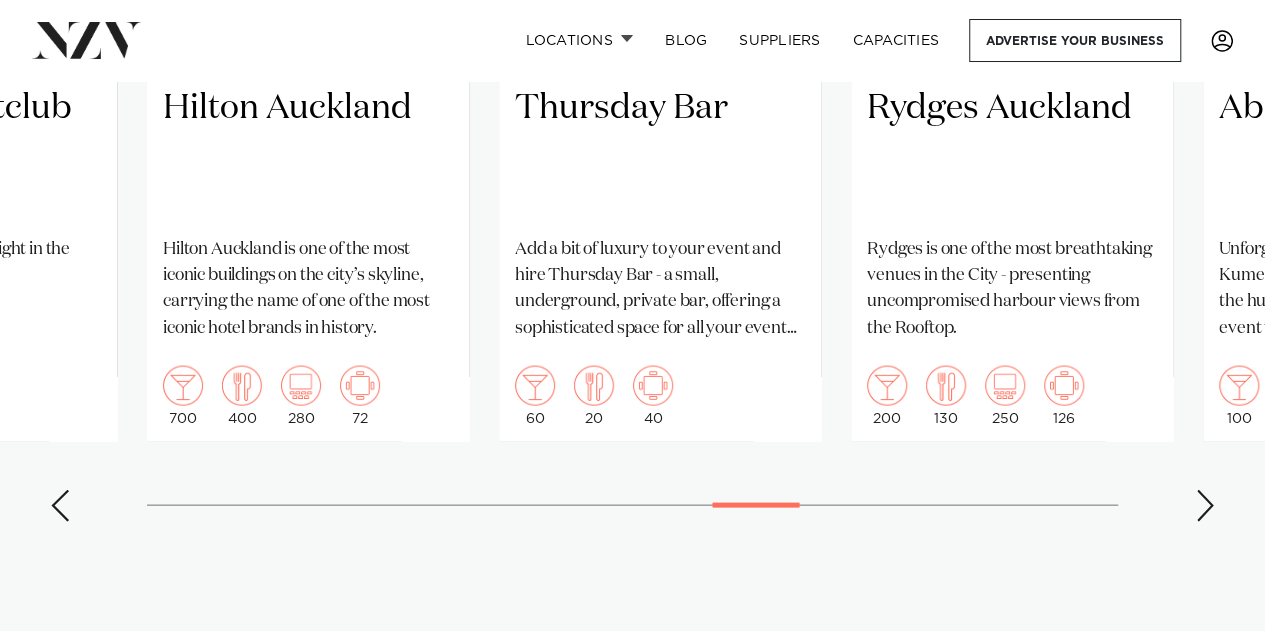 click at bounding box center (1205, 505) 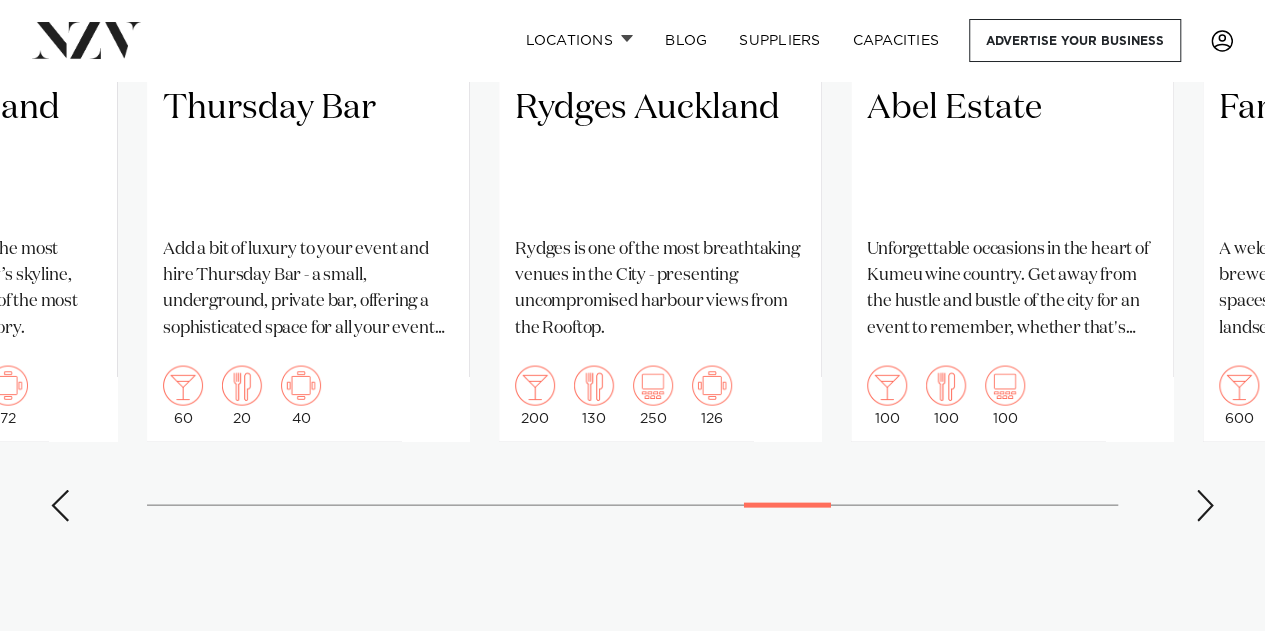 click at bounding box center (1205, 505) 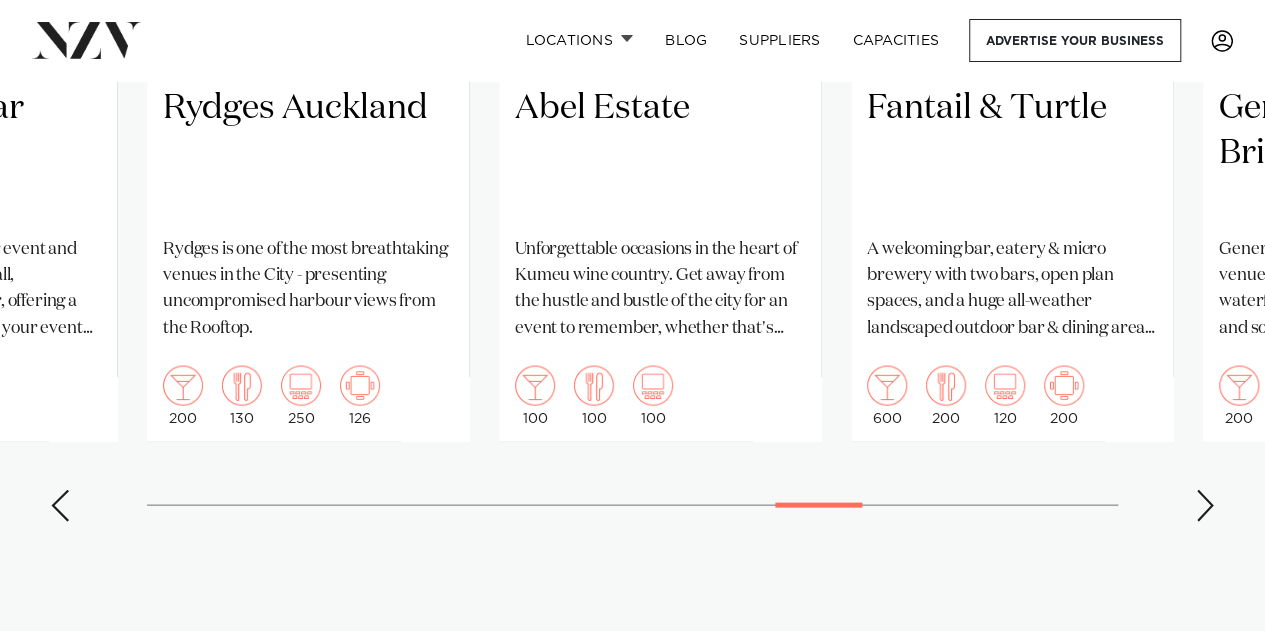 click at bounding box center [1205, 505] 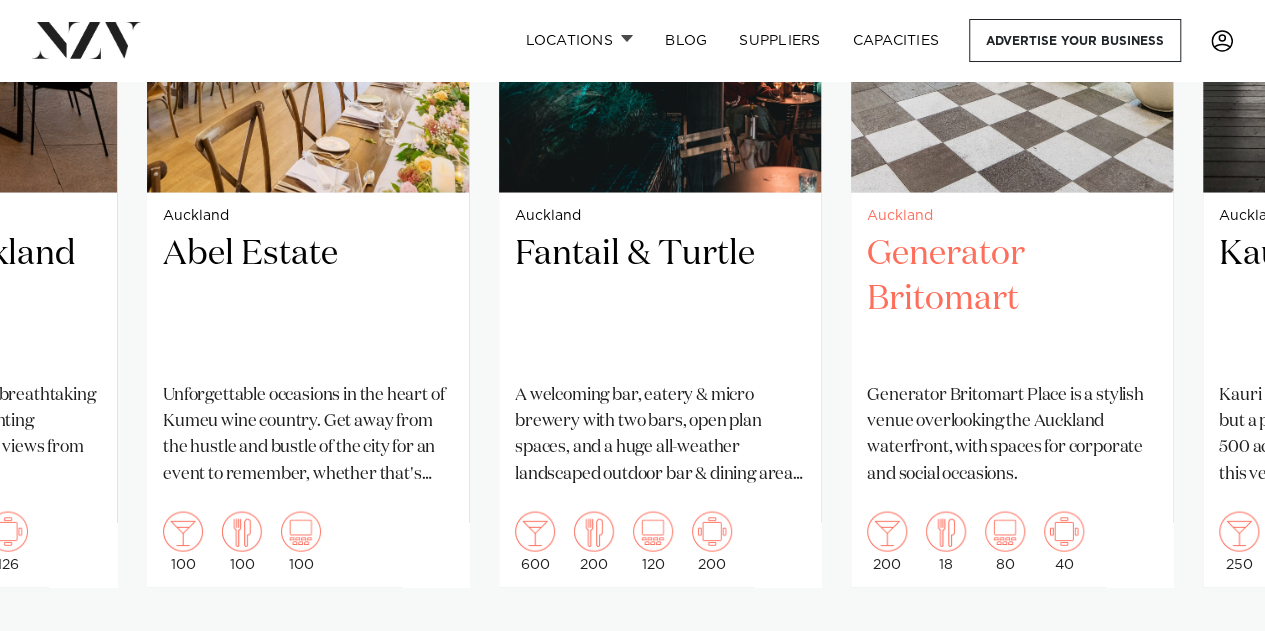 scroll, scrollTop: 1716, scrollLeft: 0, axis: vertical 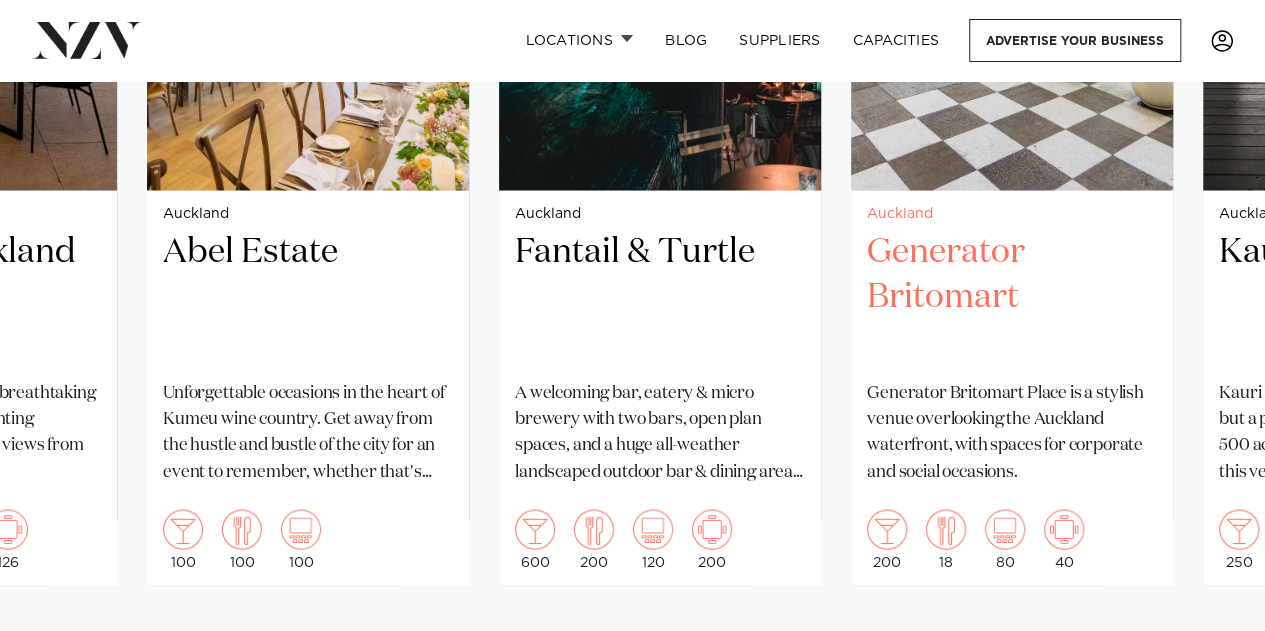 click on "Generator Britomart" at bounding box center [1012, 296] 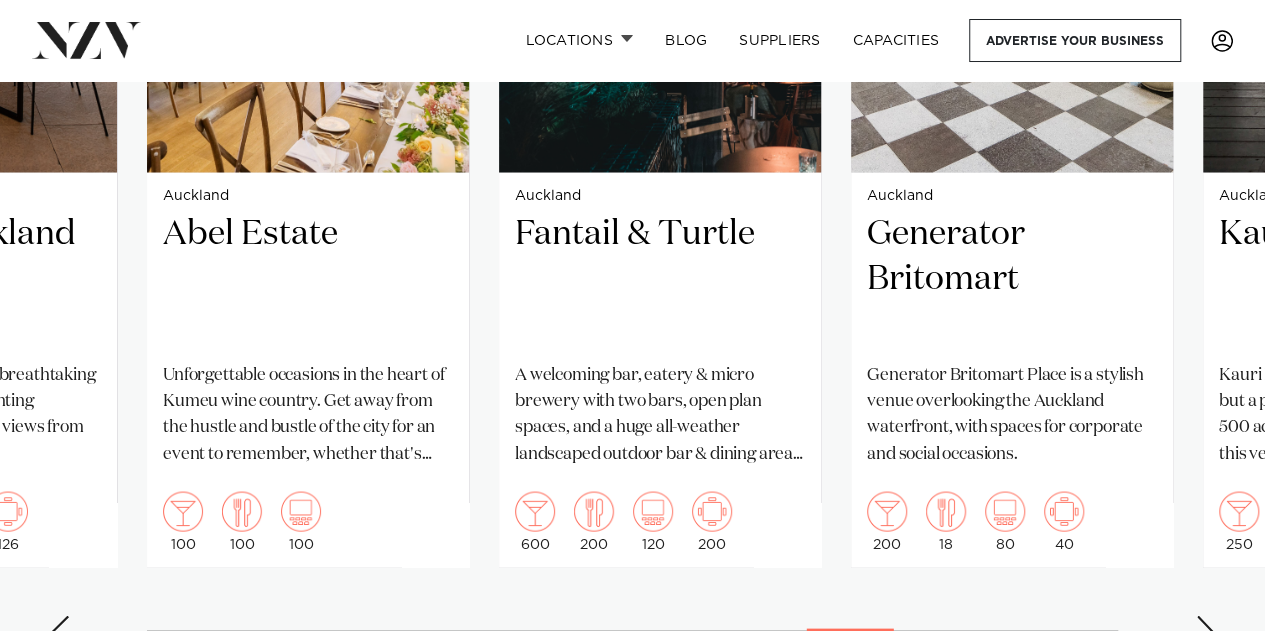 click at bounding box center (1205, 631) 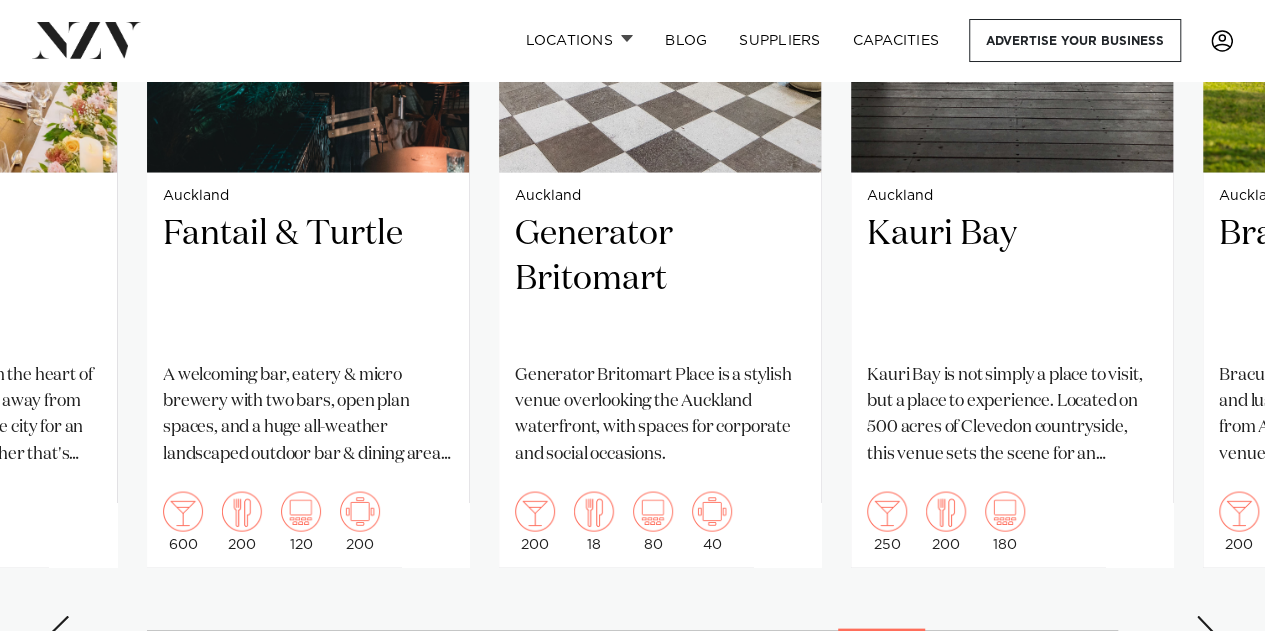 click at bounding box center (1205, 631) 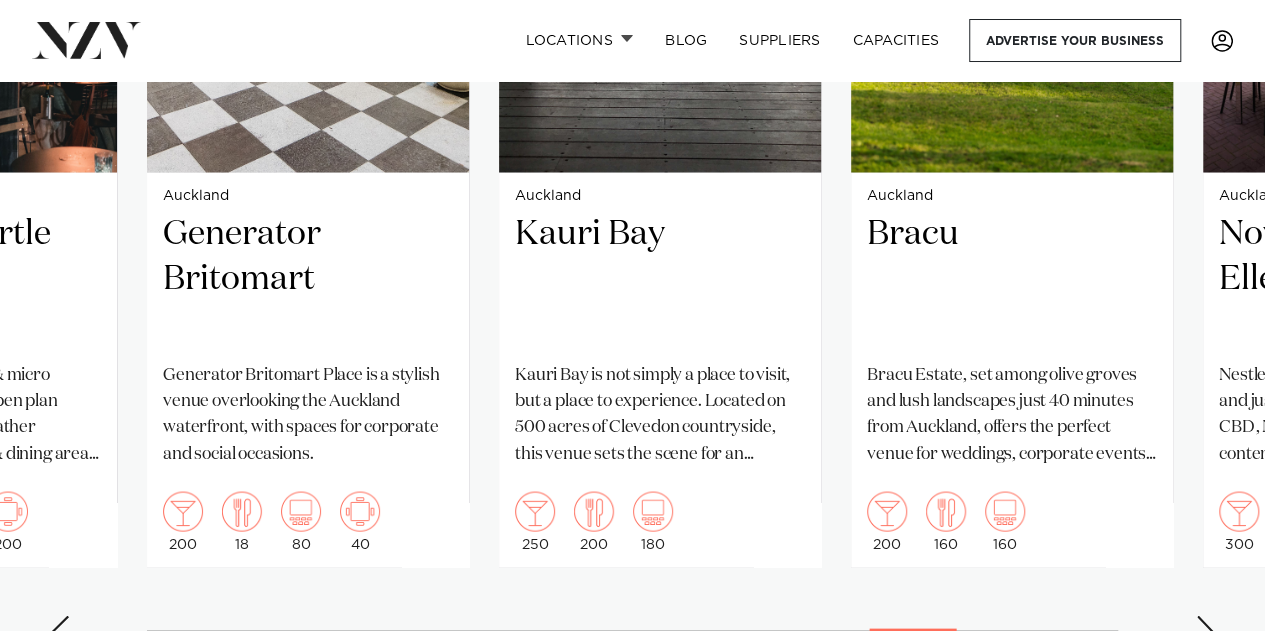 click at bounding box center (1205, 631) 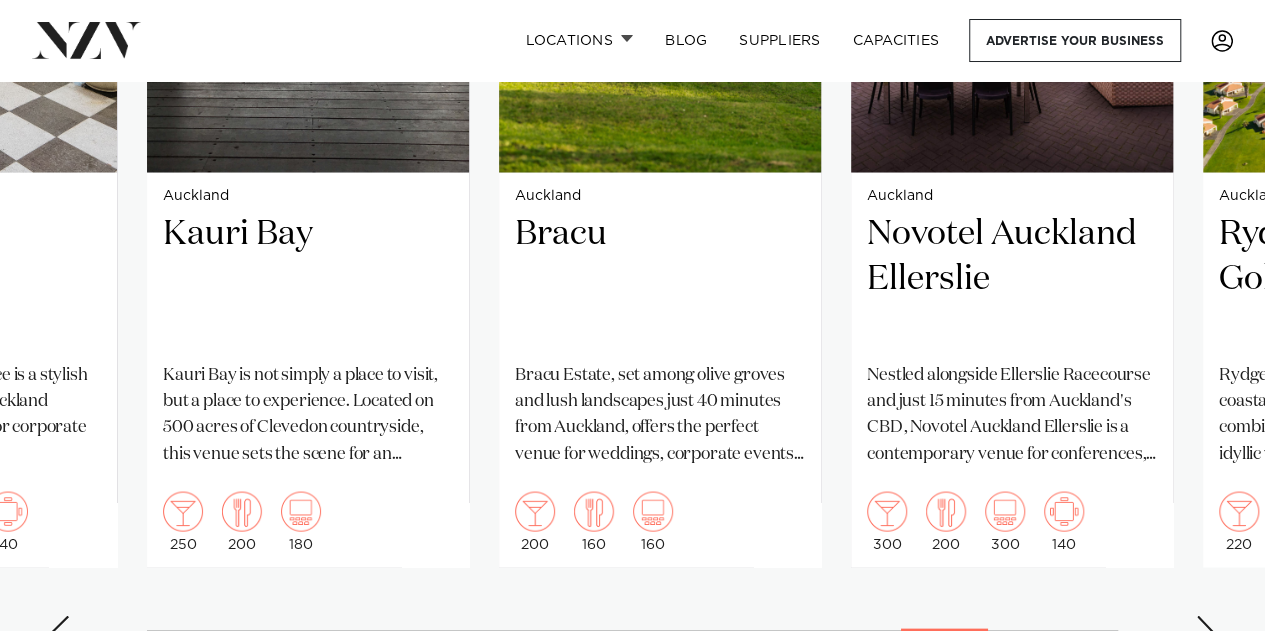 click at bounding box center [1205, 631] 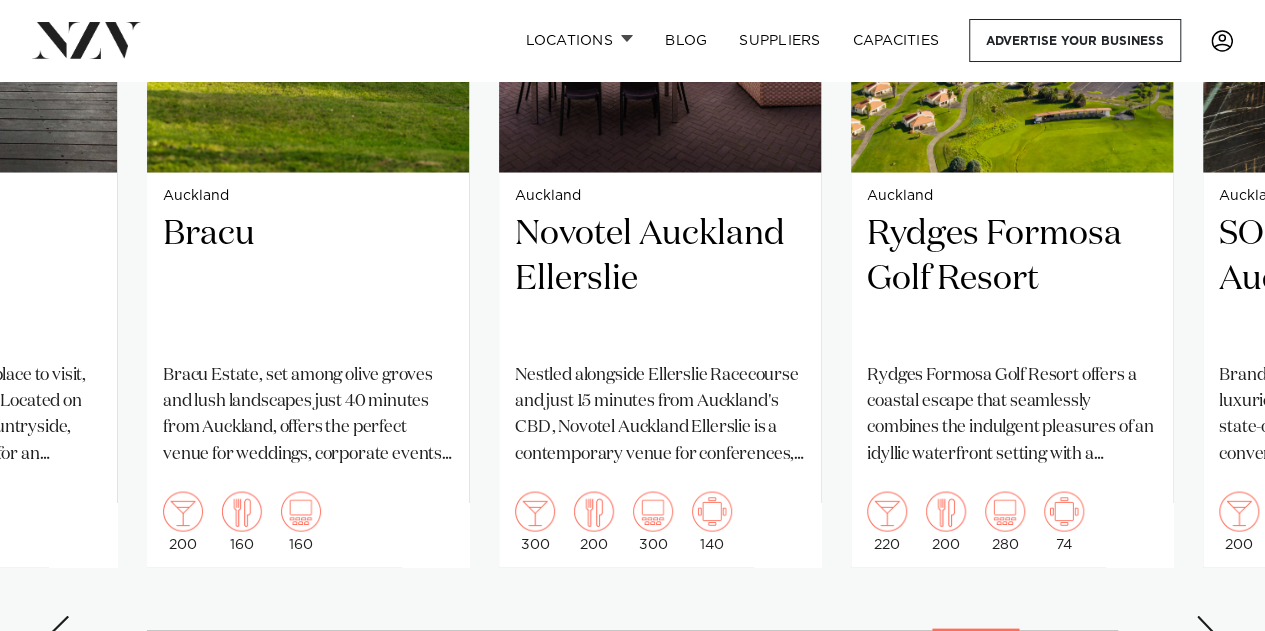 click at bounding box center (1205, 631) 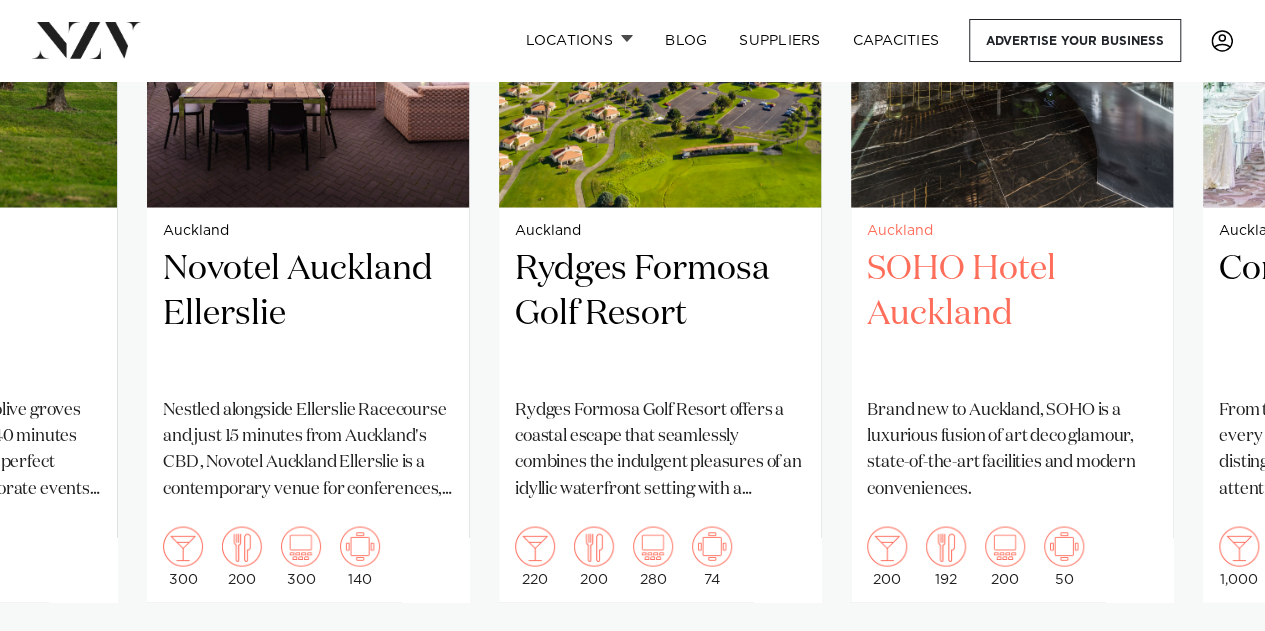scroll, scrollTop: 1700, scrollLeft: 0, axis: vertical 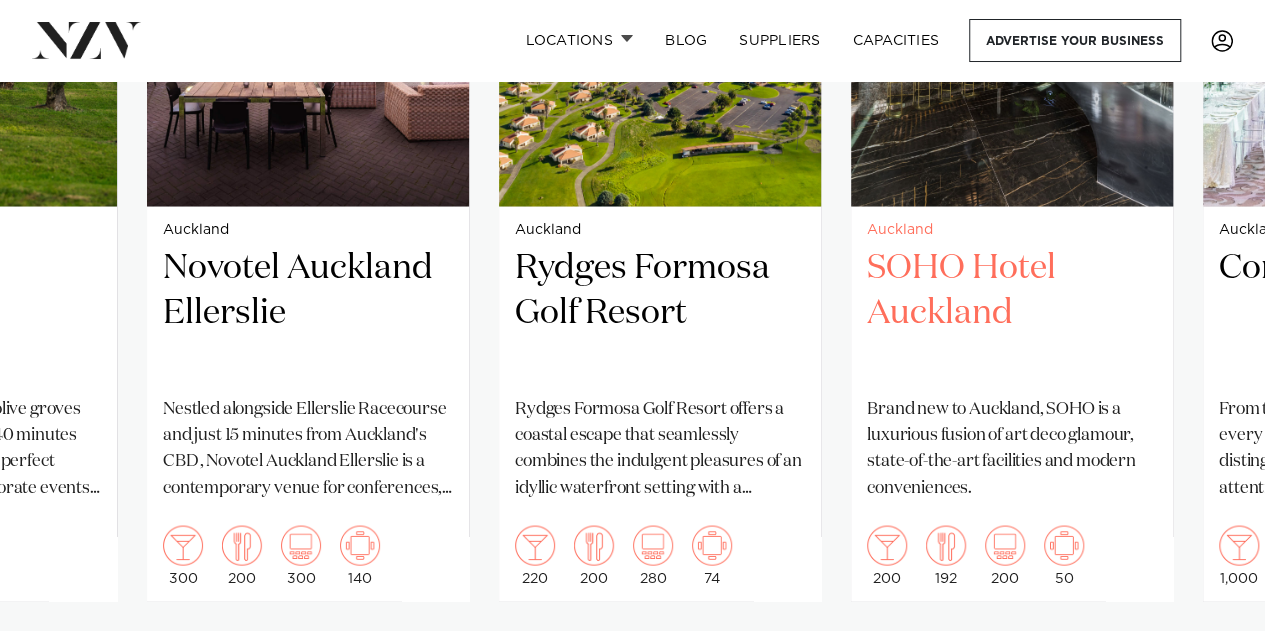 click on "SOHO Hotel Auckland" at bounding box center (1012, 312) 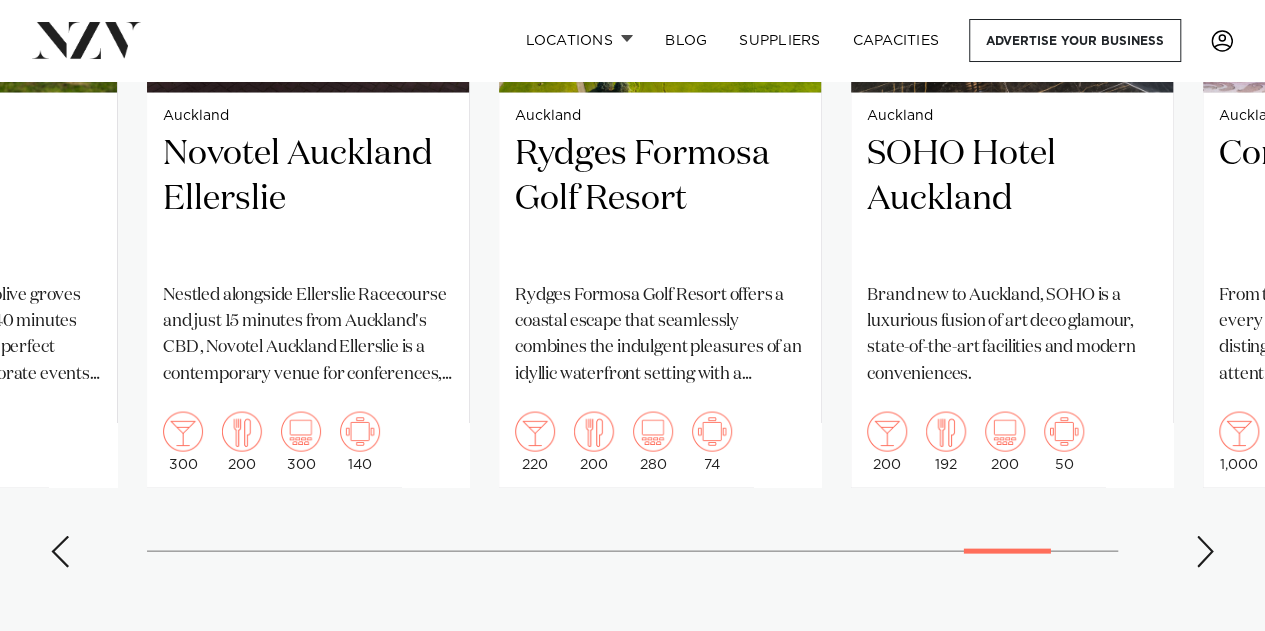 scroll, scrollTop: 1815, scrollLeft: 0, axis: vertical 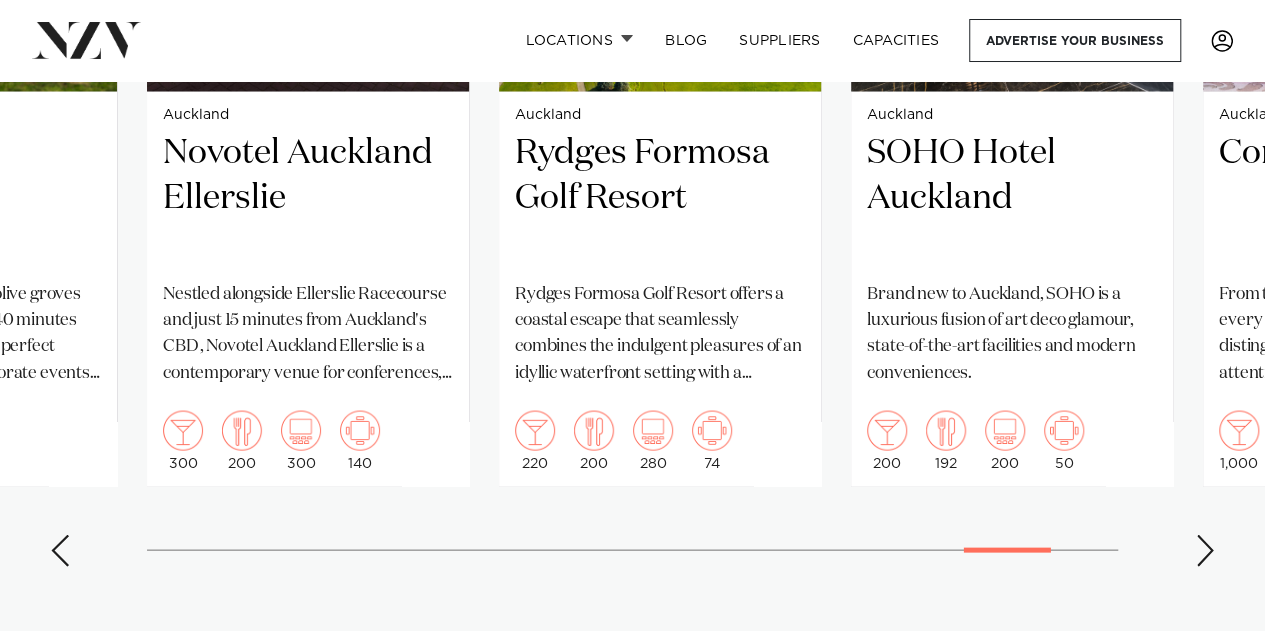 click at bounding box center [1205, 550] 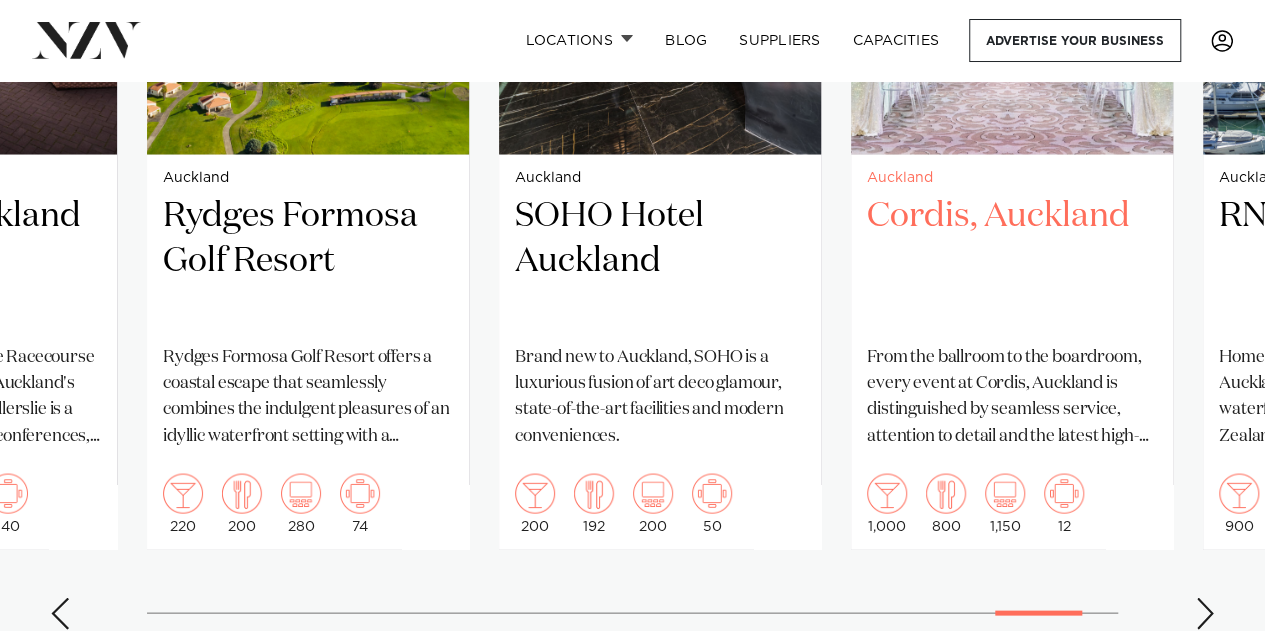 scroll, scrollTop: 1882, scrollLeft: 0, axis: vertical 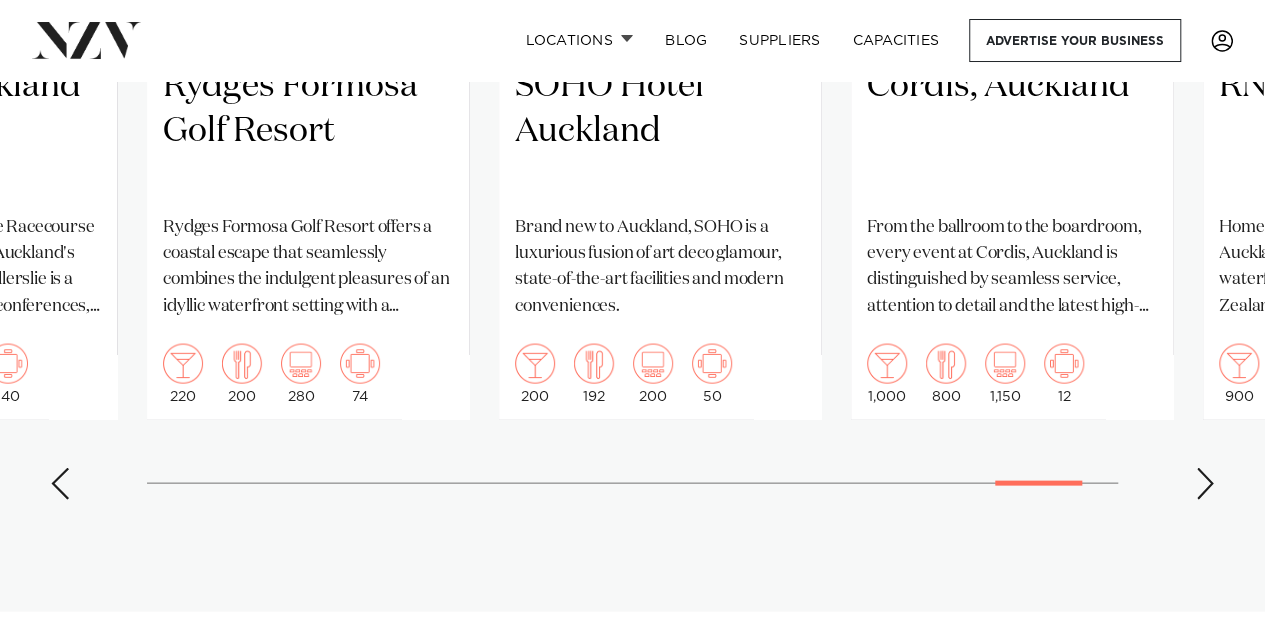 click at bounding box center (1205, 483) 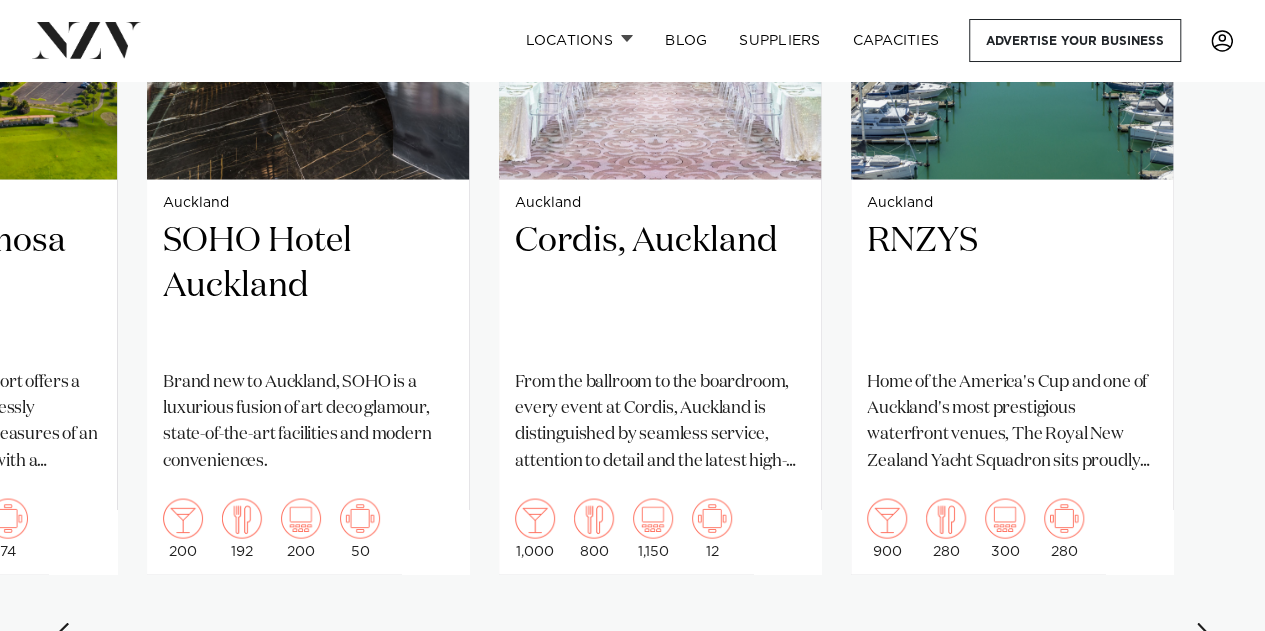 scroll, scrollTop: 1838, scrollLeft: 0, axis: vertical 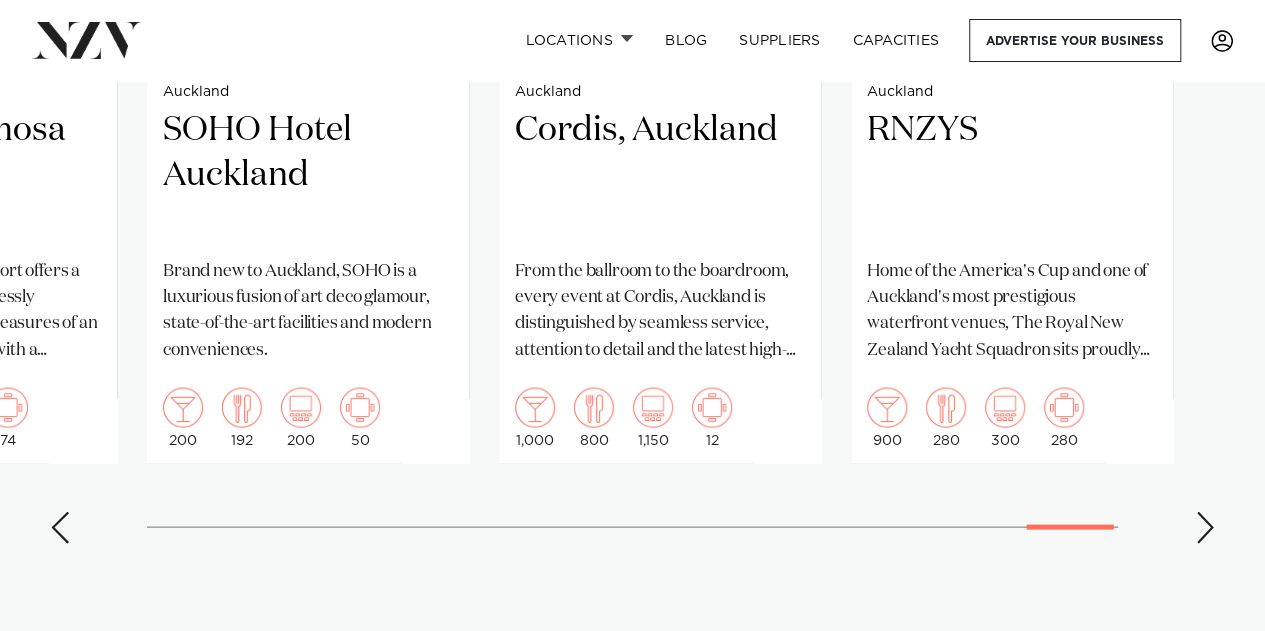 click at bounding box center [1205, 527] 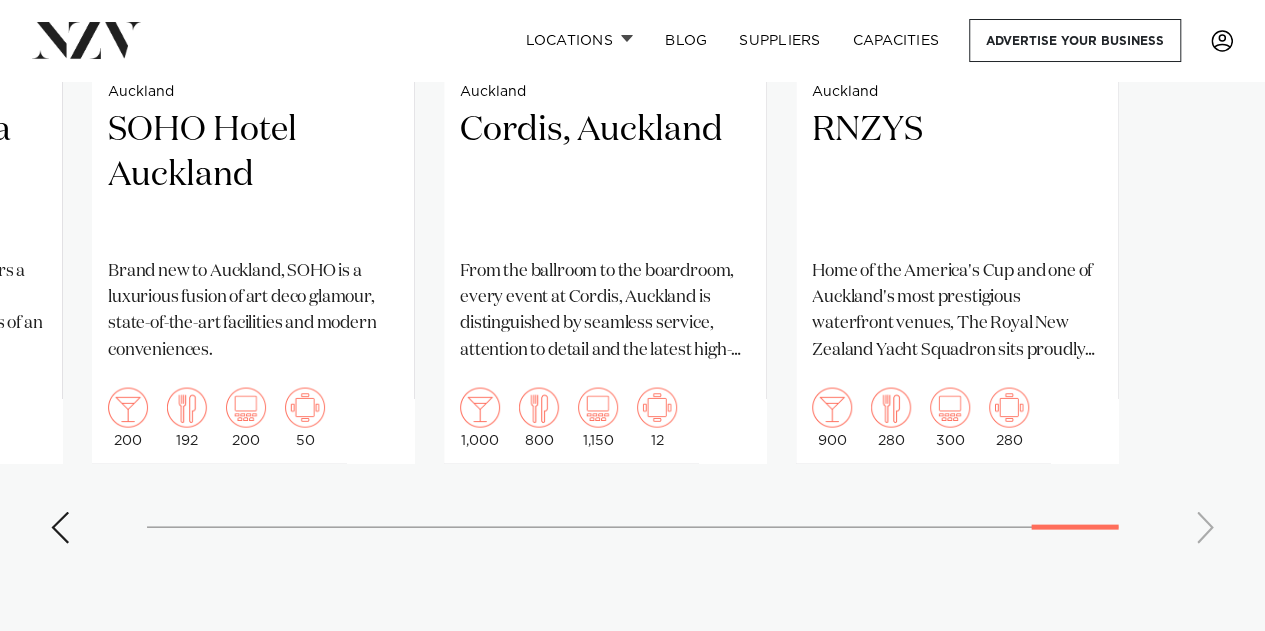 click on "Auckland
Naumi Auckland Airport
Let your creativity run wild at Naumi Auckland Airport Hotel - a vibrant venue where contemporary design meets seamless service.
150
120
150
70
Auckland
Settlers Country Manor" at bounding box center (632, 97) 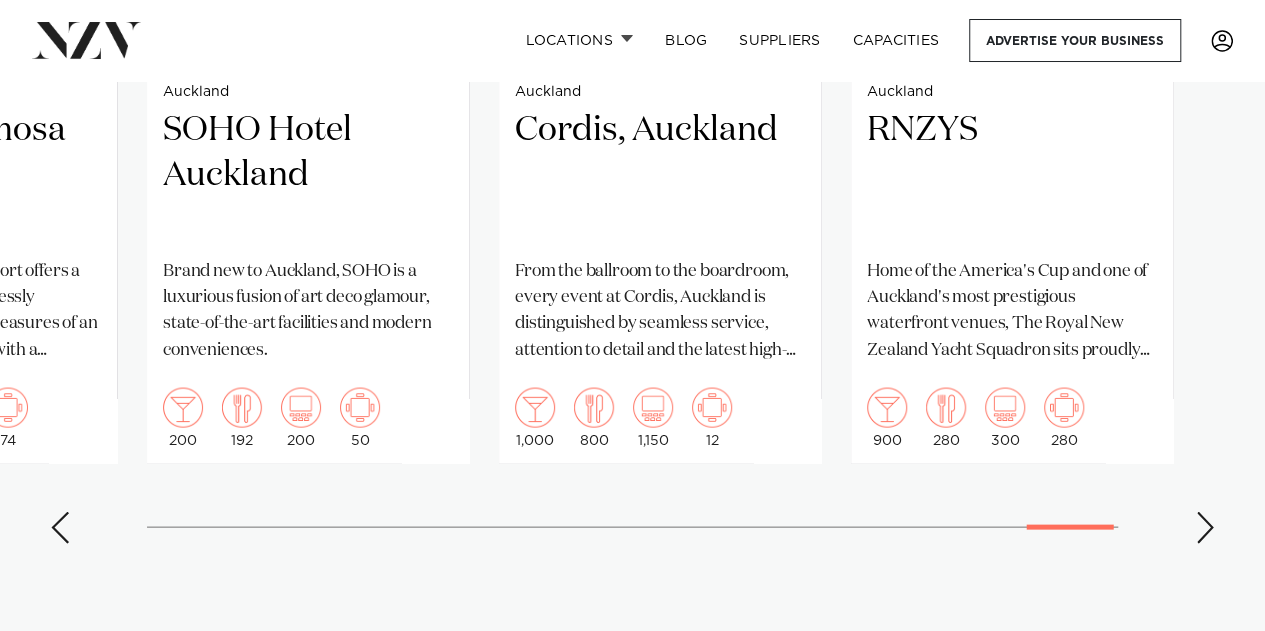click at bounding box center [60, 527] 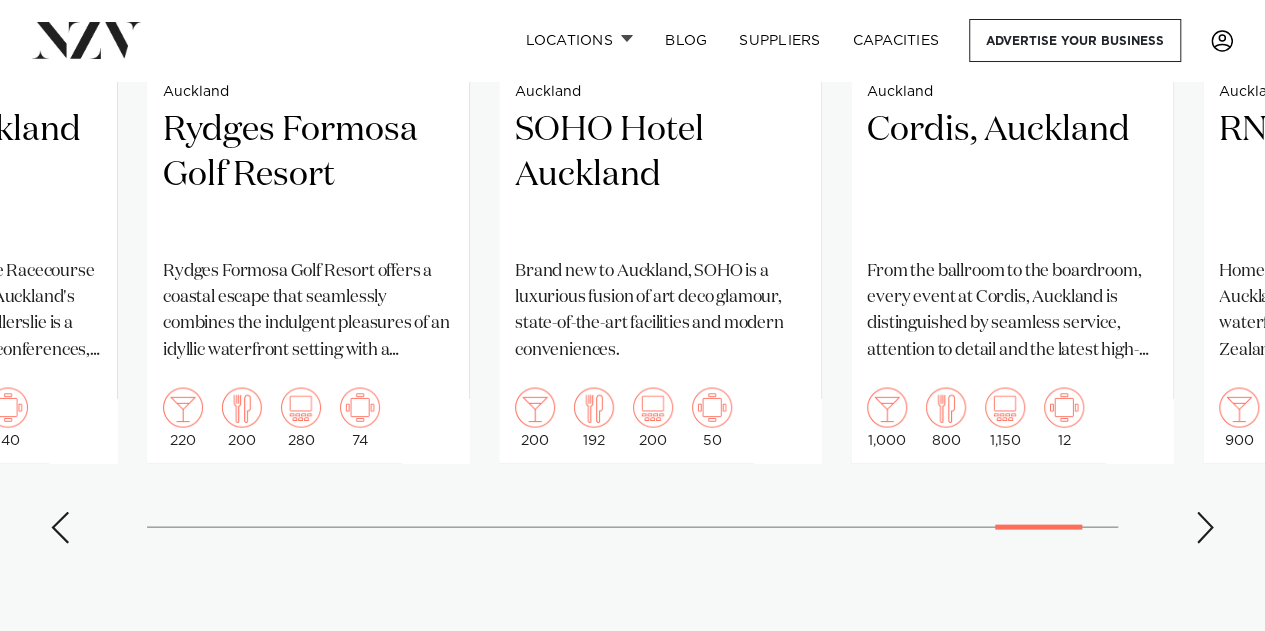 click at bounding box center [60, 527] 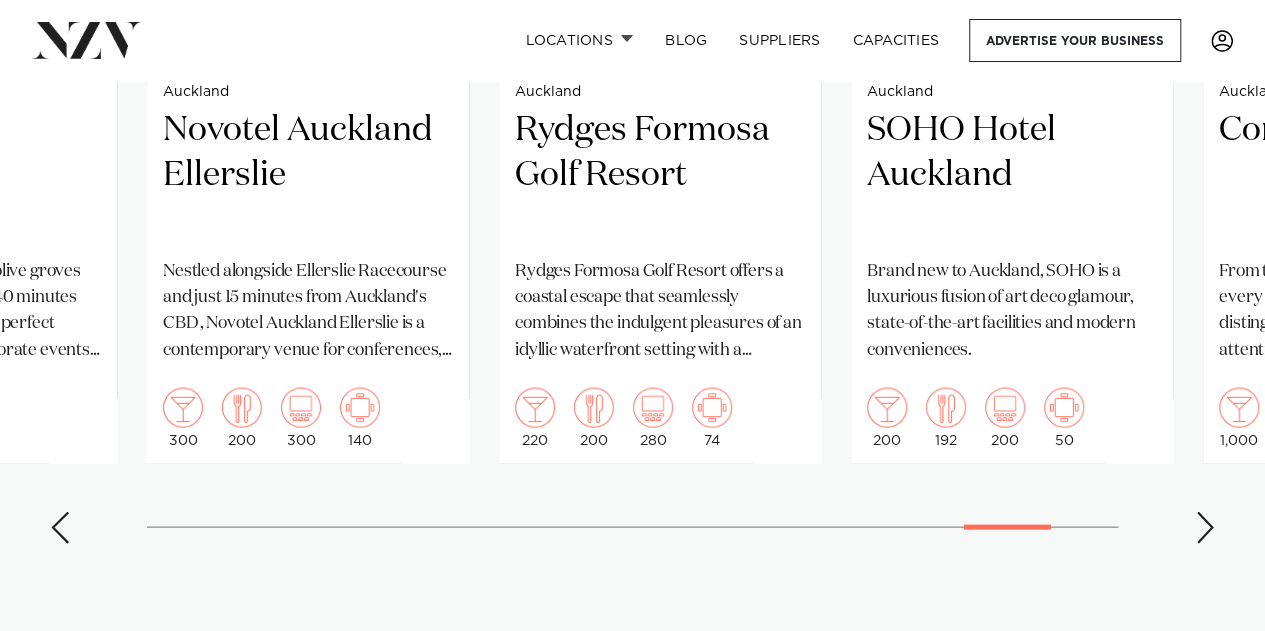 click at bounding box center (60, 527) 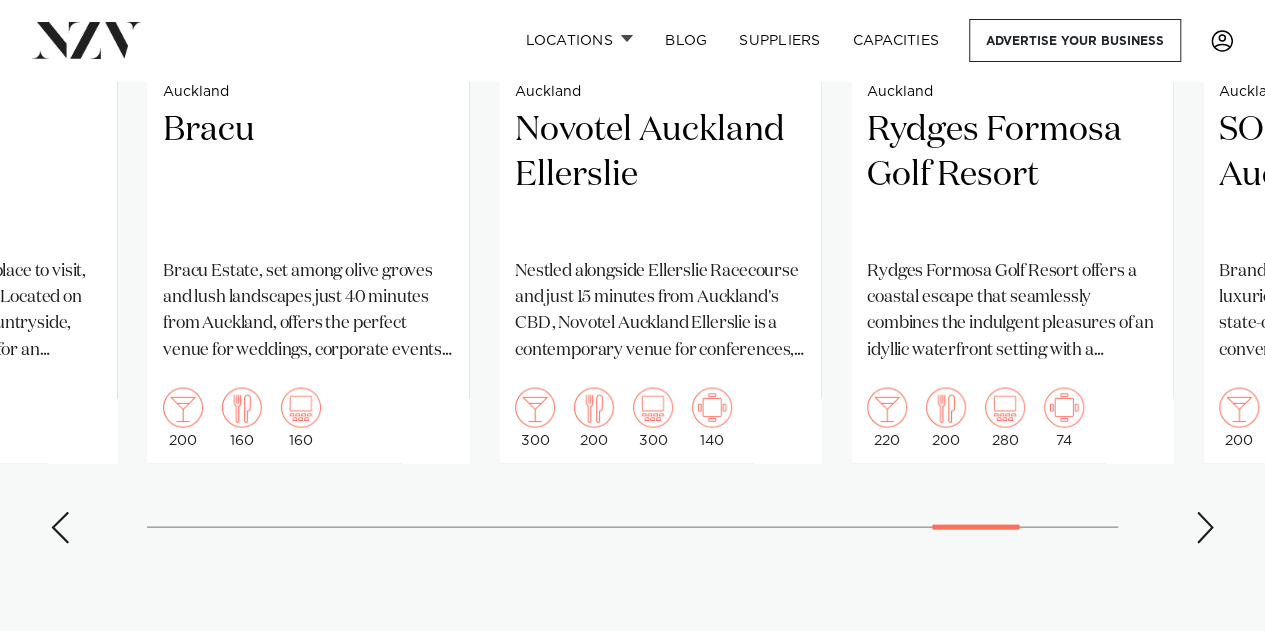 click at bounding box center [60, 527] 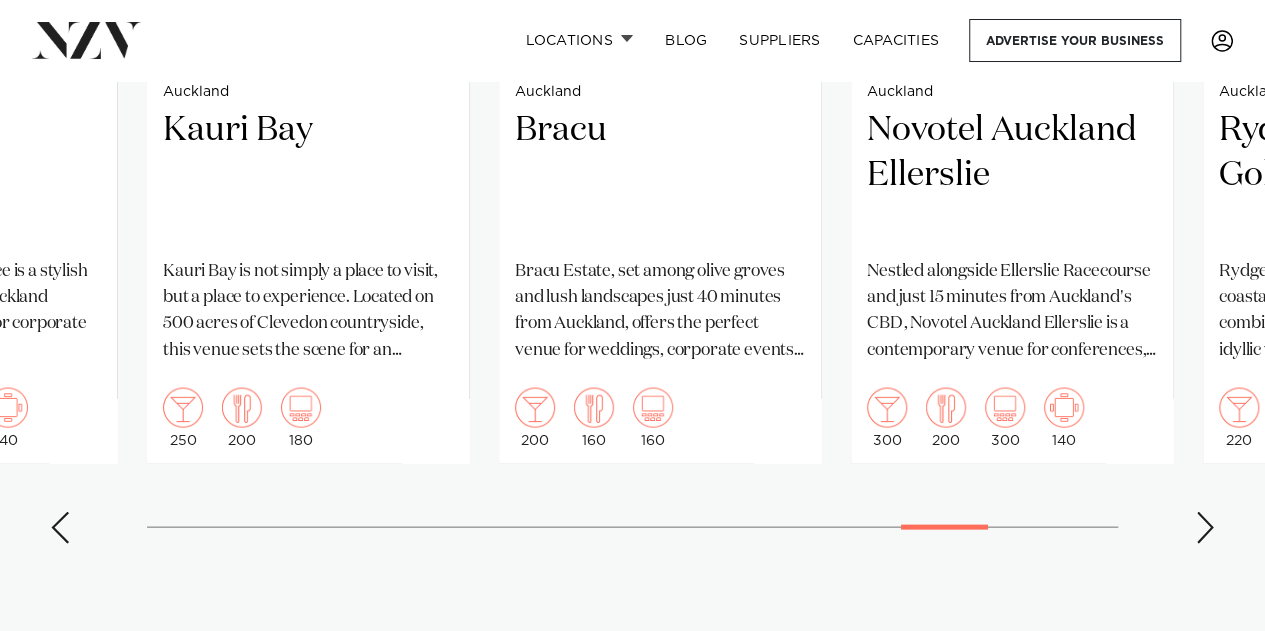 click at bounding box center [60, 527] 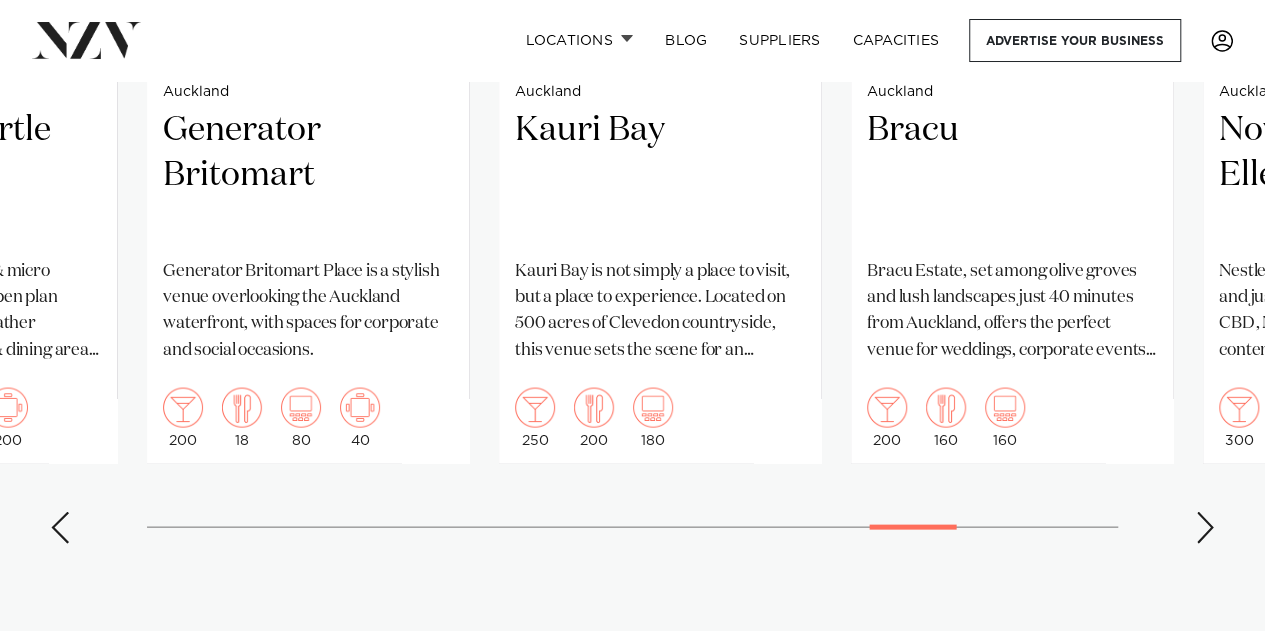 click at bounding box center [60, 527] 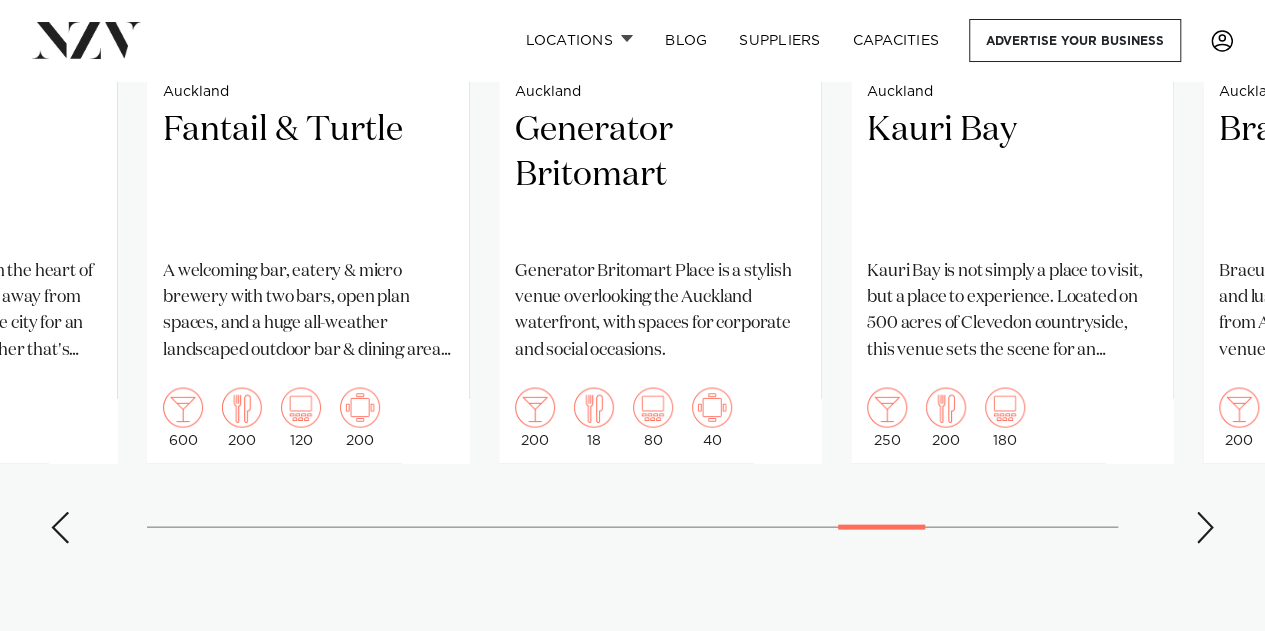 click at bounding box center (60, 527) 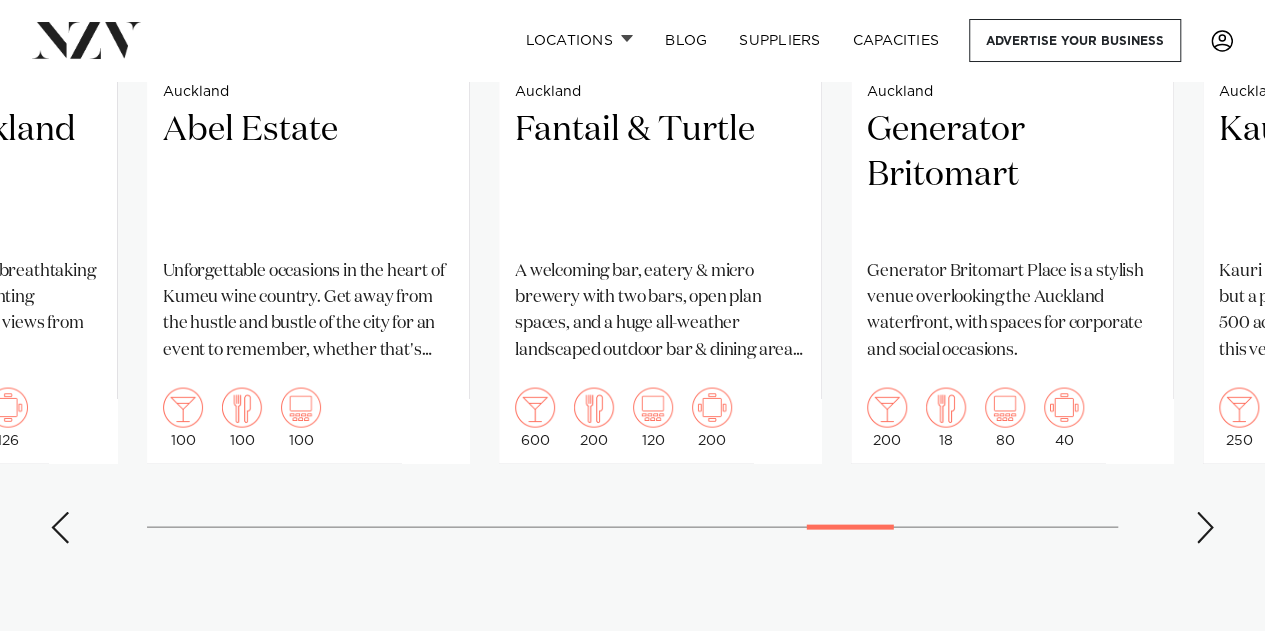click at bounding box center (60, 527) 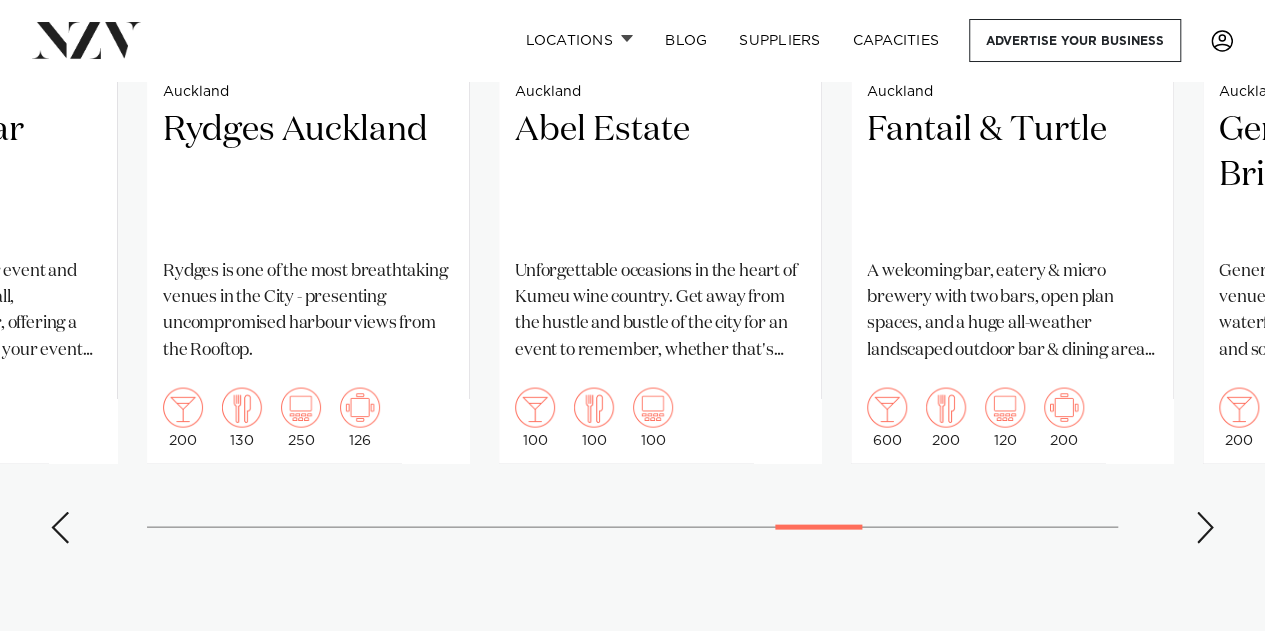click at bounding box center [60, 527] 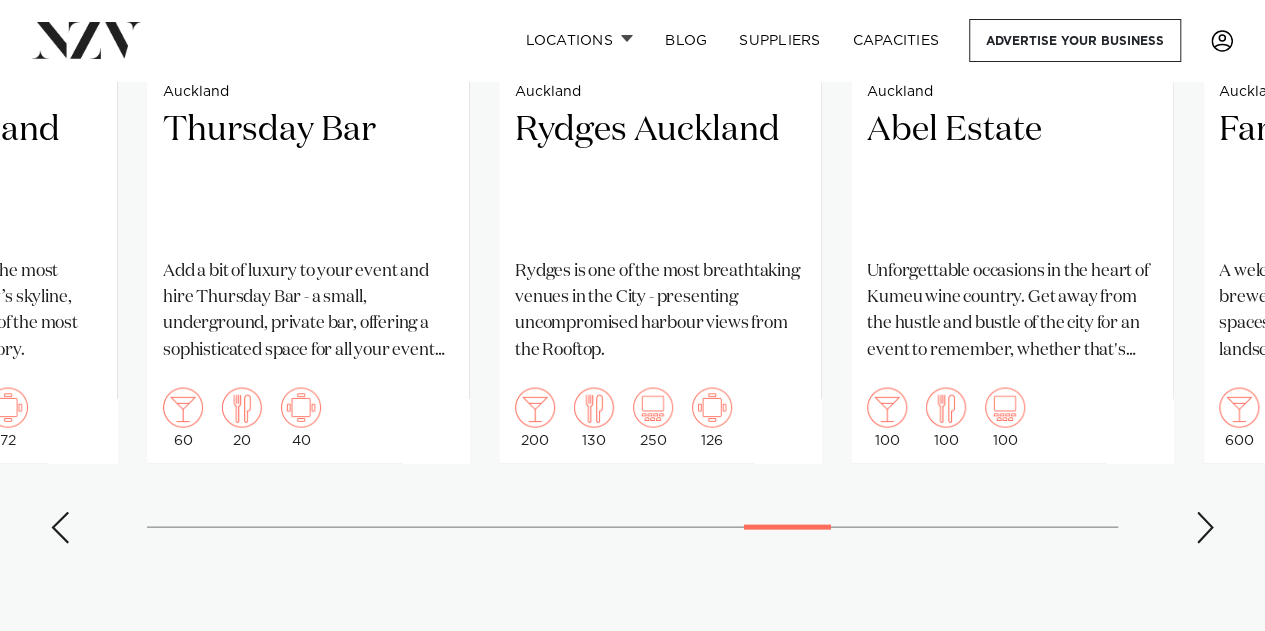 click at bounding box center (60, 527) 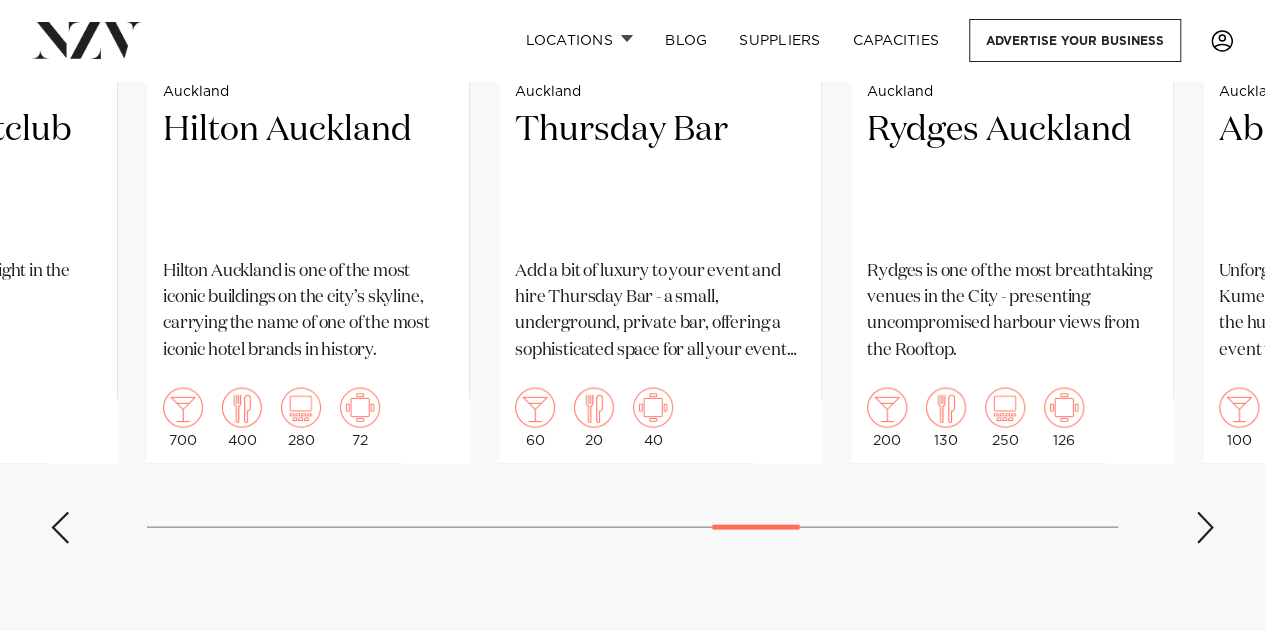 click at bounding box center (60, 527) 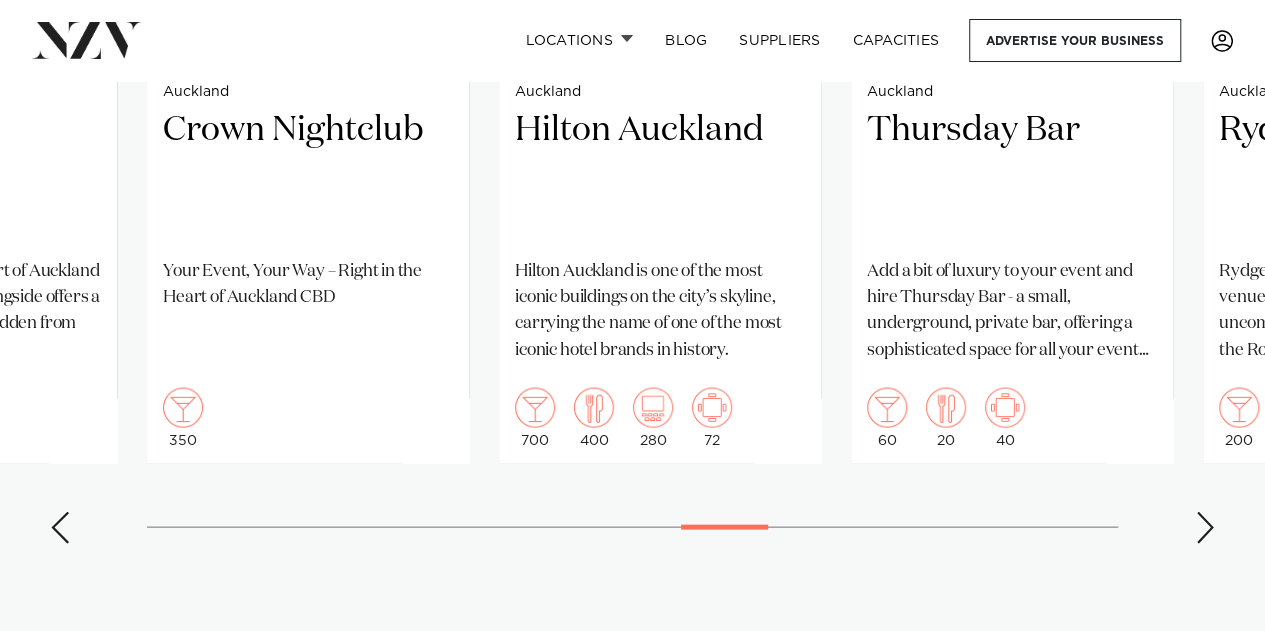 click at bounding box center [60, 527] 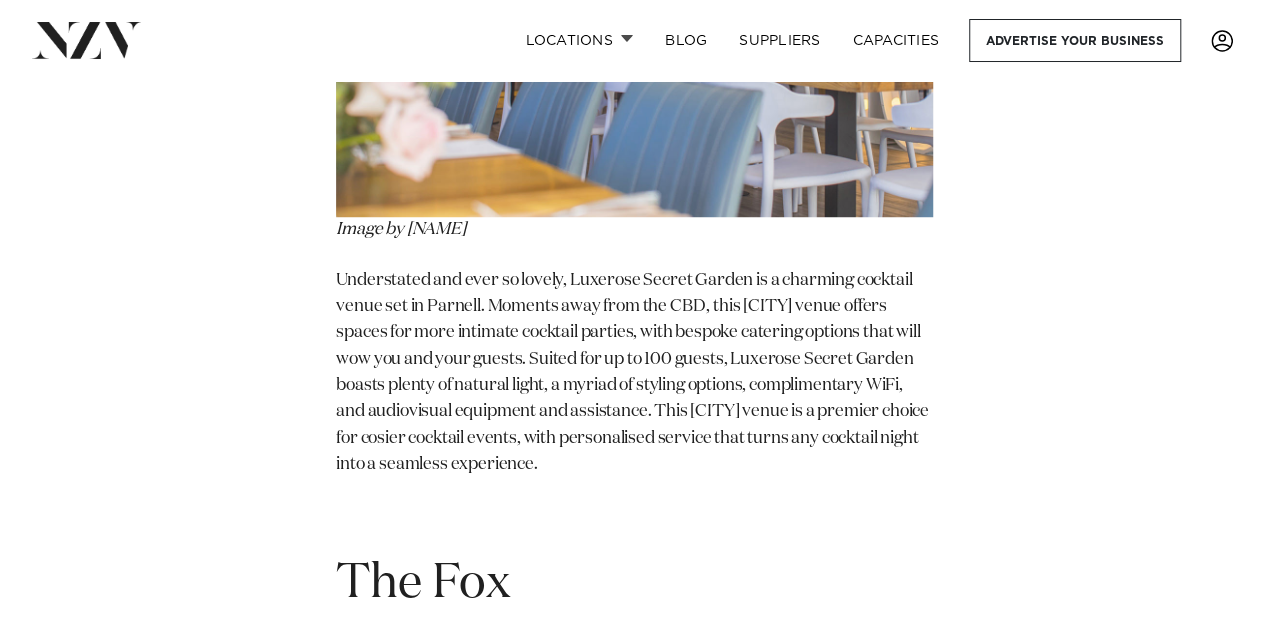 scroll, scrollTop: 8274, scrollLeft: 0, axis: vertical 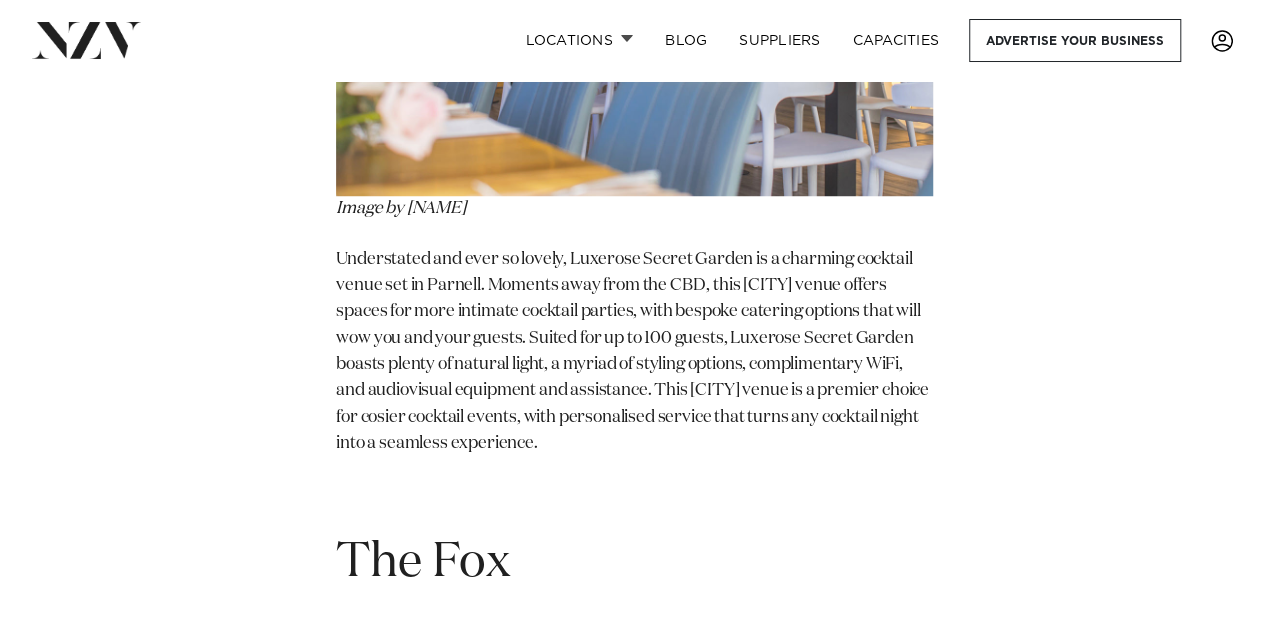 click on "Understated and ever so lovely, Luxerose Secret Garden is a charming cocktail venue set in Parnell. Moments away from the CBD, this Auckland venue offers spaces for more intimate cocktail parties, with bespoke catering options that will wow you and your guests. Suited for up to 100 guests, Luxerose Secret Garden boasts plenty of natural light, a myriad of styling options, complimentary WiFi, and audiovisual equipment and assistance. This Auckland venue is a premier choice for cosier cocktail events, with personalised service that turns any cocktail night into a seamless experience." at bounding box center [634, 352] 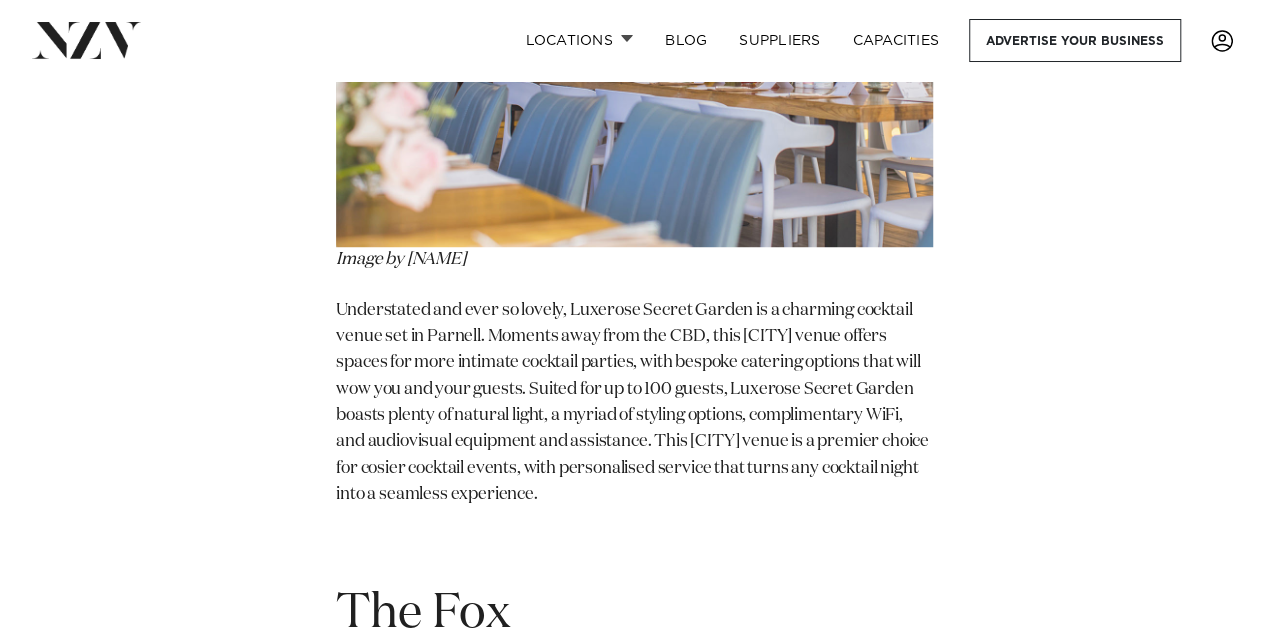 scroll, scrollTop: 8222, scrollLeft: 0, axis: vertical 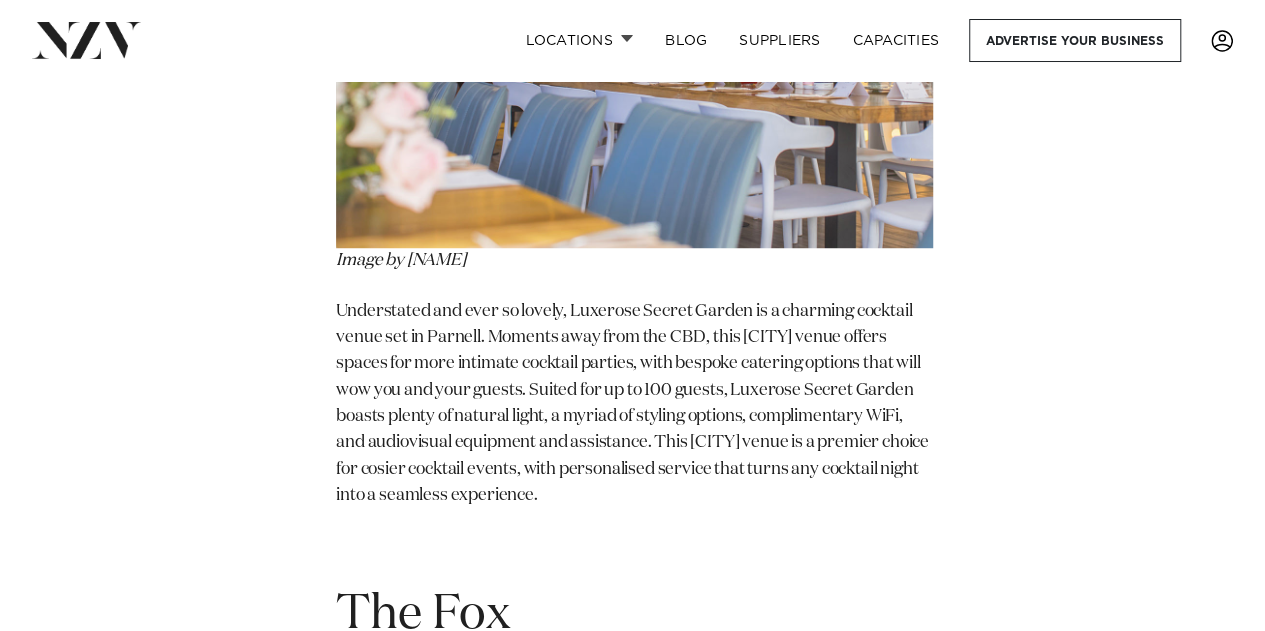 click at bounding box center (634, 30) 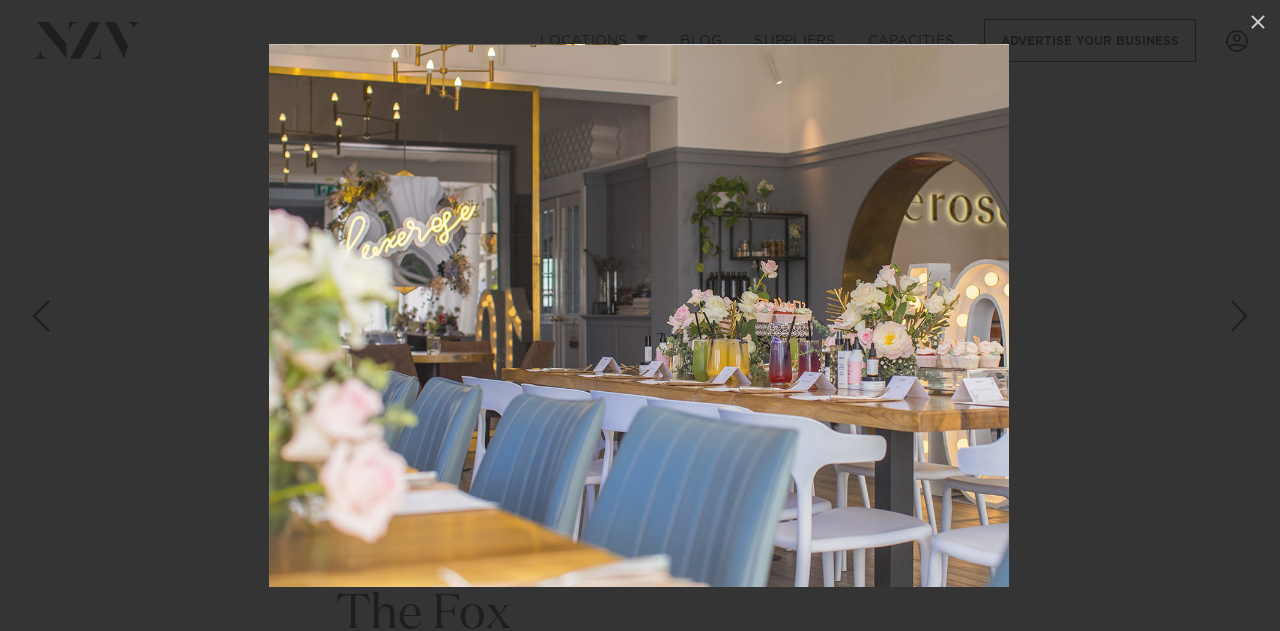click at bounding box center [639, 315] 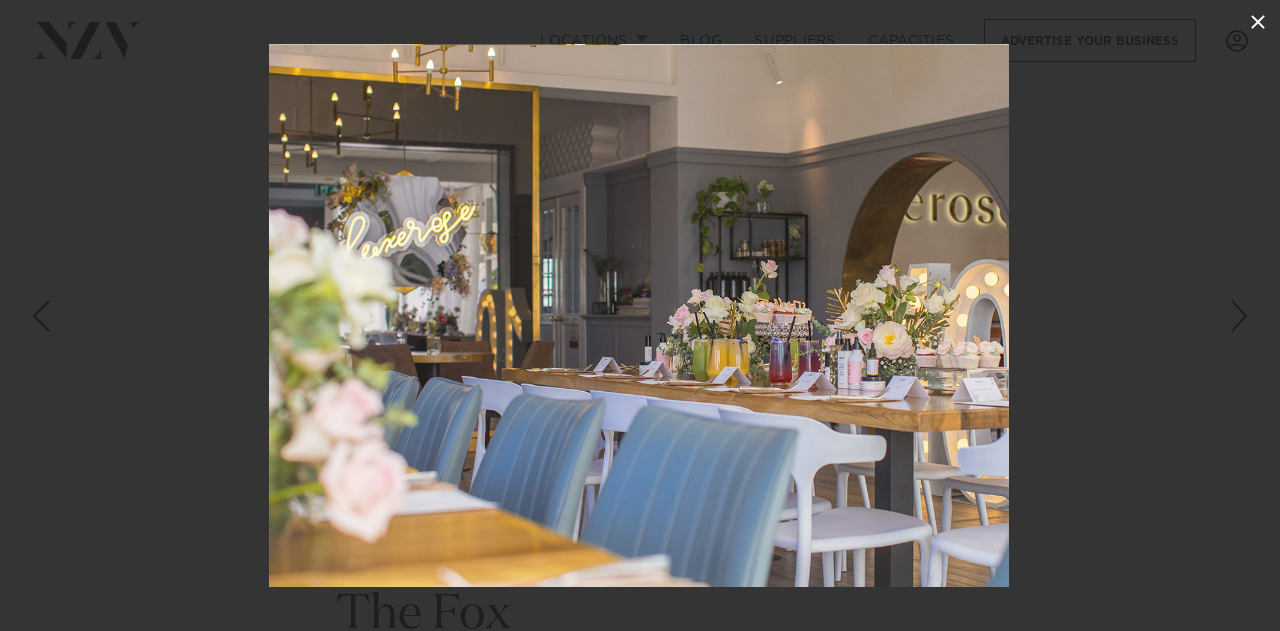 click 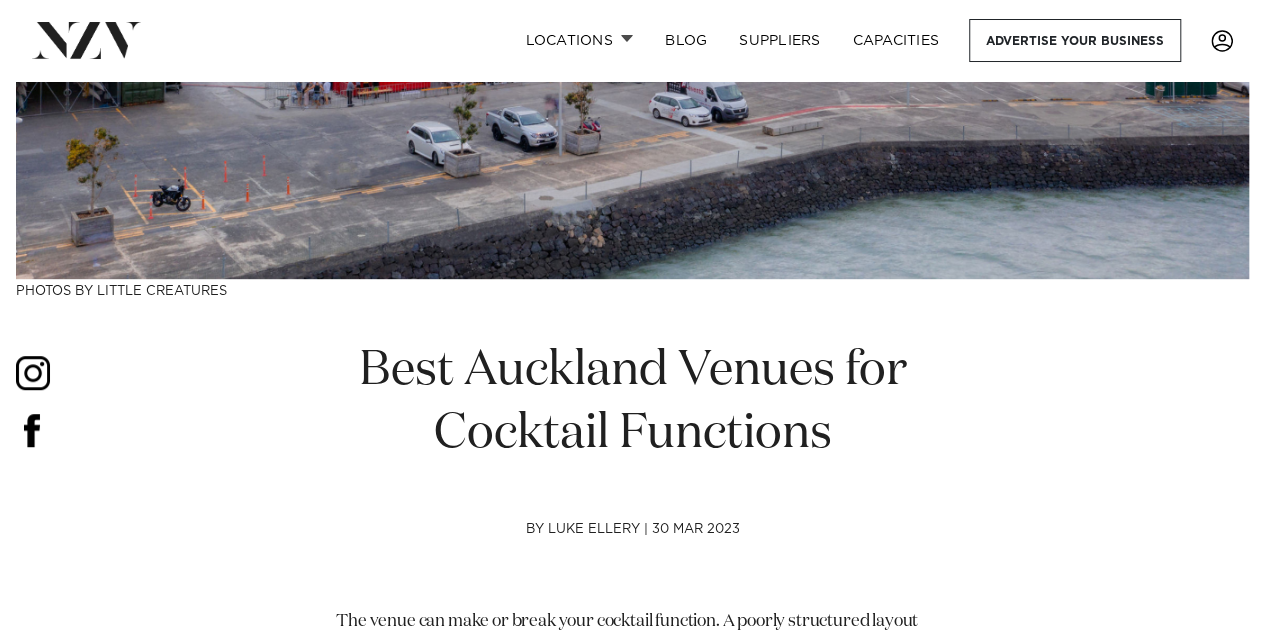 scroll, scrollTop: 402, scrollLeft: 0, axis: vertical 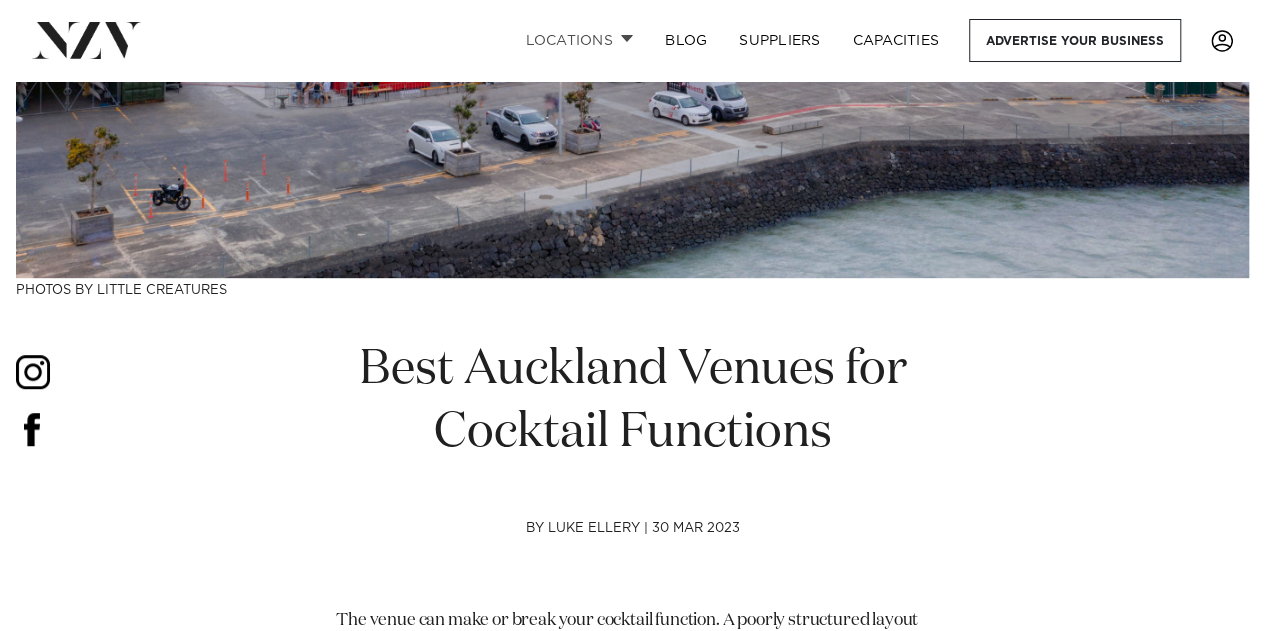 click on "Locations" at bounding box center [579, 40] 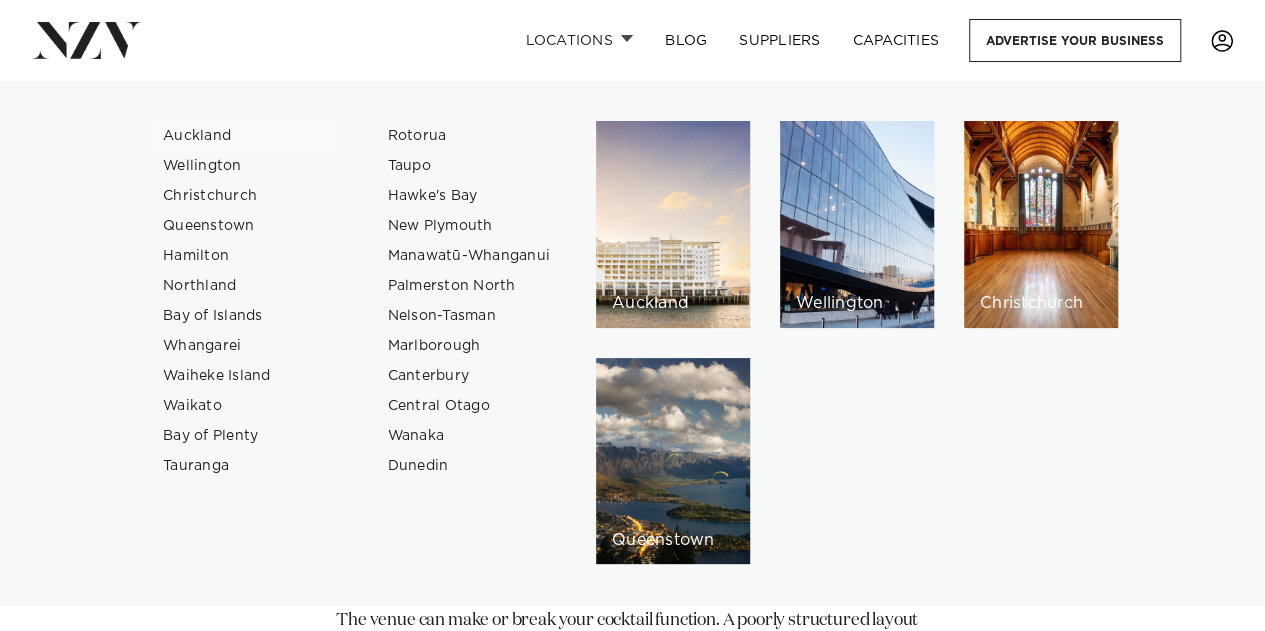 click on "Auckland" at bounding box center (244, 136) 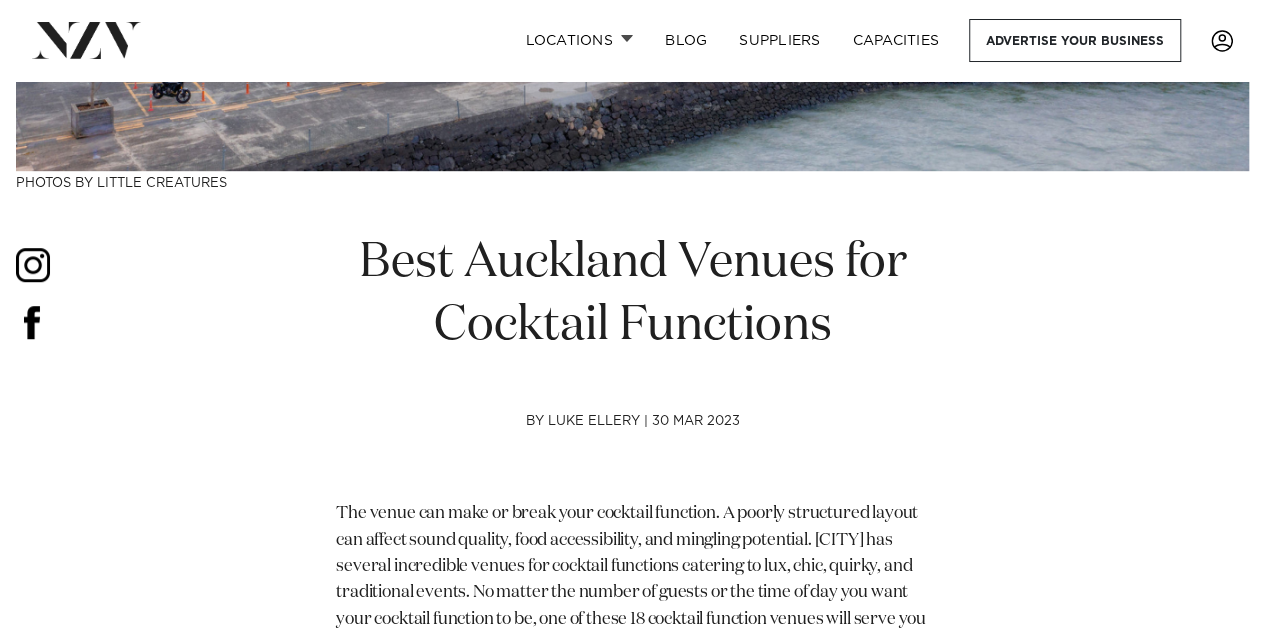 scroll, scrollTop: 510, scrollLeft: 0, axis: vertical 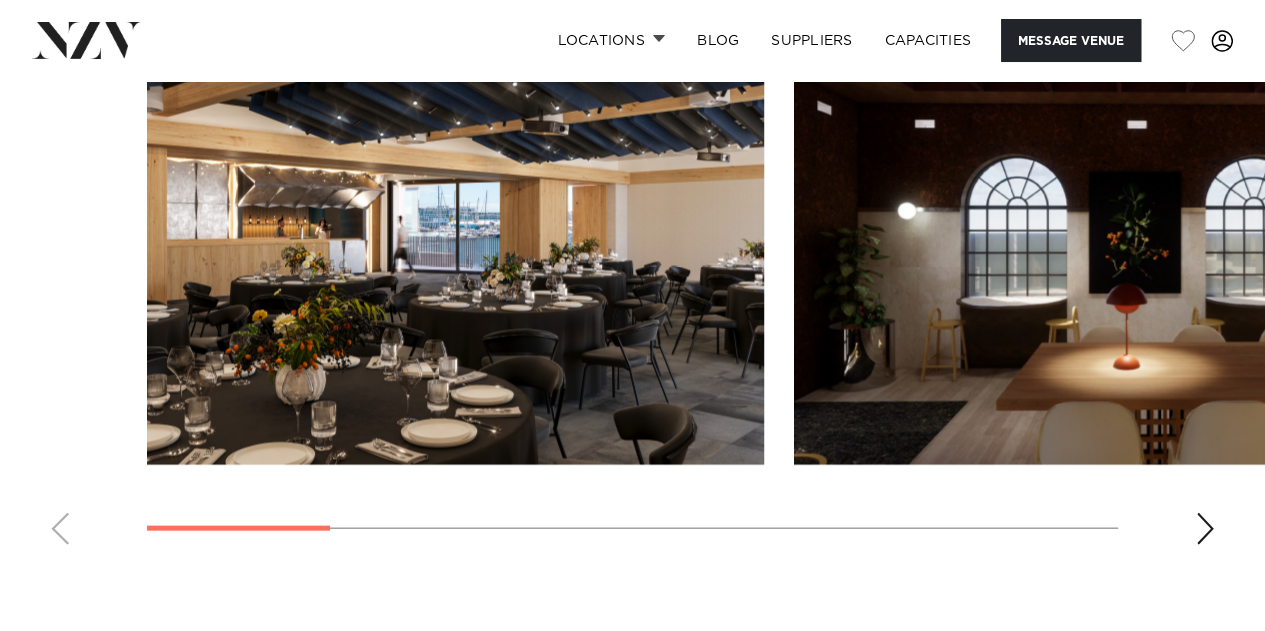 click at bounding box center [1205, 529] 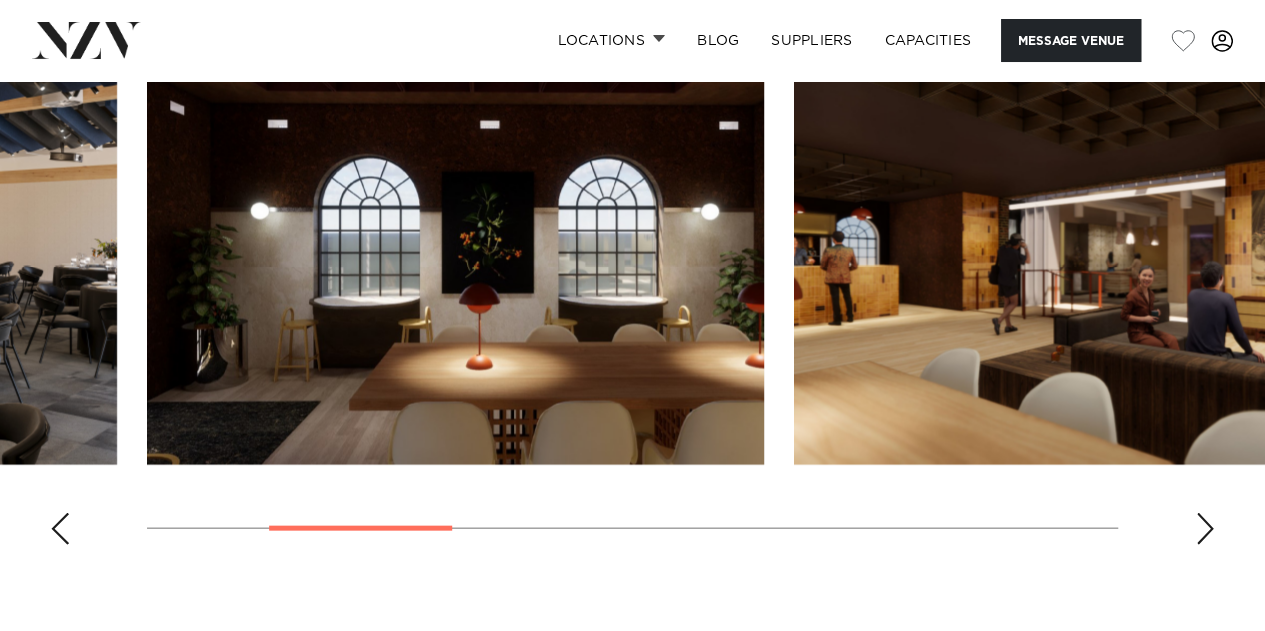 click at bounding box center [1205, 529] 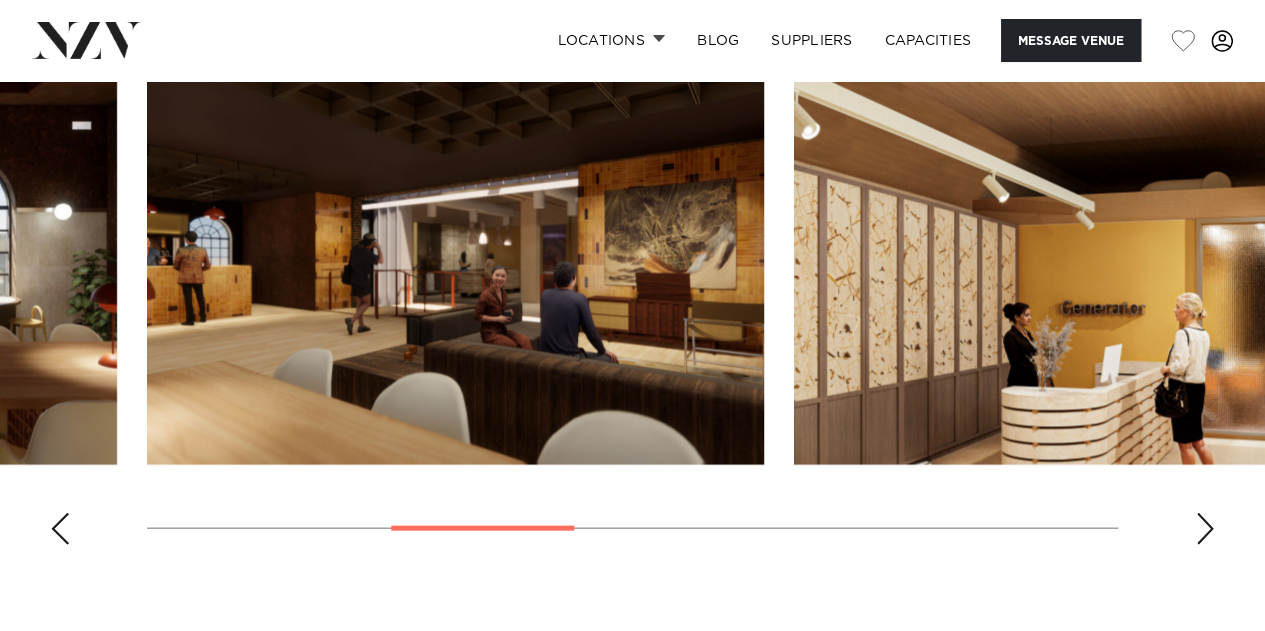 click at bounding box center (1205, 529) 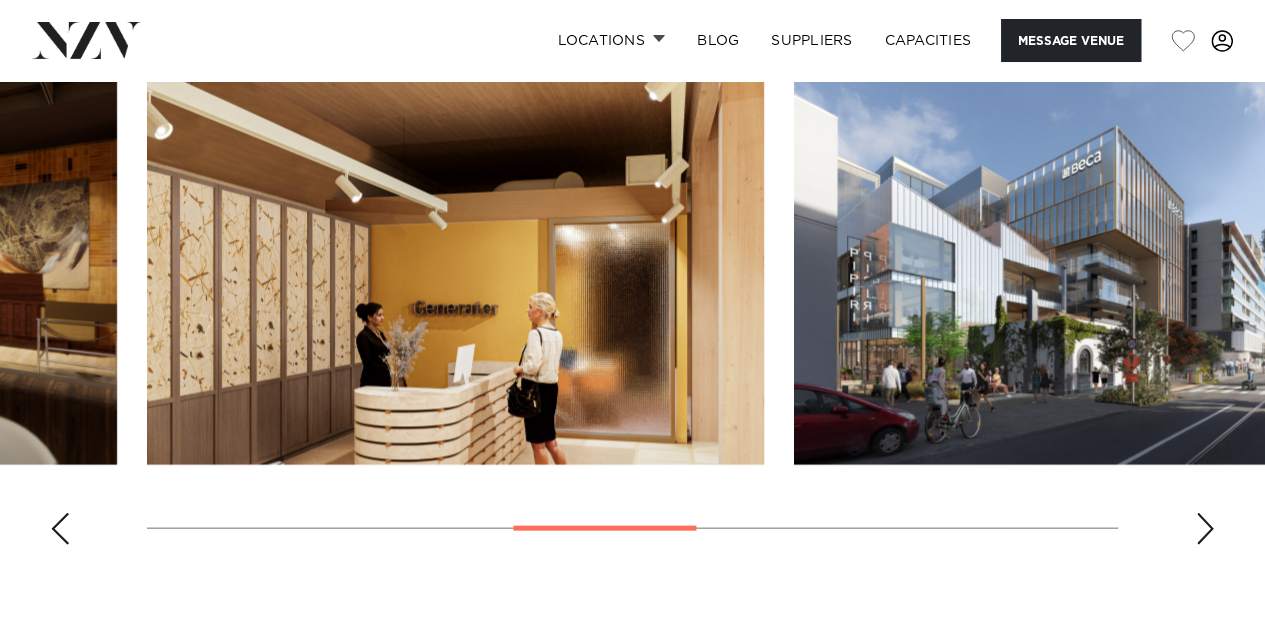 click at bounding box center [1205, 529] 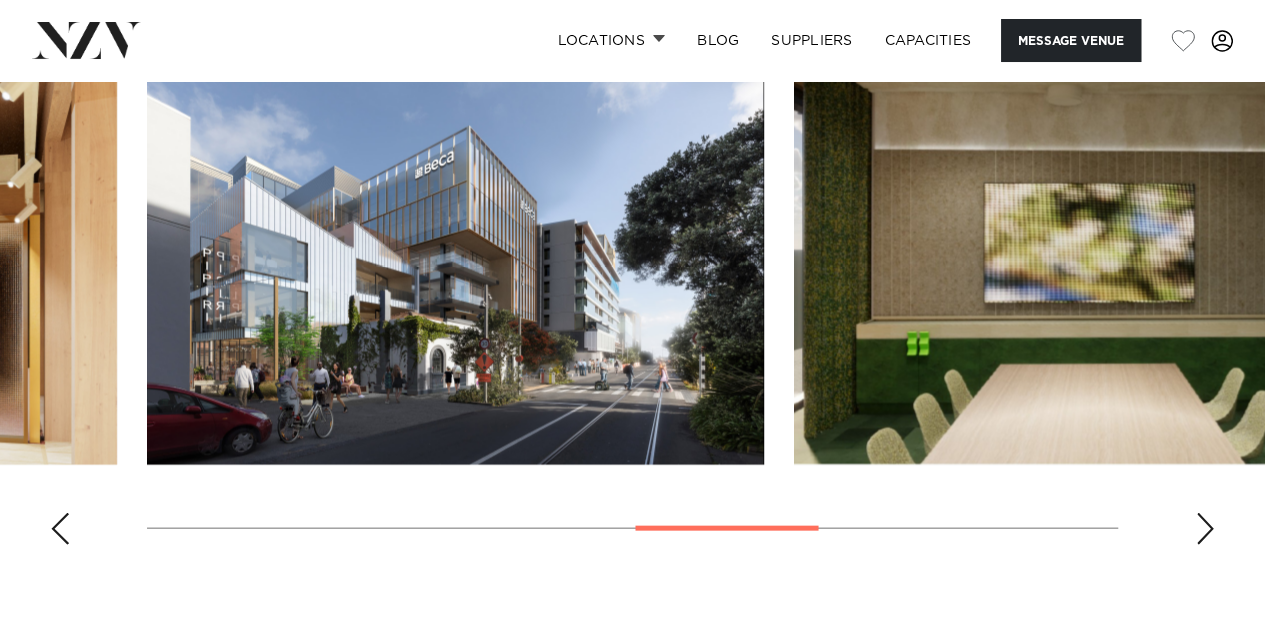 click at bounding box center (1205, 529) 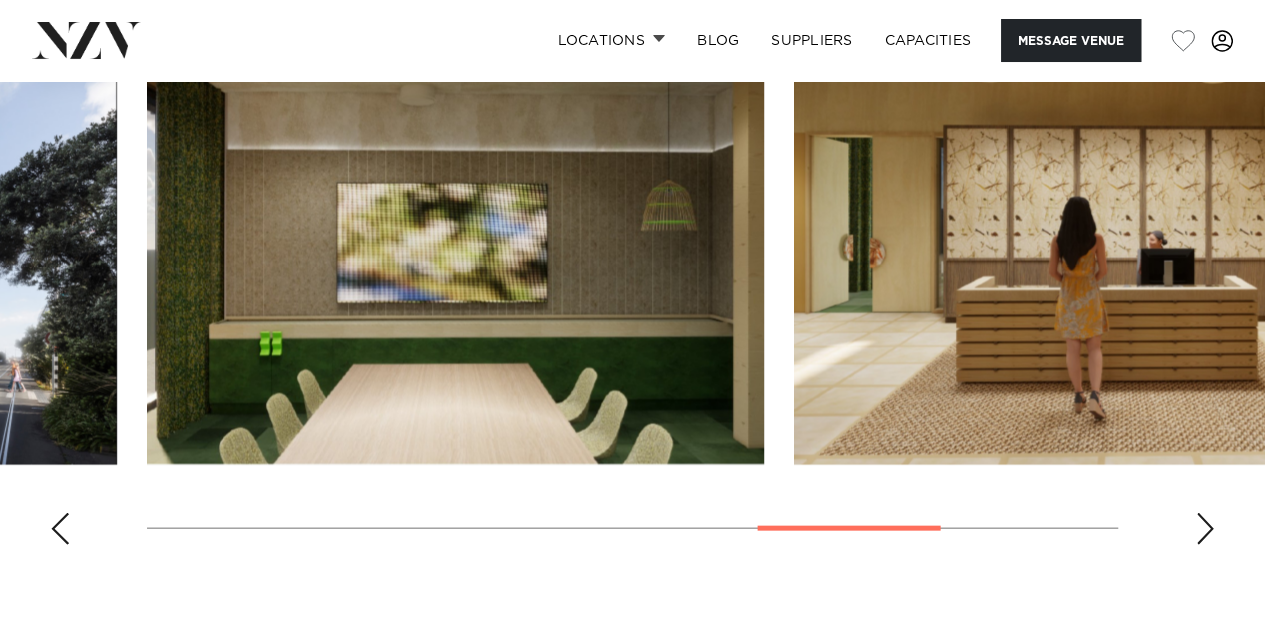 click at bounding box center [1205, 529] 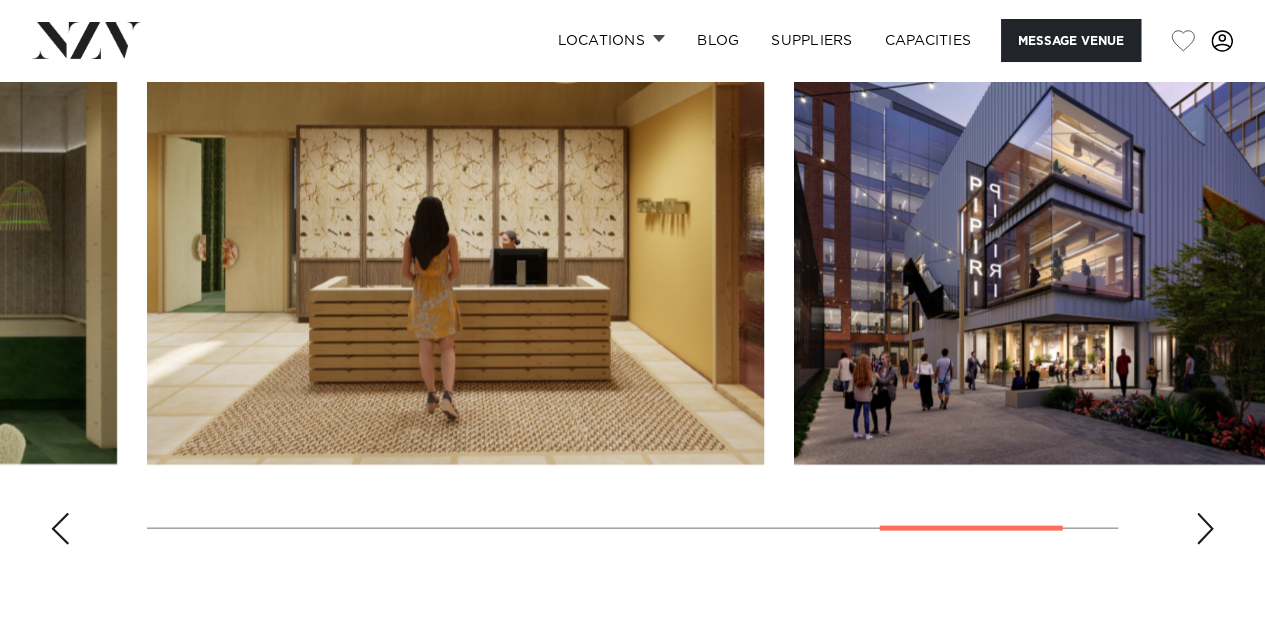 click at bounding box center [1205, 529] 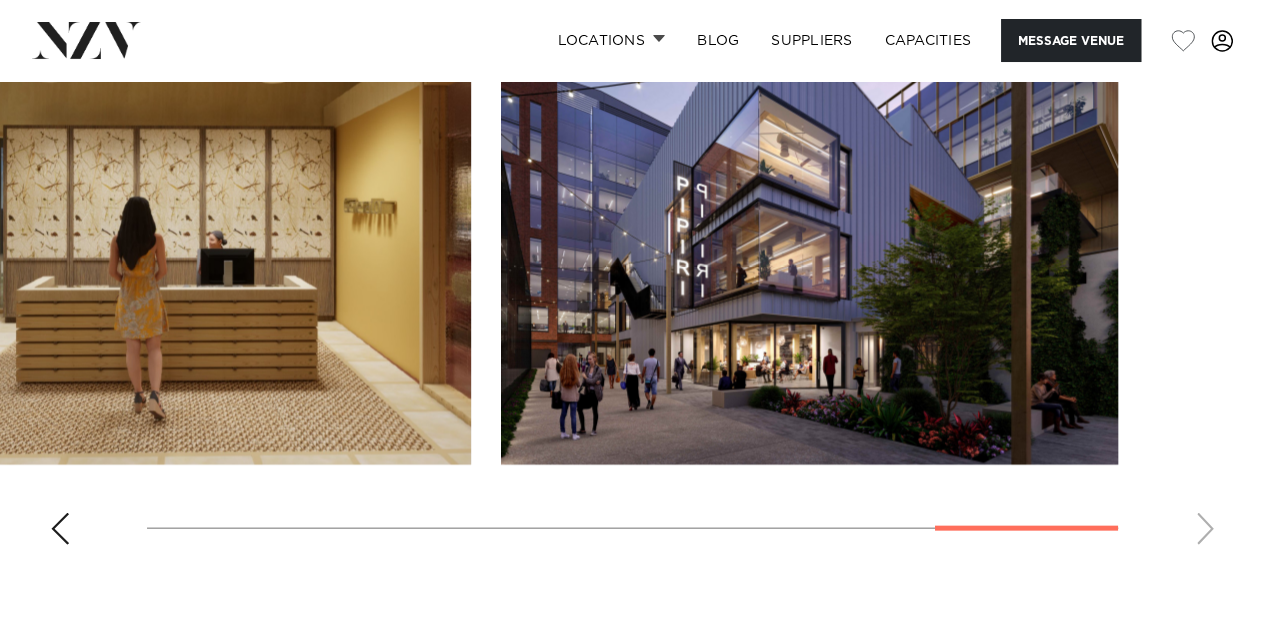 click at bounding box center [632, 286] 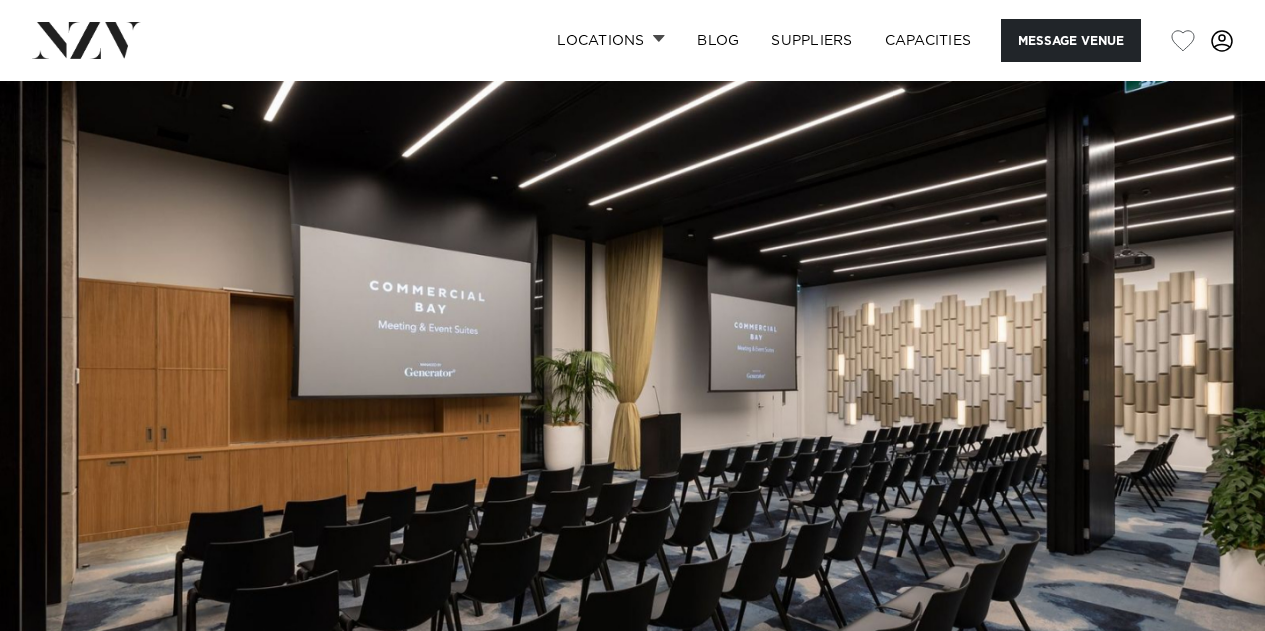 scroll, scrollTop: 0, scrollLeft: 0, axis: both 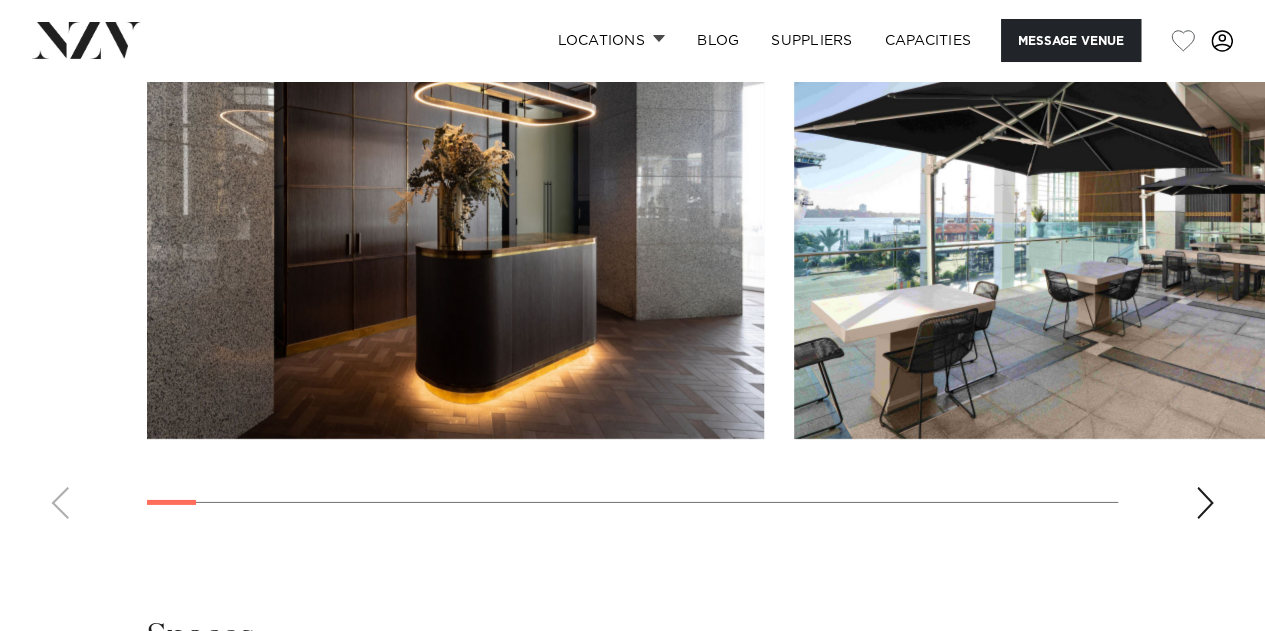 click at bounding box center (1205, 503) 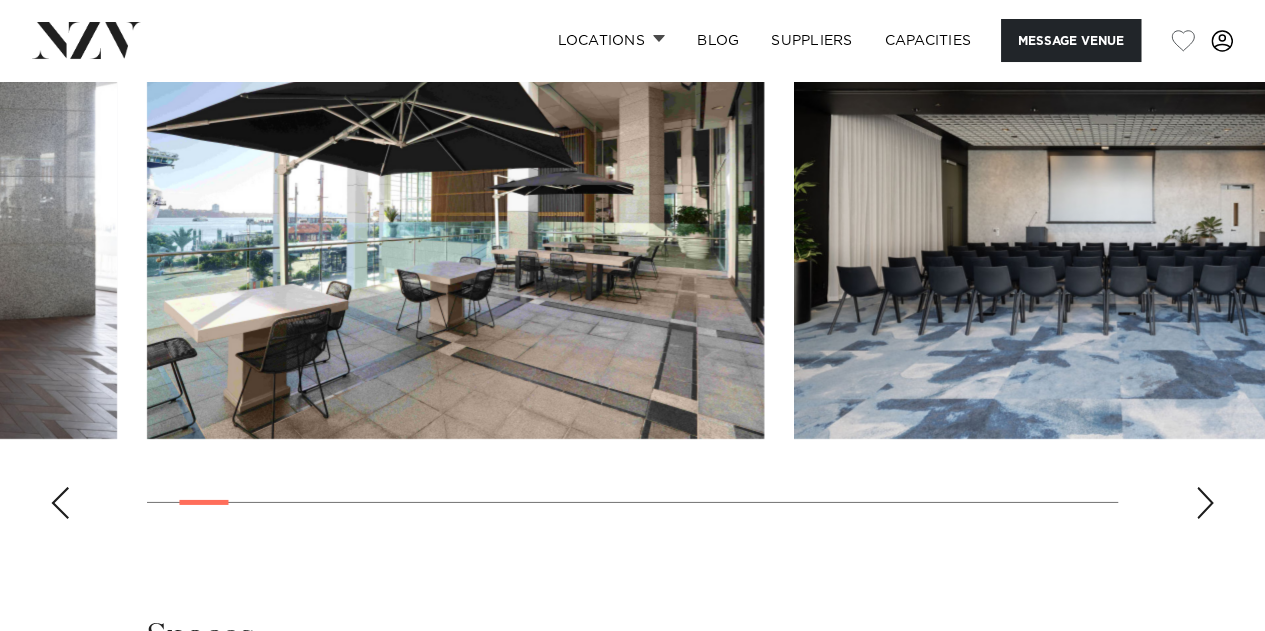 click at bounding box center [1205, 503] 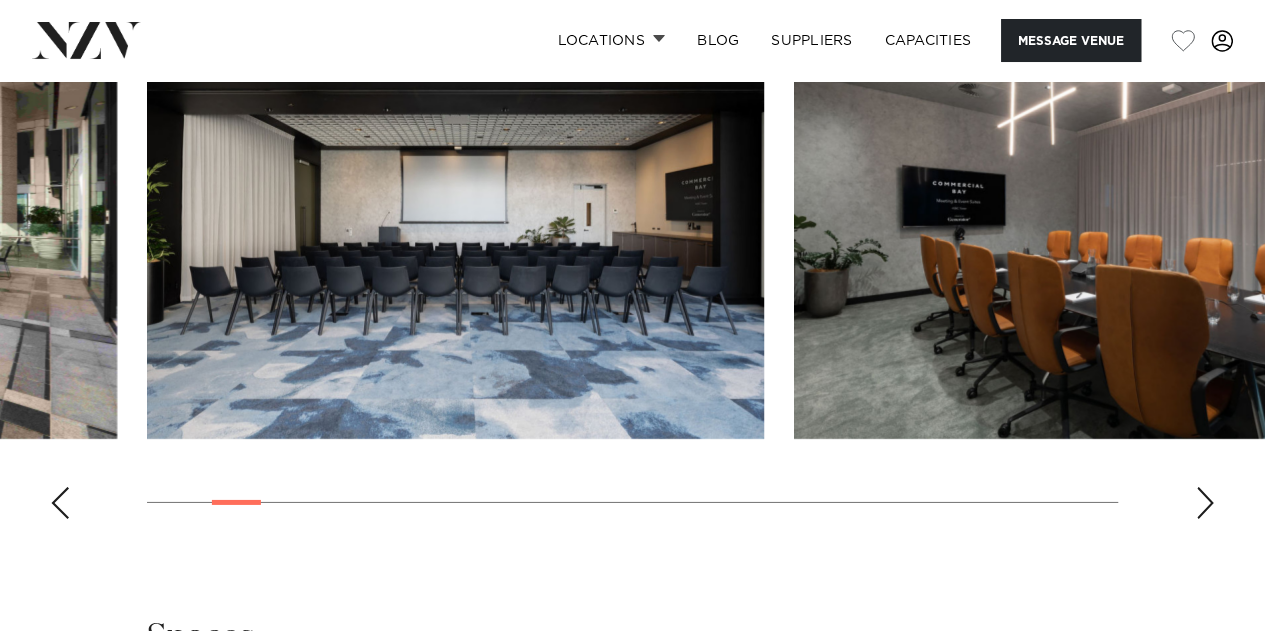 click at bounding box center [1205, 503] 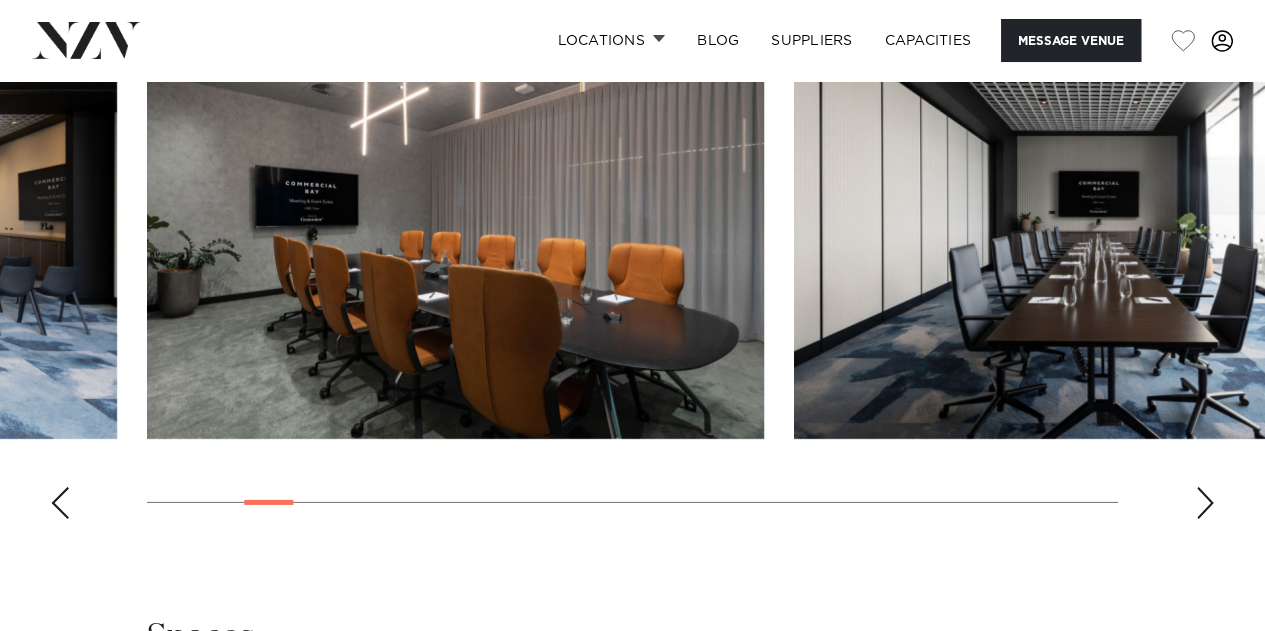 click at bounding box center (1205, 503) 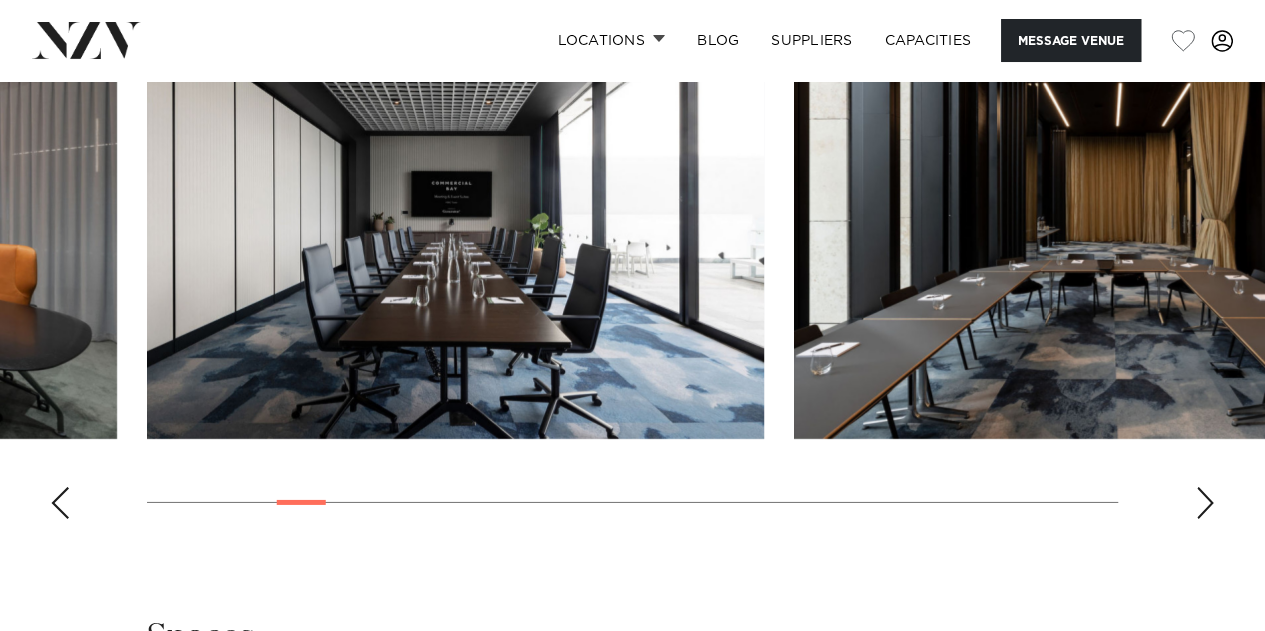 click at bounding box center [1205, 503] 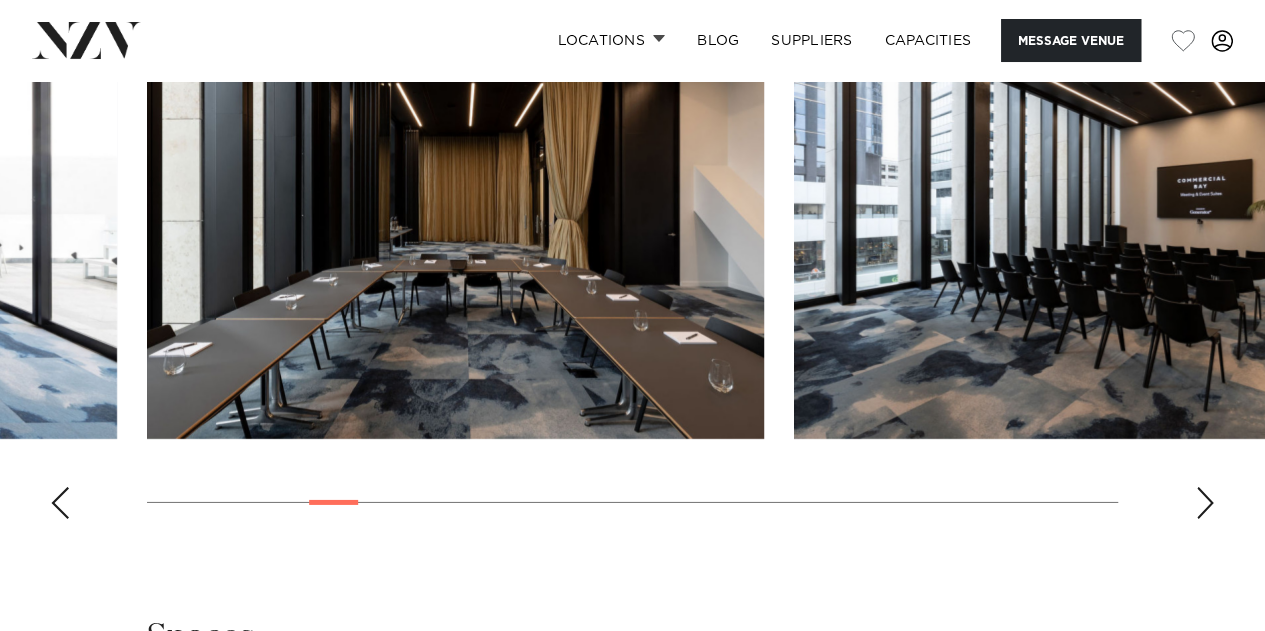 click at bounding box center [1205, 503] 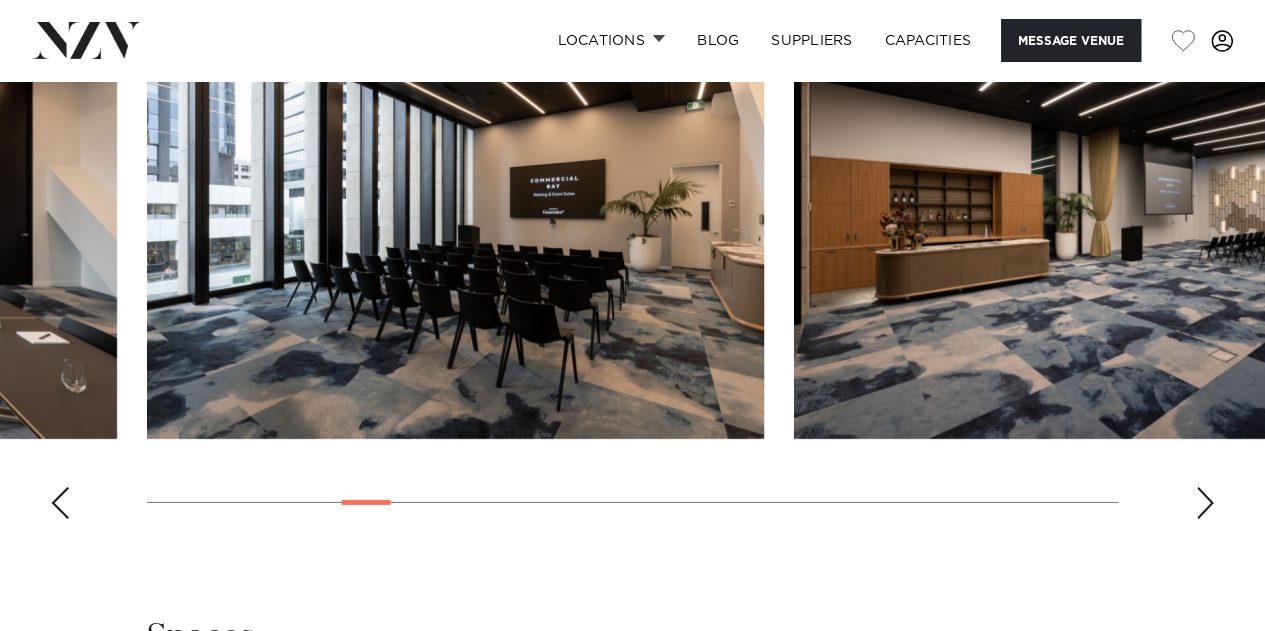 click at bounding box center (1205, 503) 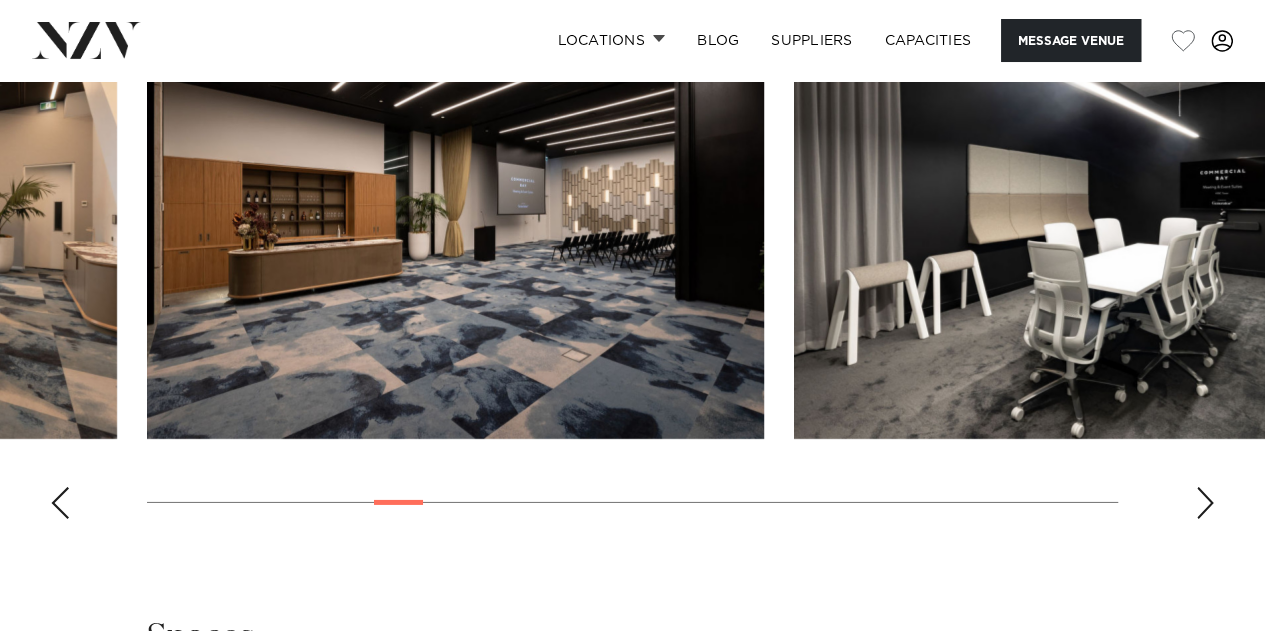 click at bounding box center (1205, 503) 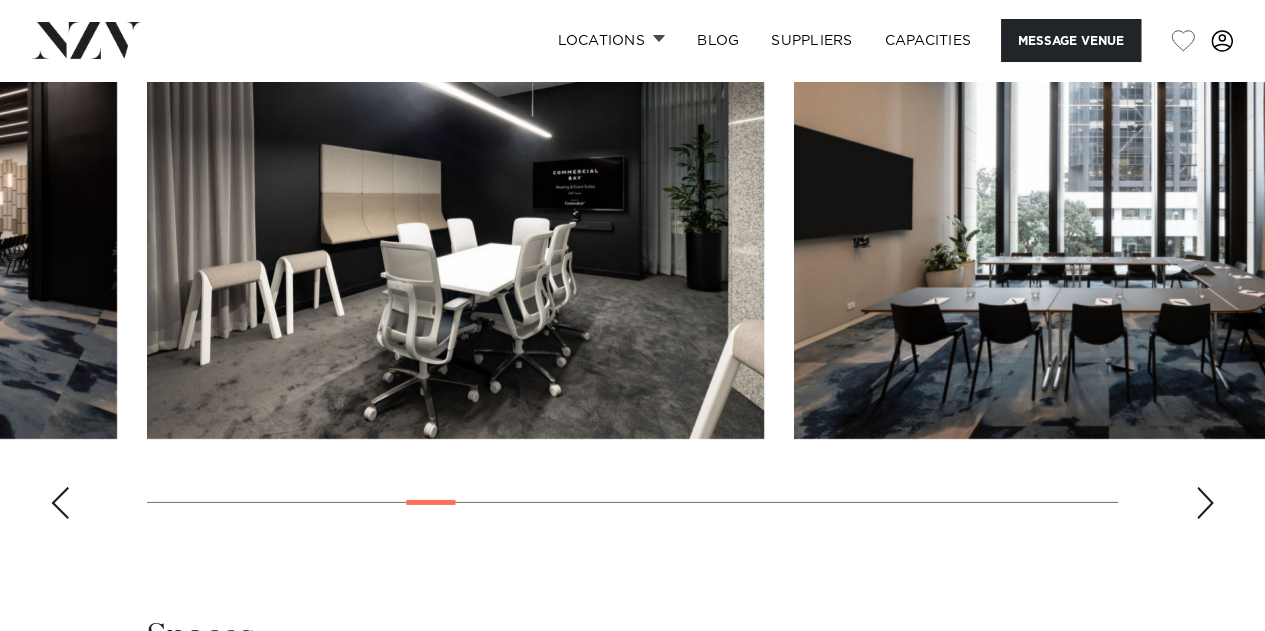 click at bounding box center [1205, 503] 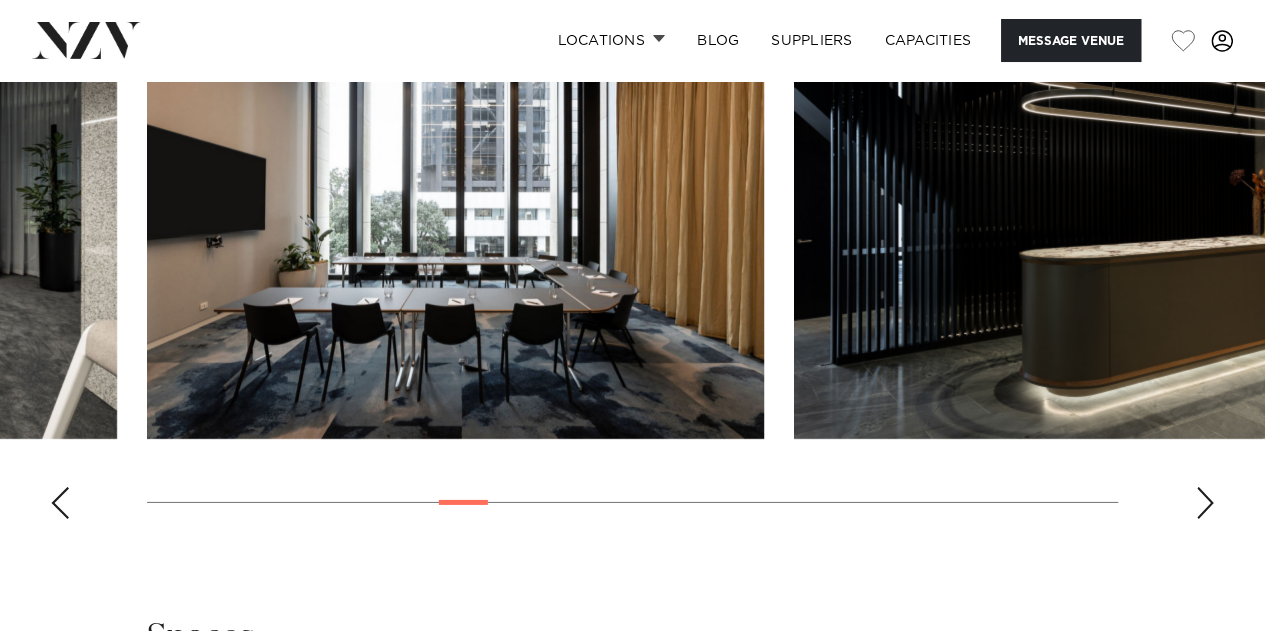 click at bounding box center (1205, 503) 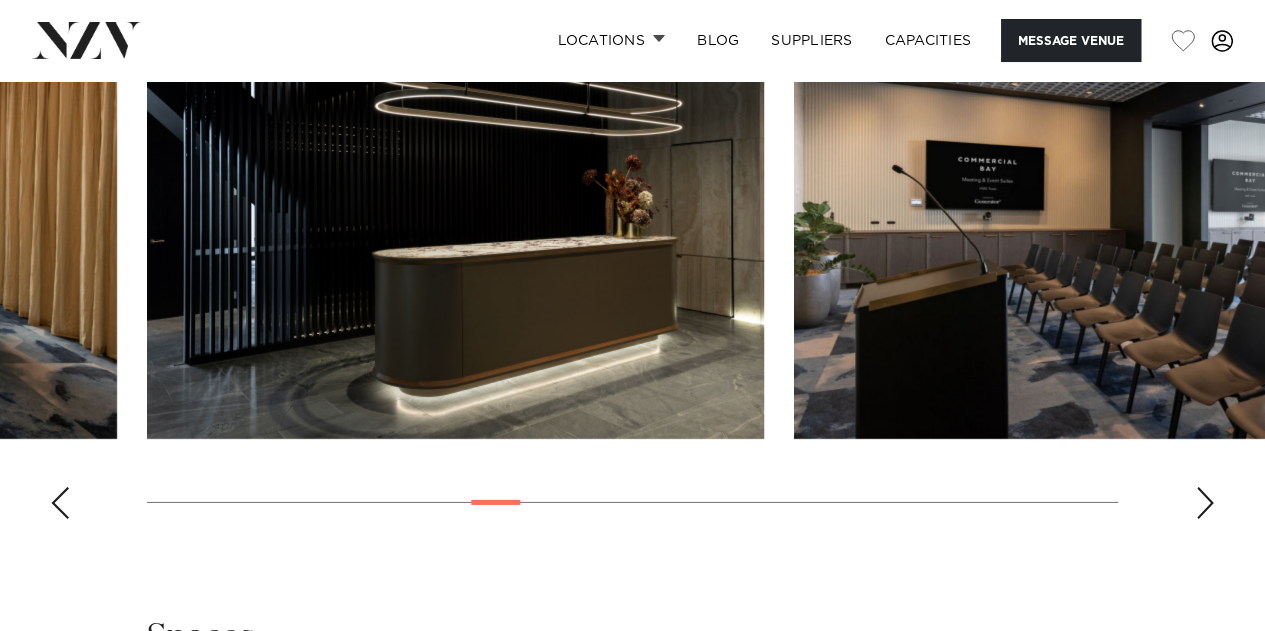 click at bounding box center (1205, 503) 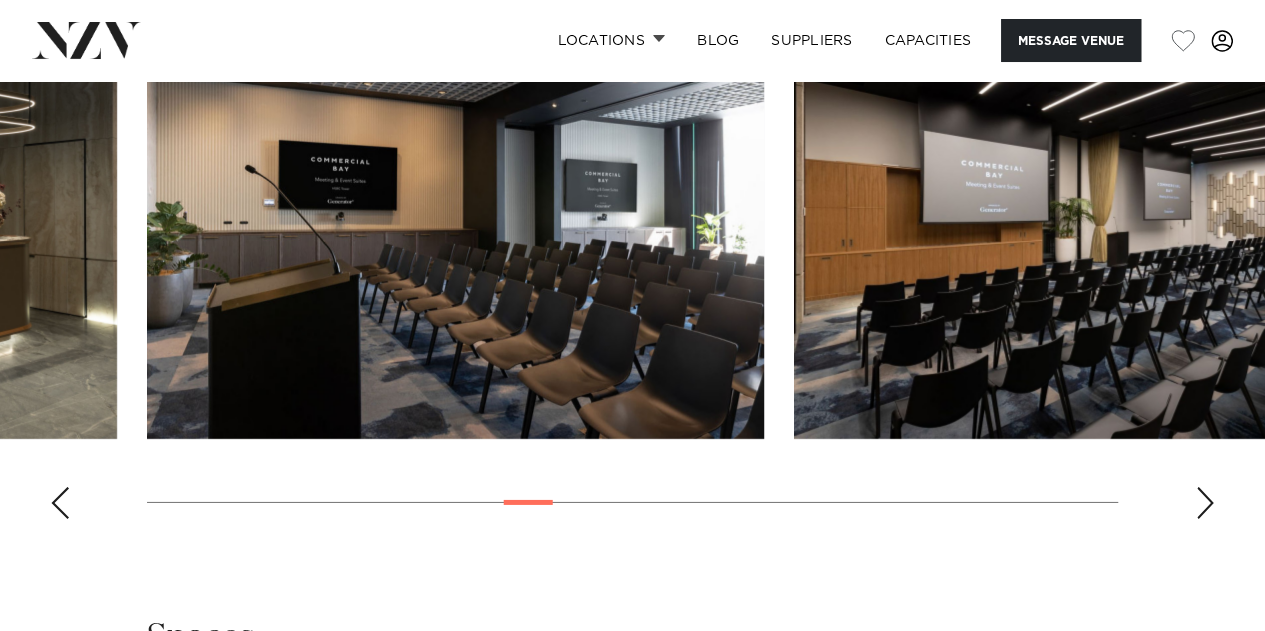 click at bounding box center (1205, 503) 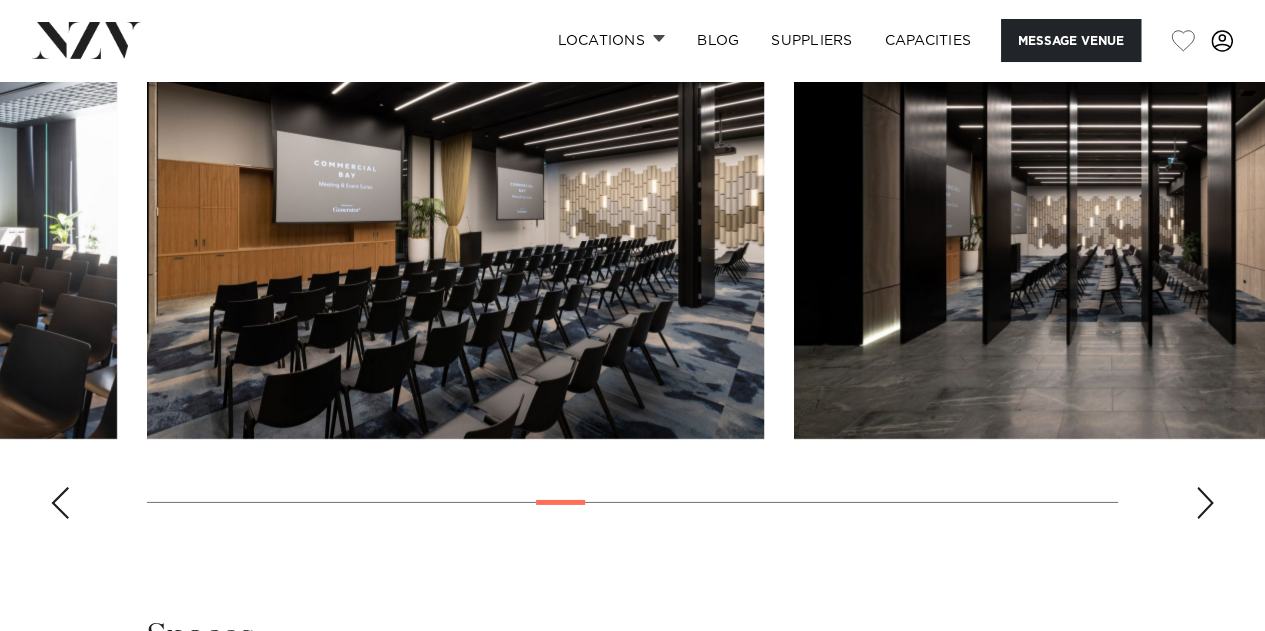 click at bounding box center [1205, 503] 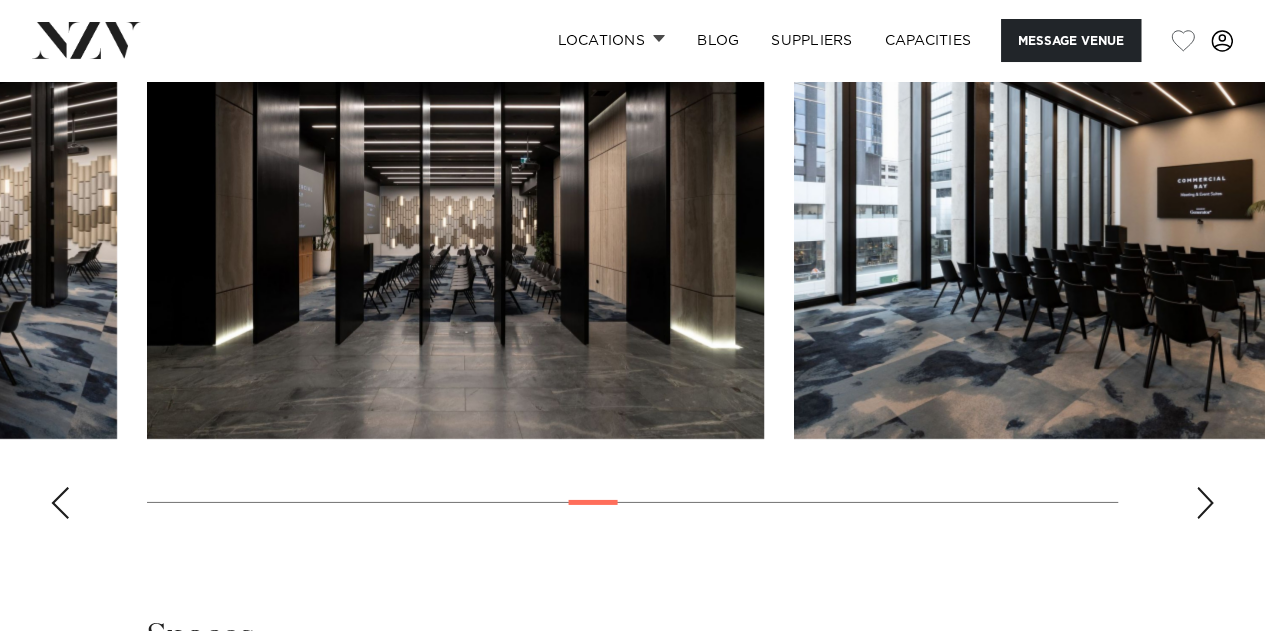 click at bounding box center [1205, 503] 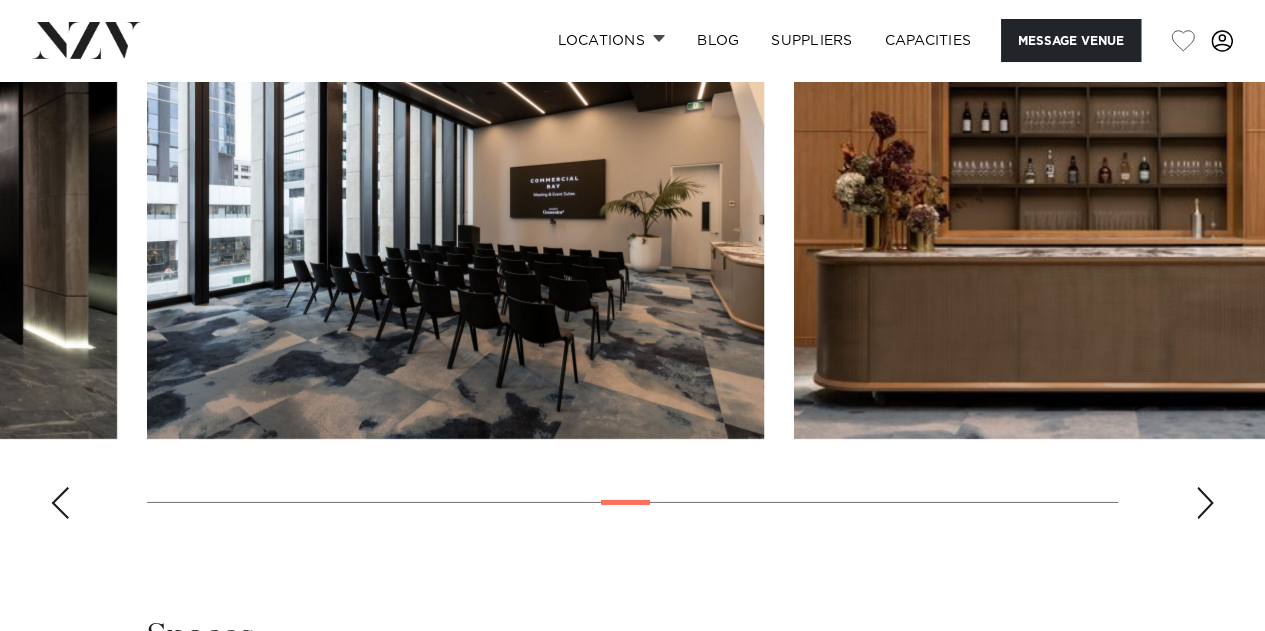 click at bounding box center [1205, 503] 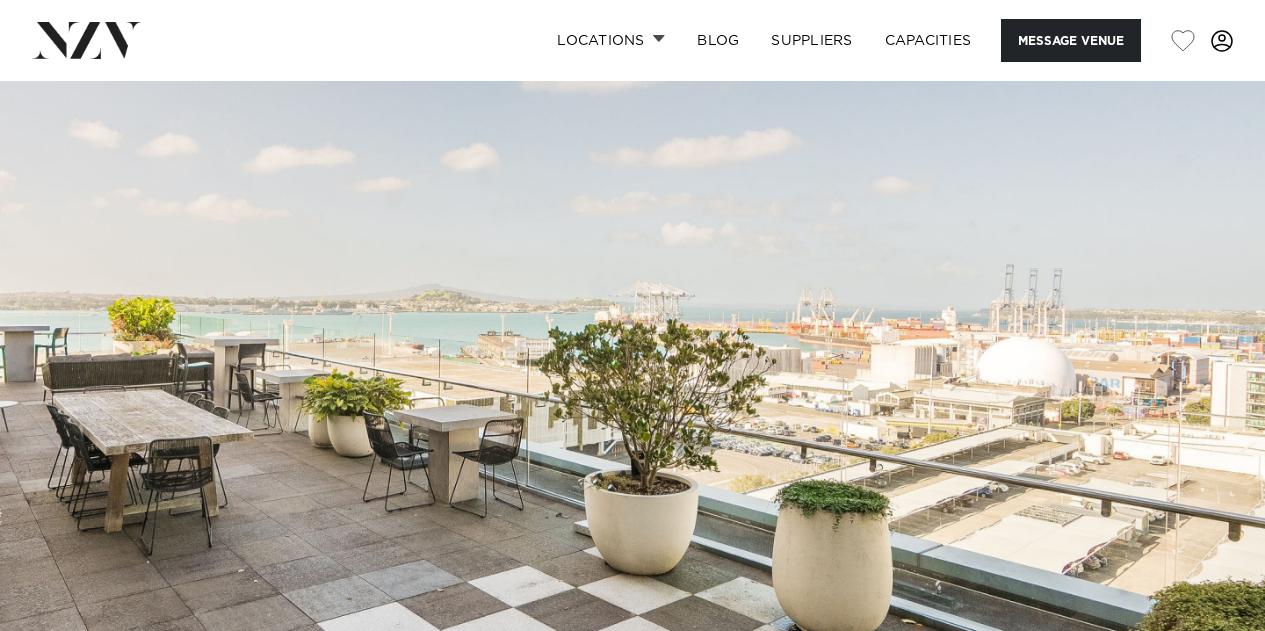 scroll, scrollTop: 0, scrollLeft: 0, axis: both 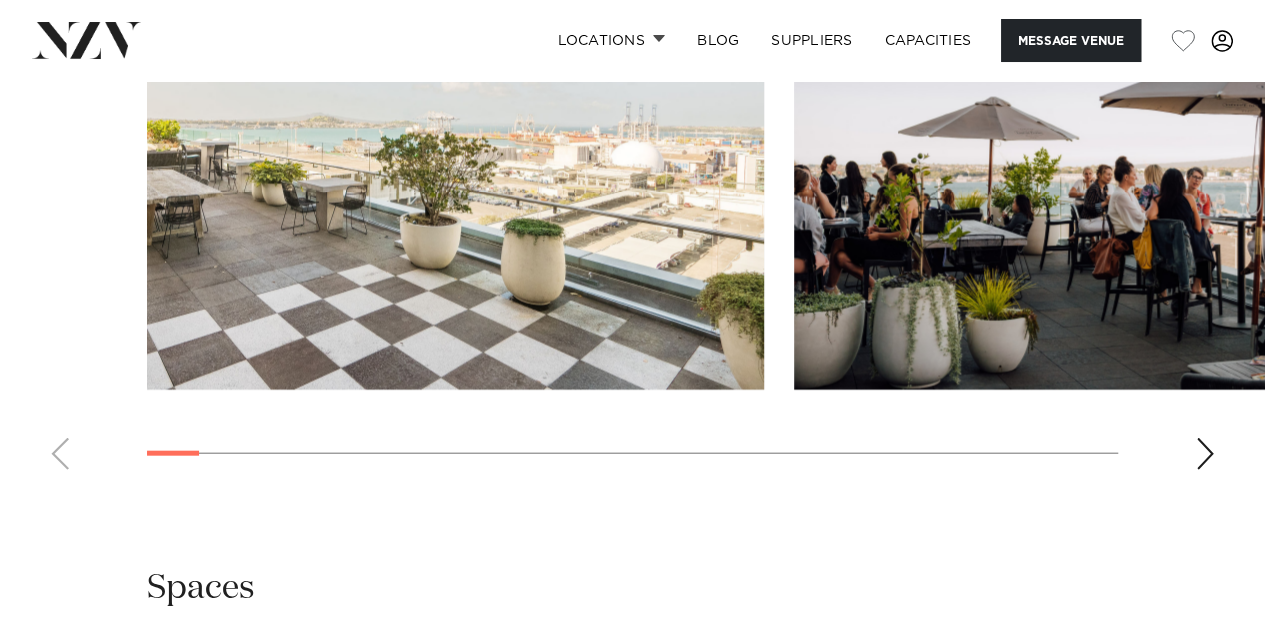click at bounding box center [632, 211] 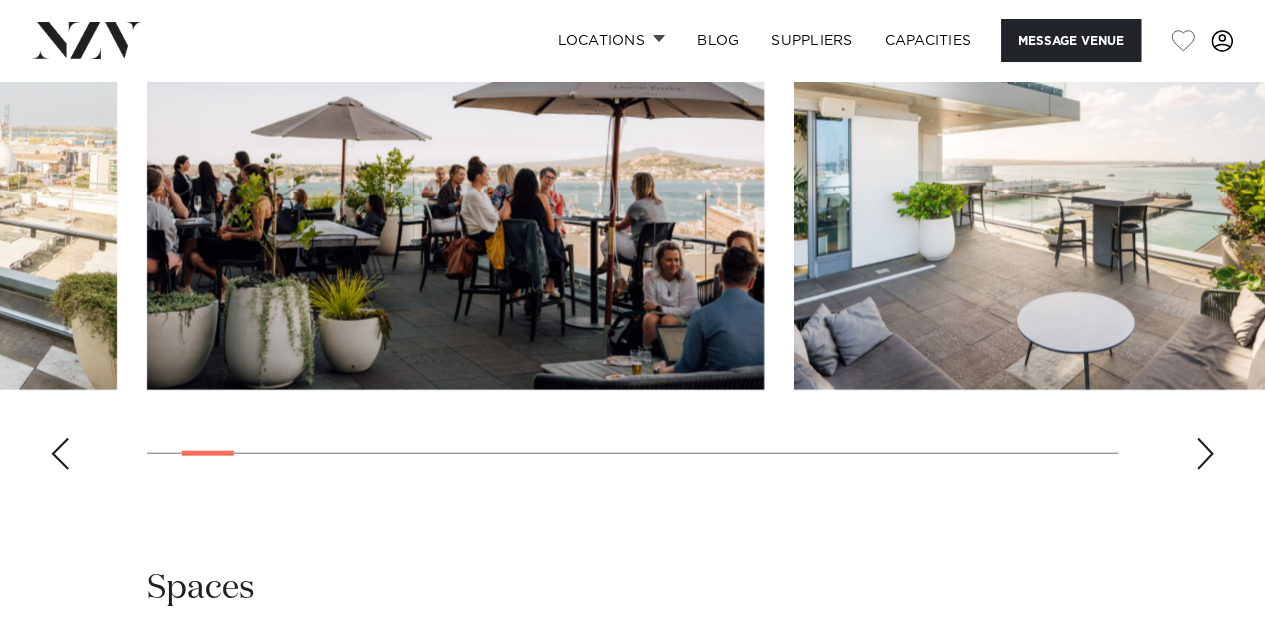 click at bounding box center [1205, 454] 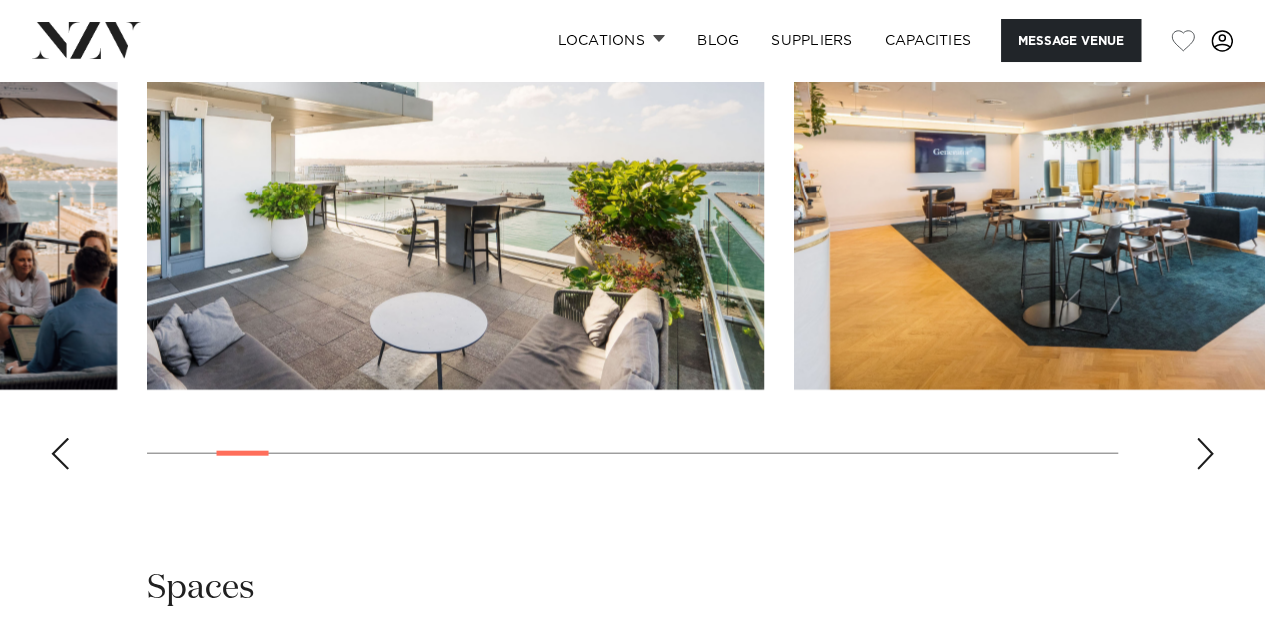 click at bounding box center [1205, 454] 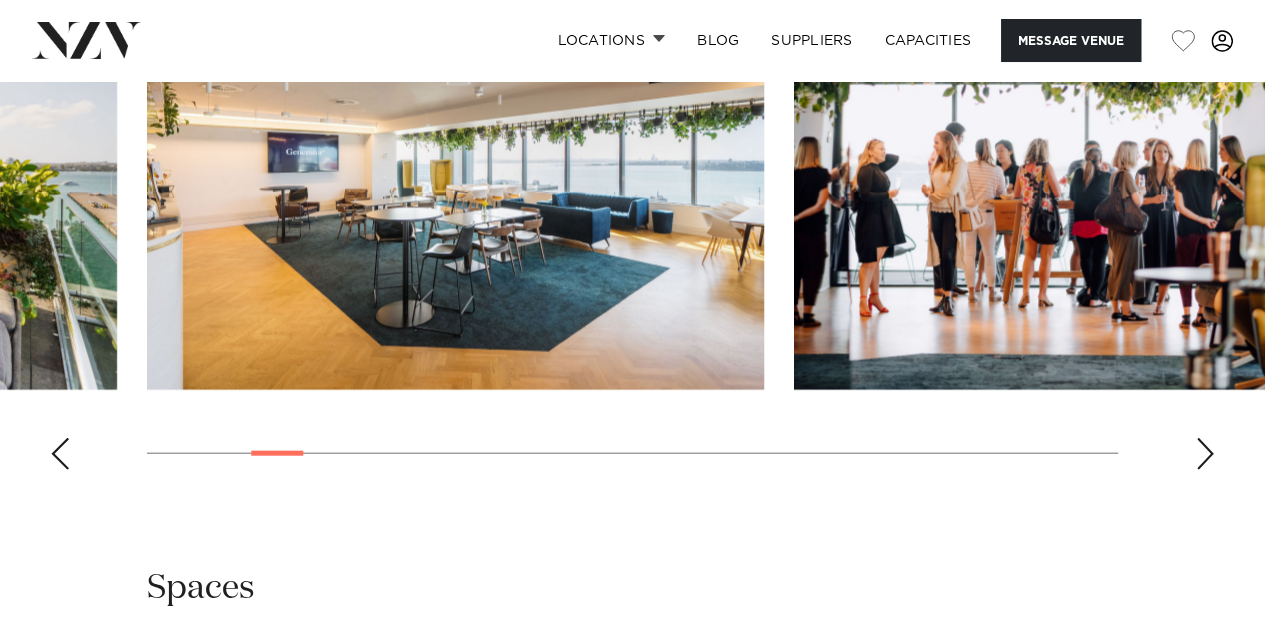 click at bounding box center (1205, 454) 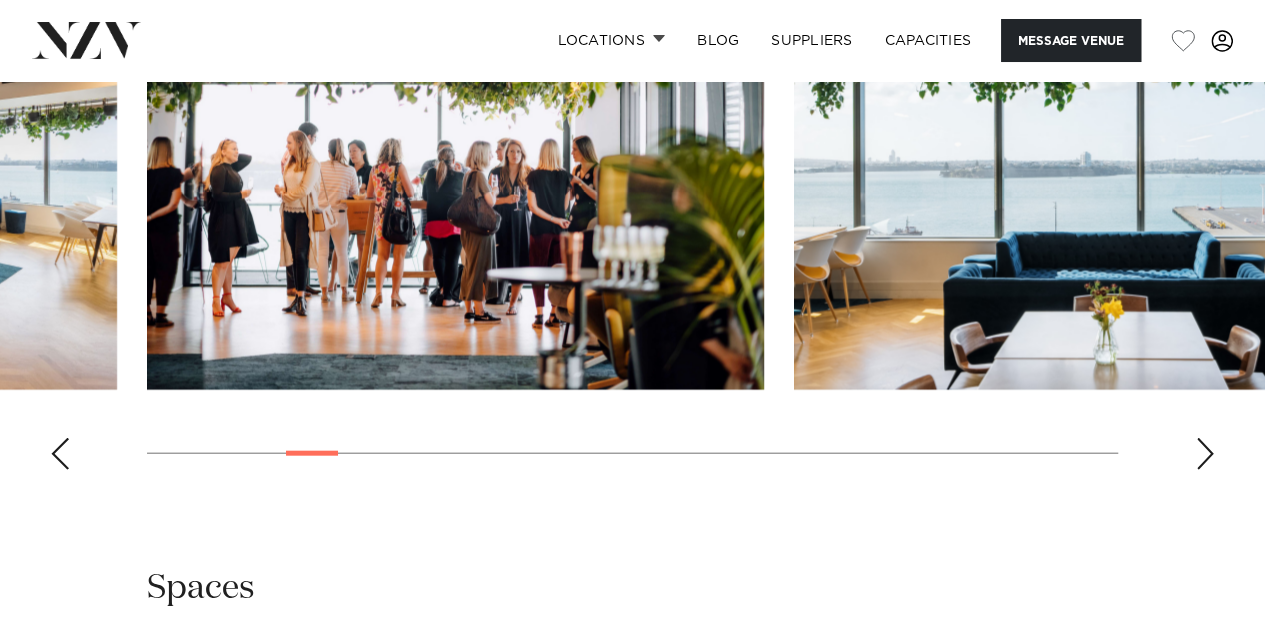 click at bounding box center (1205, 454) 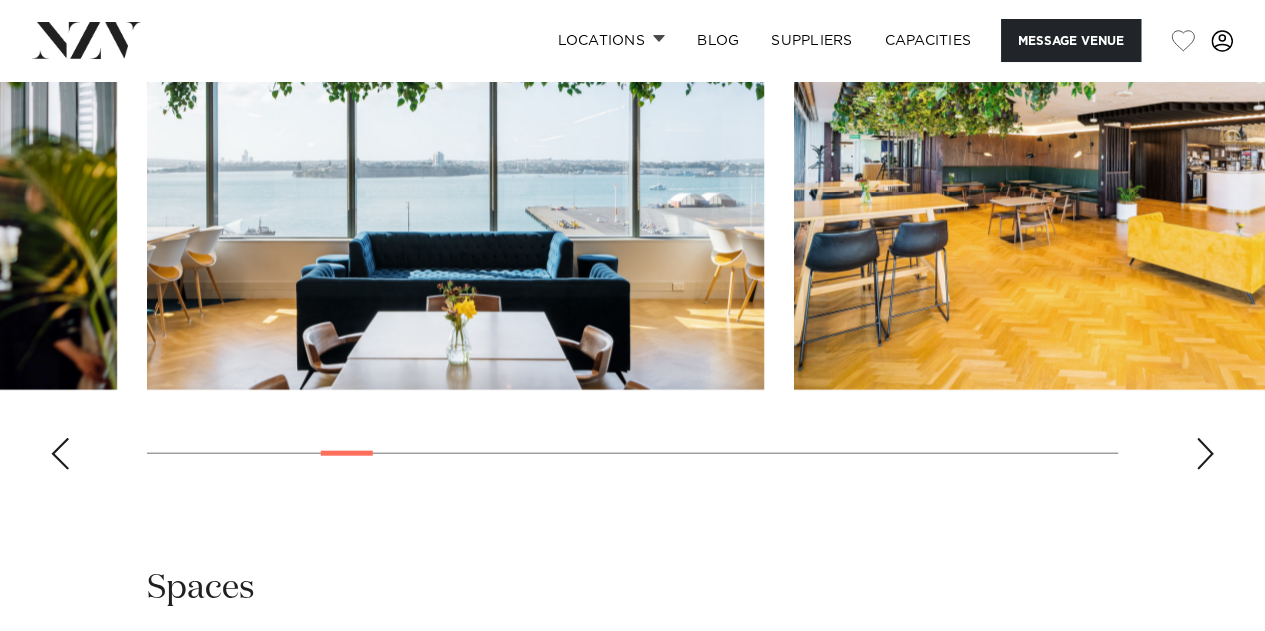 click at bounding box center (1205, 454) 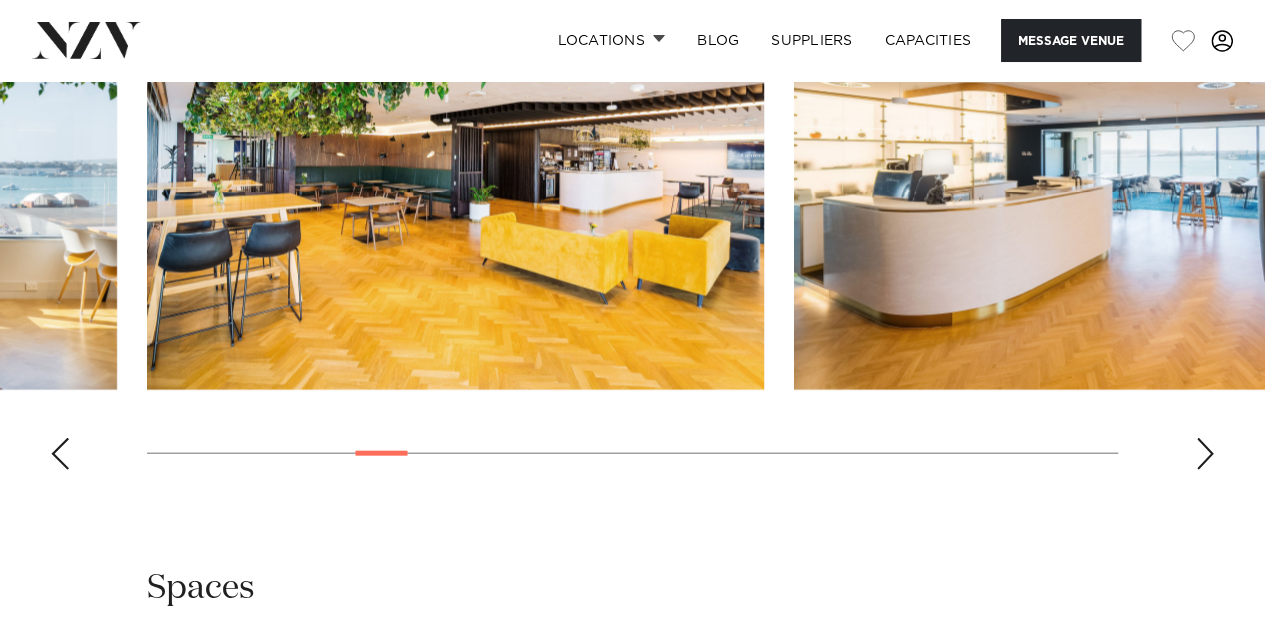click at bounding box center (1205, 454) 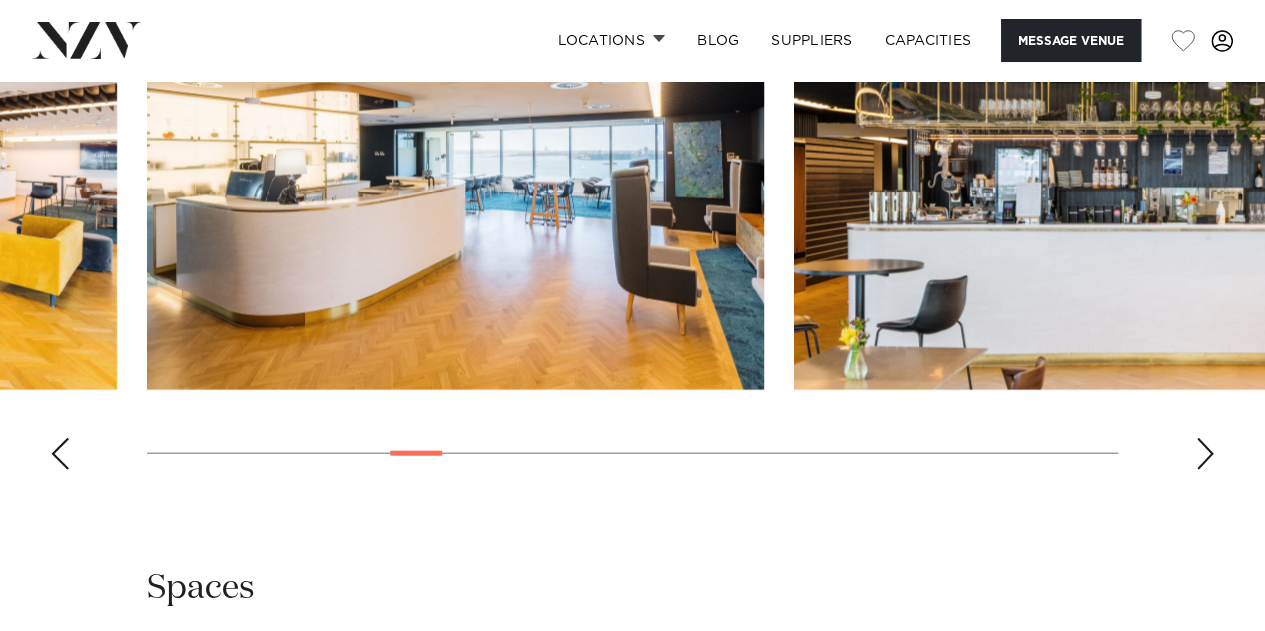 click at bounding box center (1205, 454) 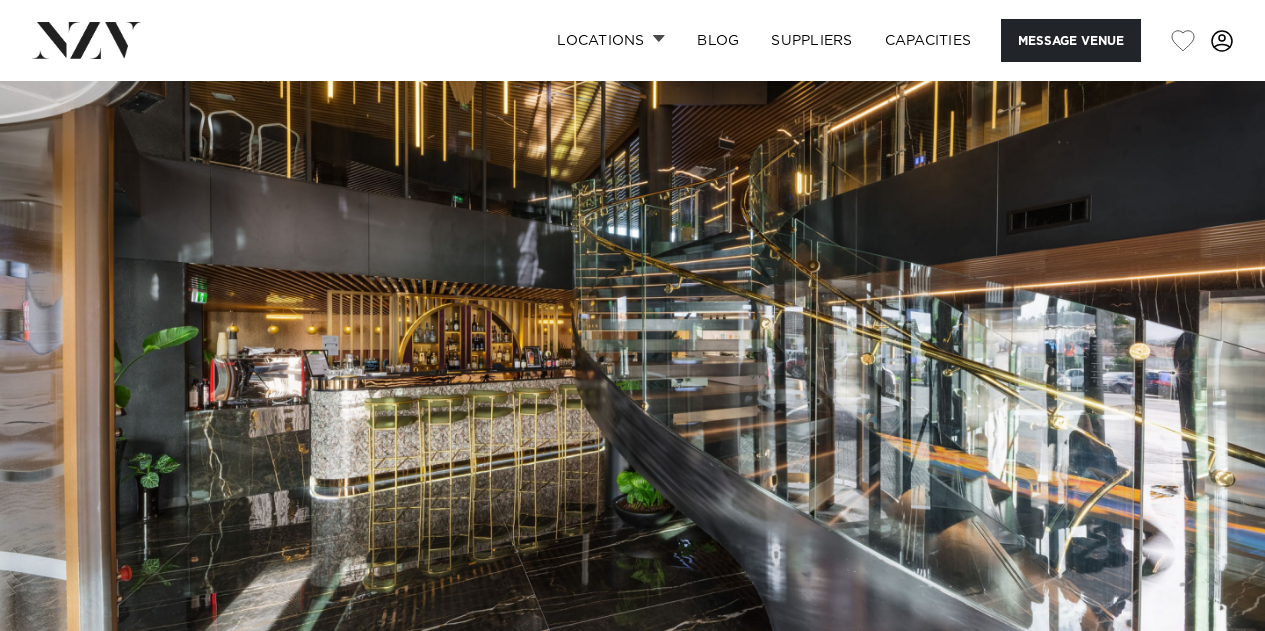 scroll, scrollTop: 0, scrollLeft: 0, axis: both 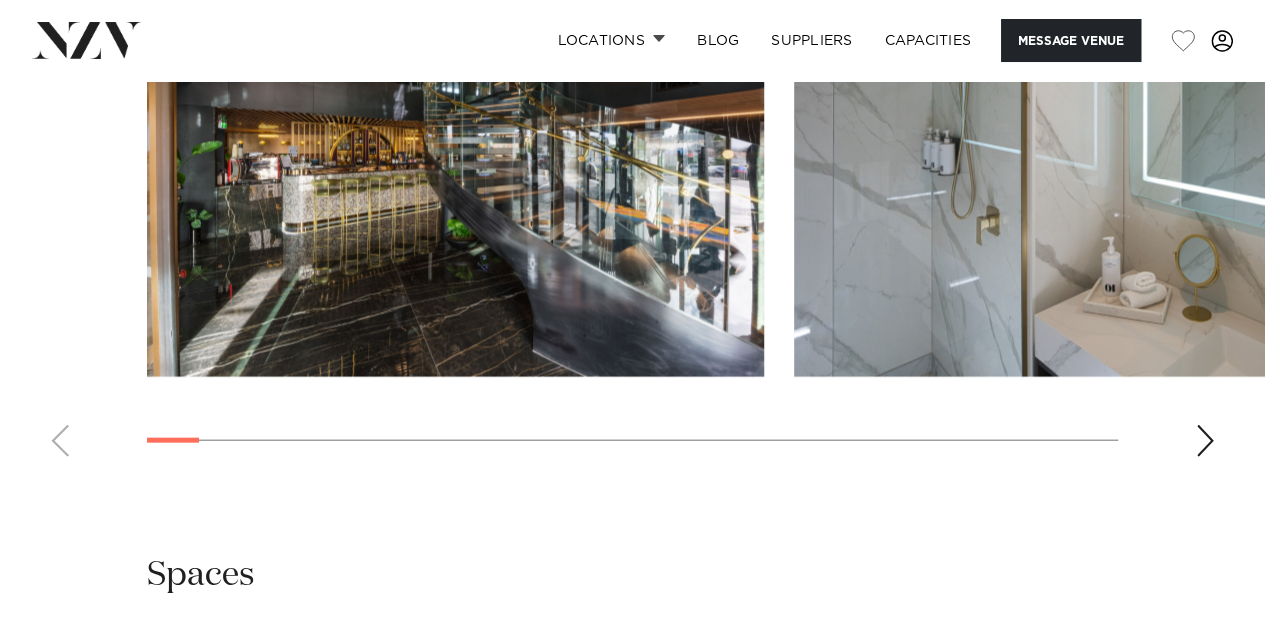 click at bounding box center (632, 198) 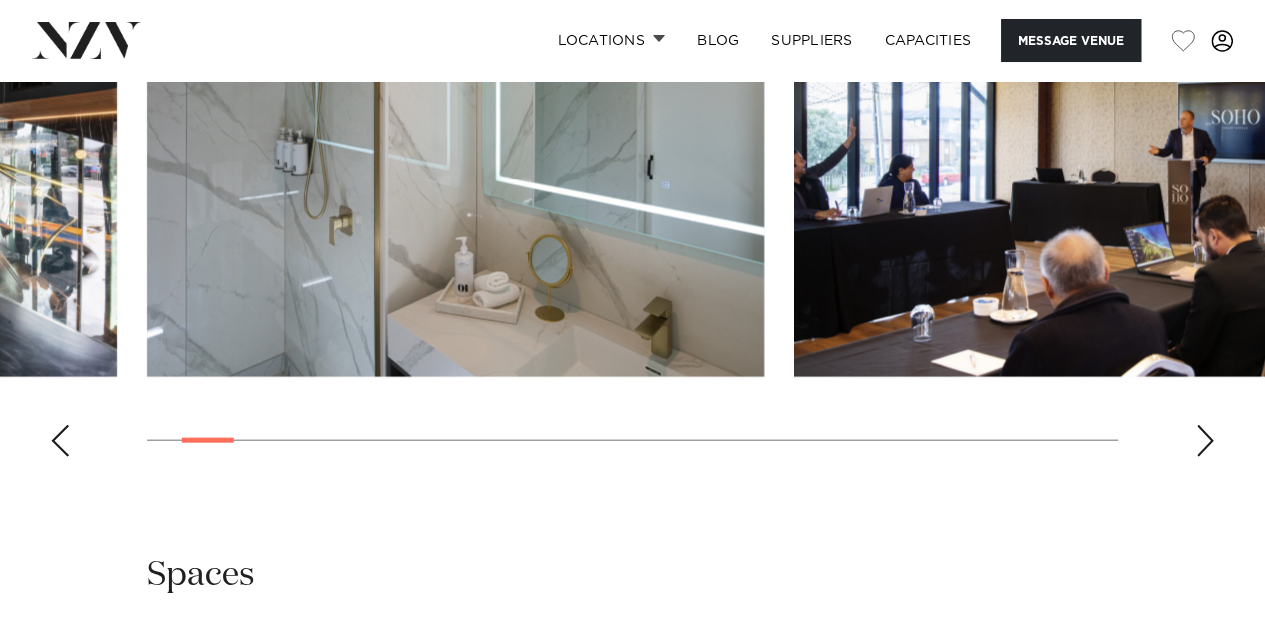 click at bounding box center [1205, 441] 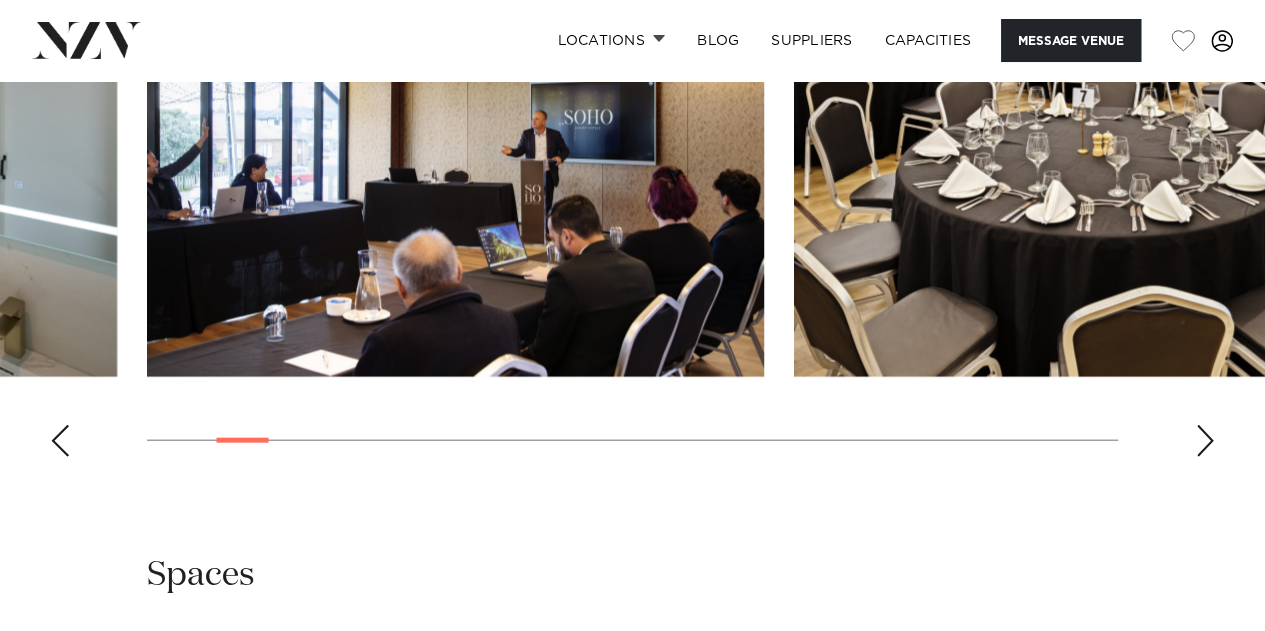 click at bounding box center (1205, 441) 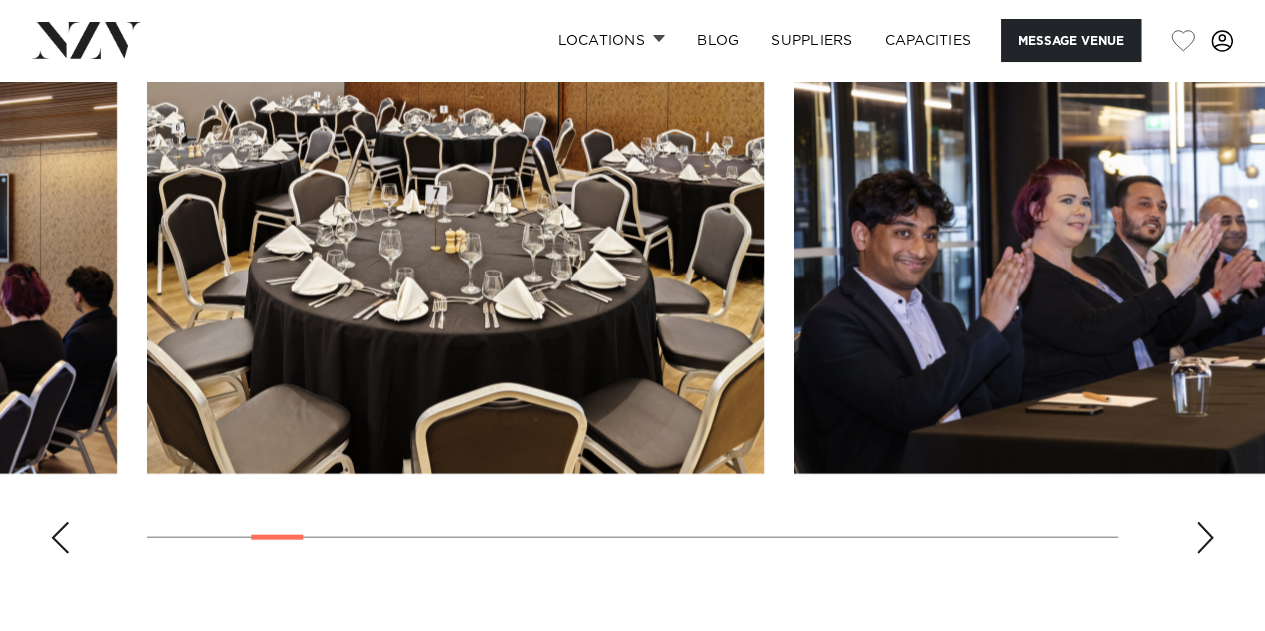 scroll, scrollTop: 1986, scrollLeft: 0, axis: vertical 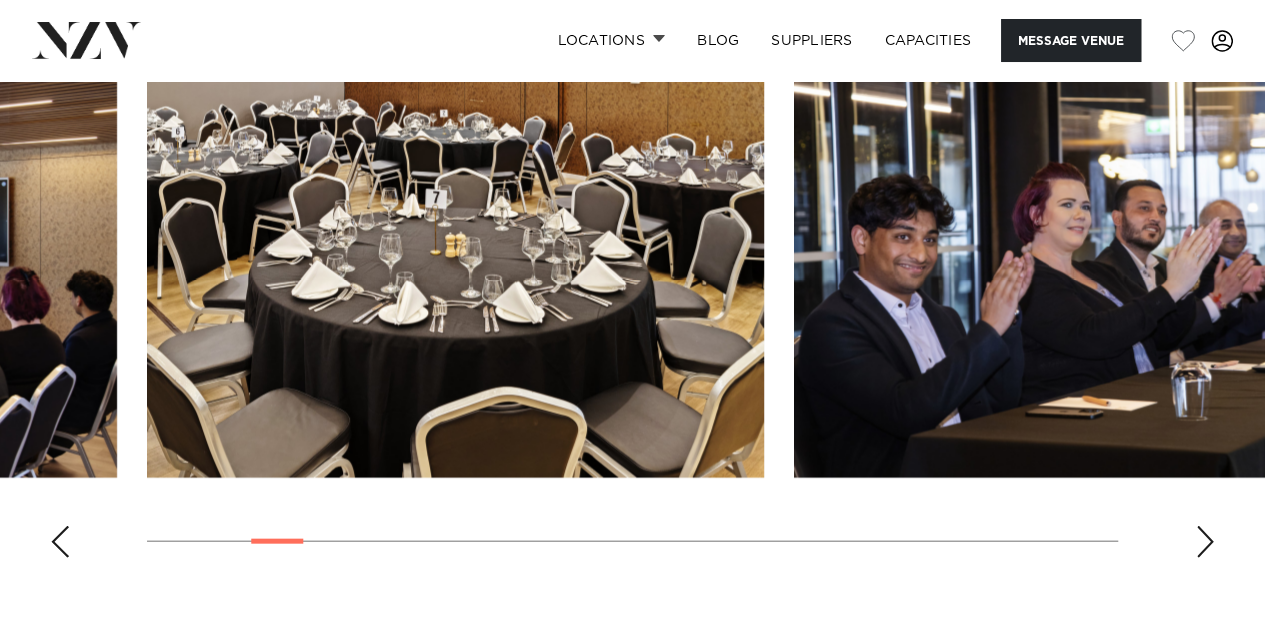 click at bounding box center (1205, 542) 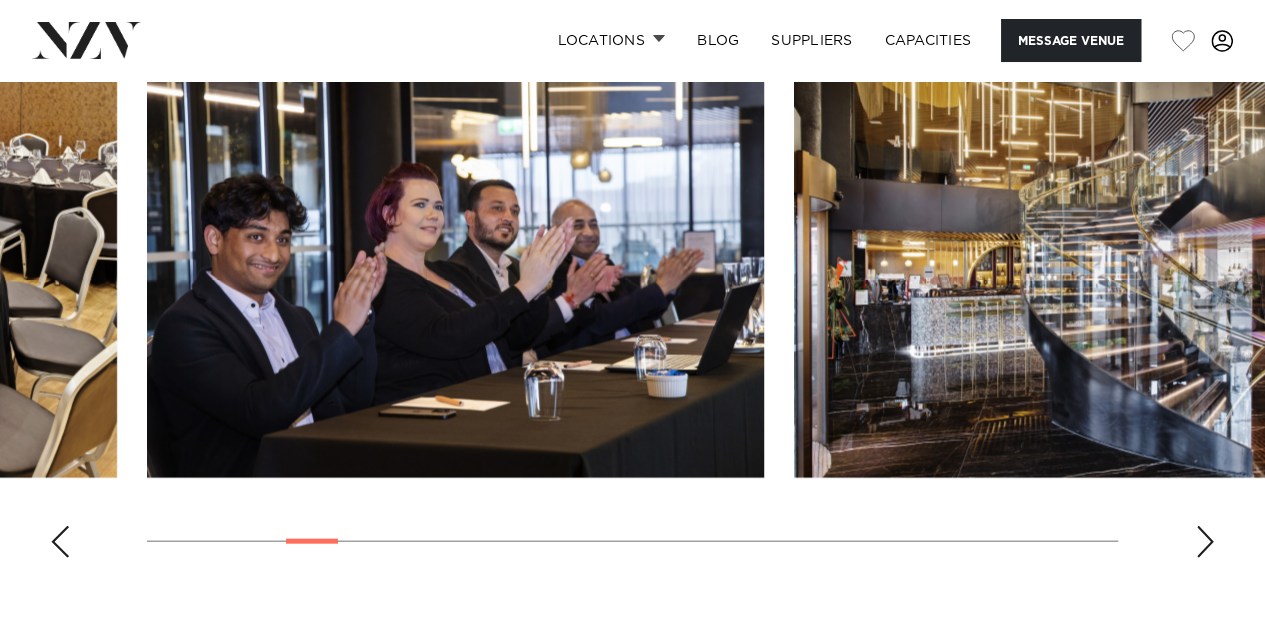 click at bounding box center (1205, 542) 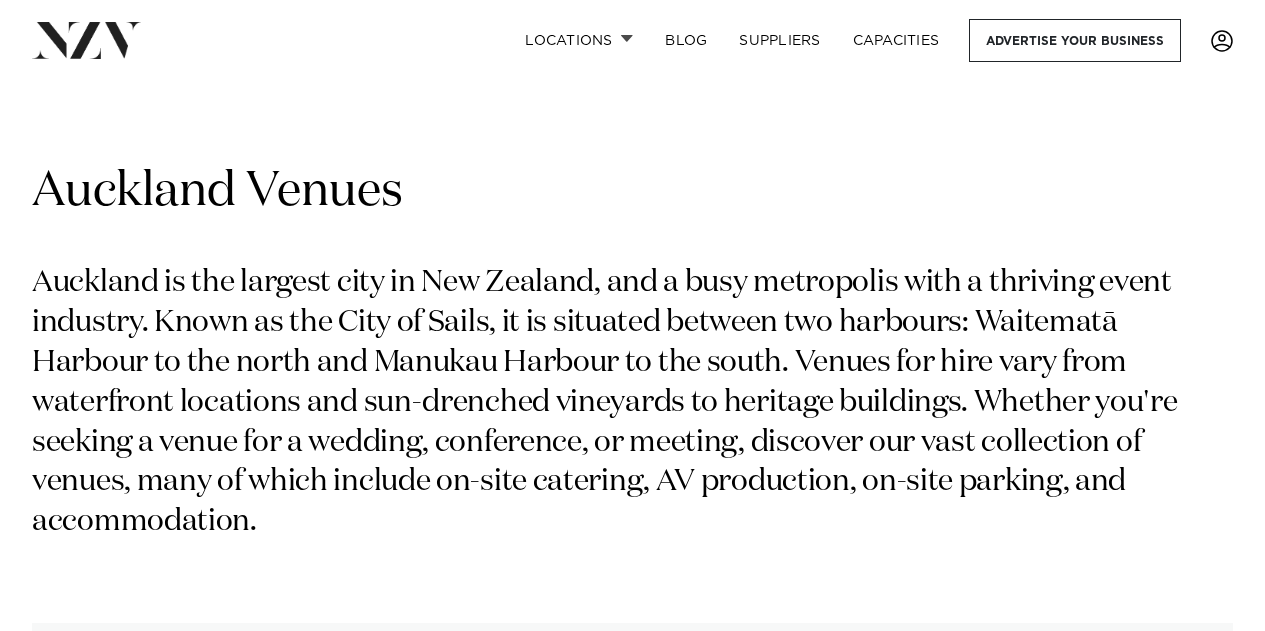 scroll, scrollTop: 0, scrollLeft: 0, axis: both 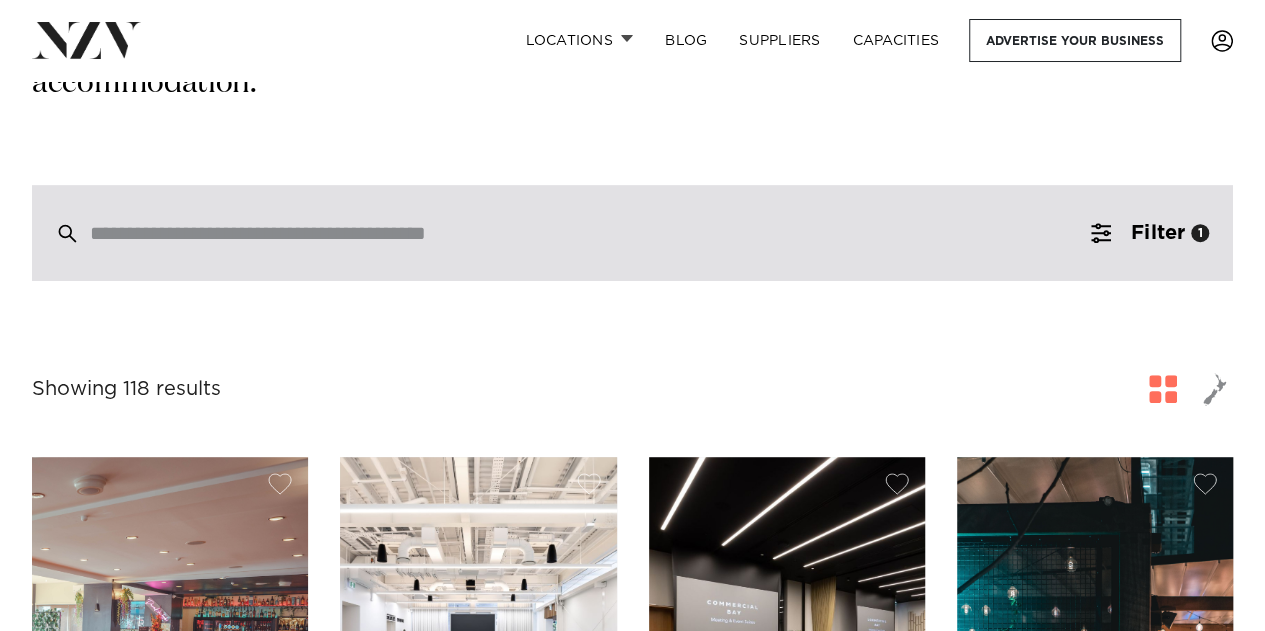 click at bounding box center [590, 233] 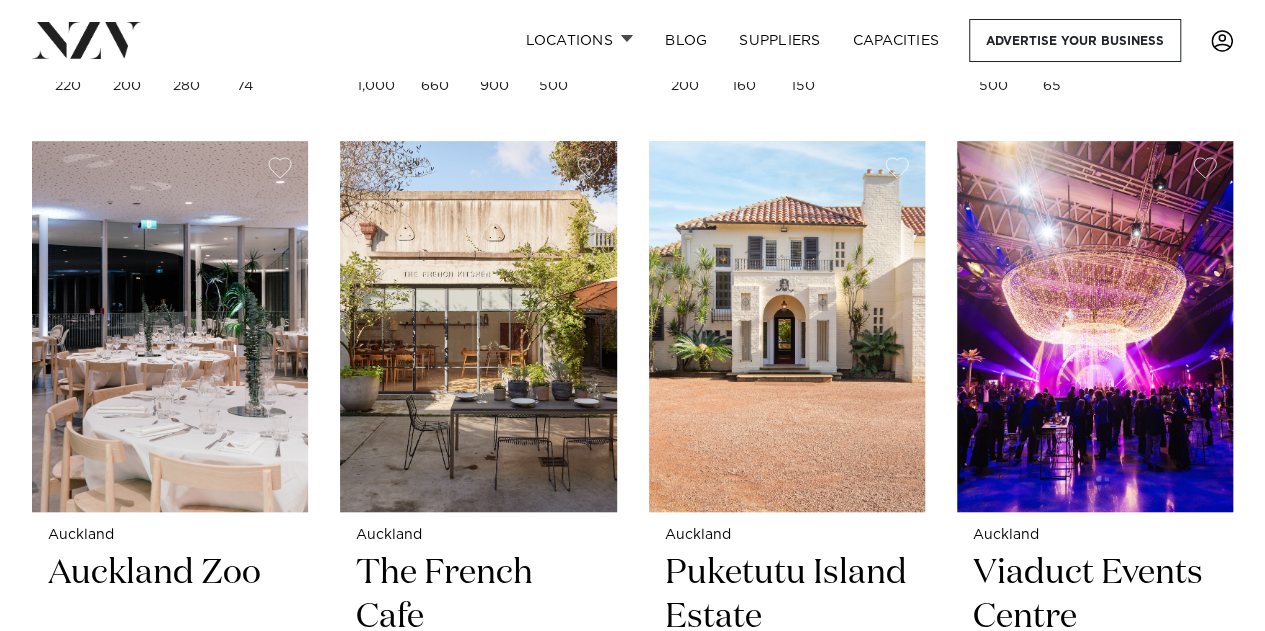 scroll, scrollTop: 8079, scrollLeft: 0, axis: vertical 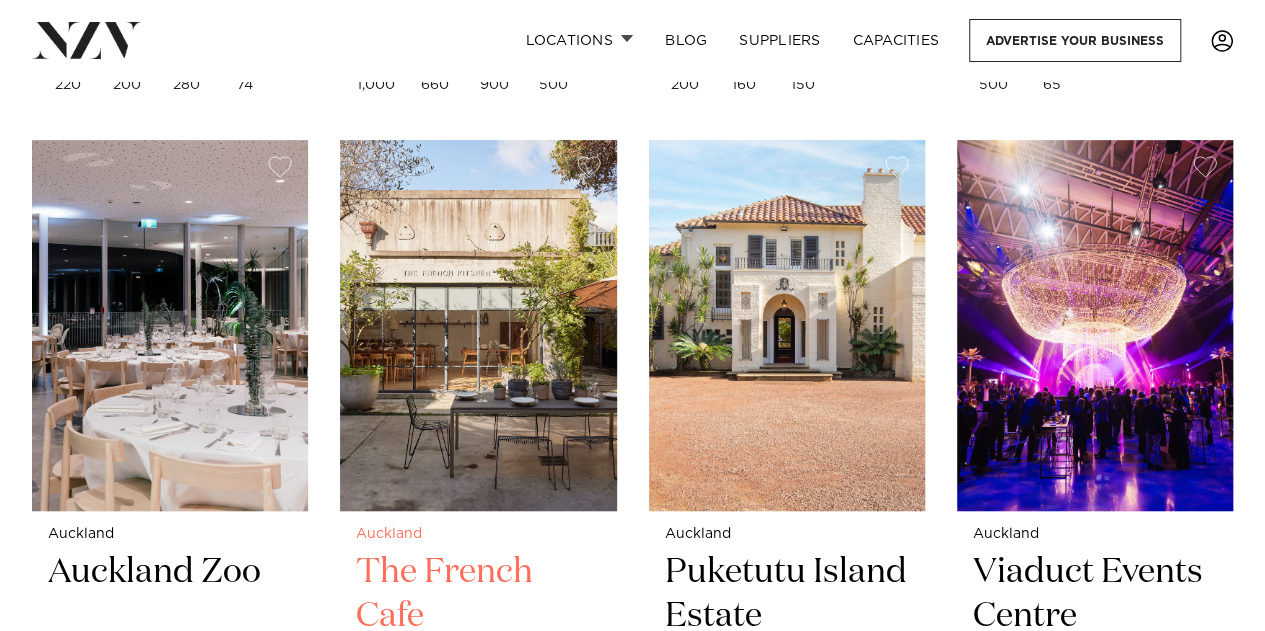 type on "********" 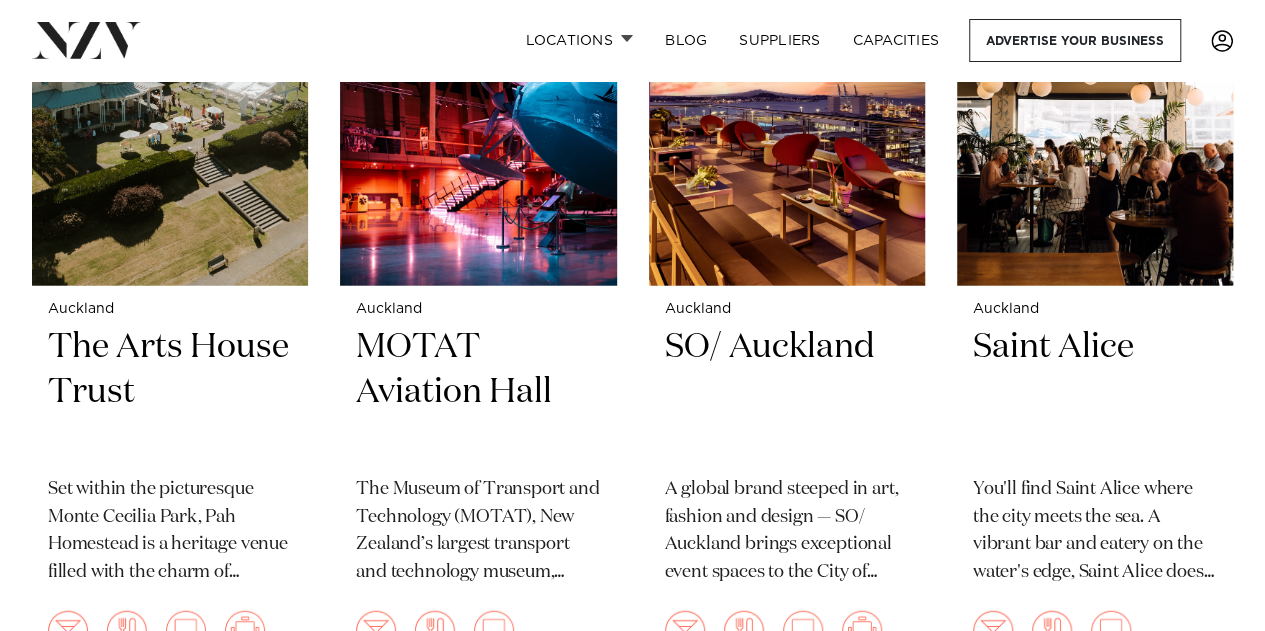 scroll, scrollTop: 9954, scrollLeft: 0, axis: vertical 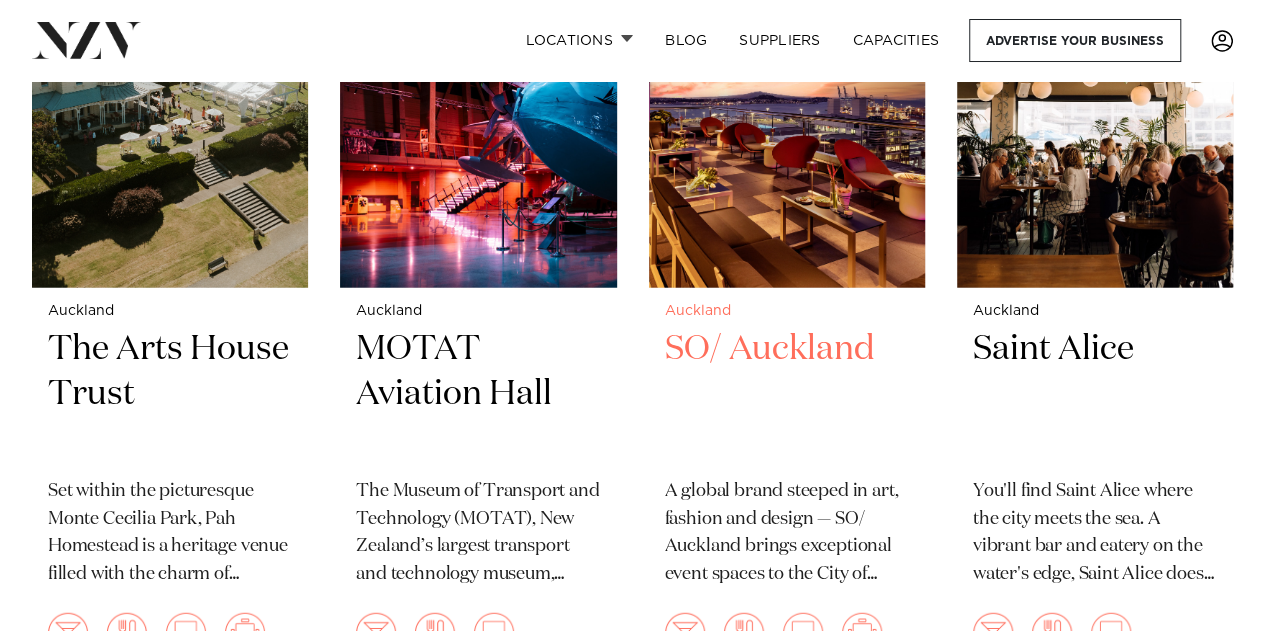 click on "SO/ Auckland" at bounding box center (787, 394) 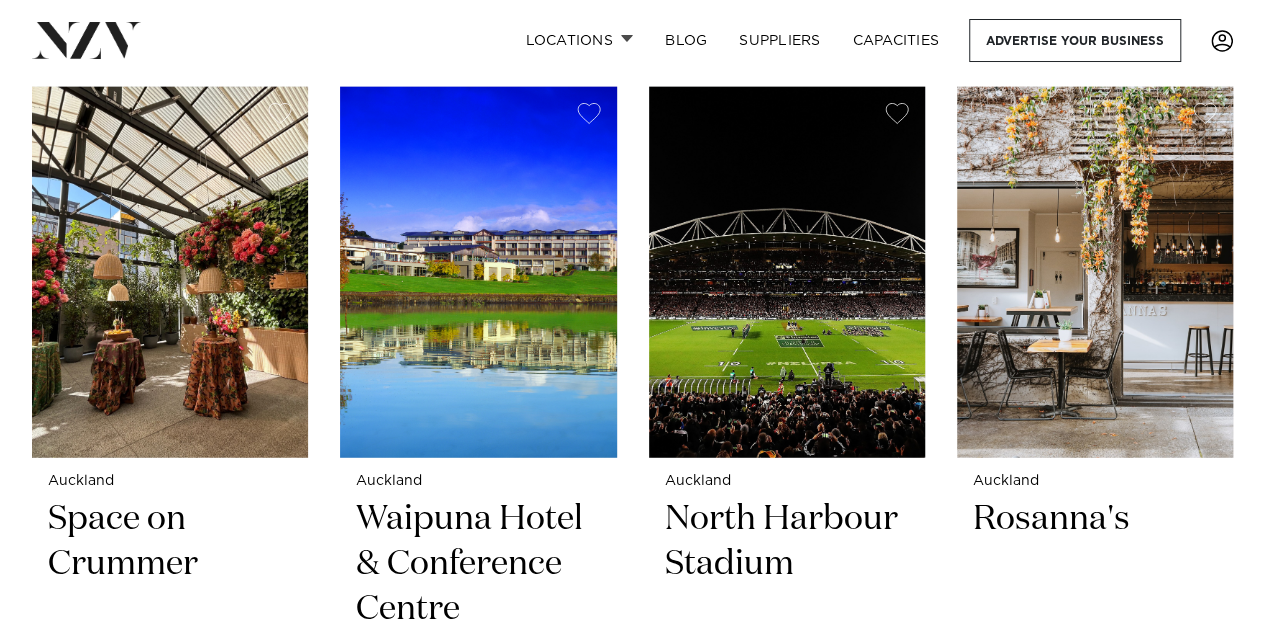 scroll, scrollTop: 13804, scrollLeft: 0, axis: vertical 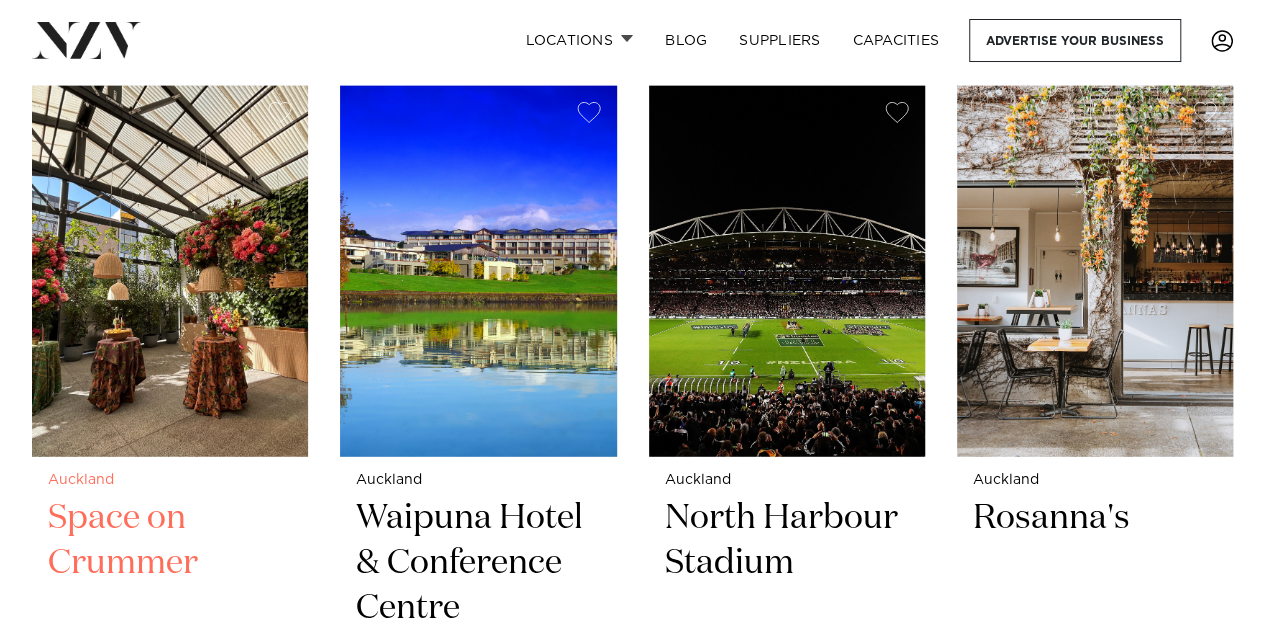 click on "Space on Crummer" at bounding box center [170, 563] 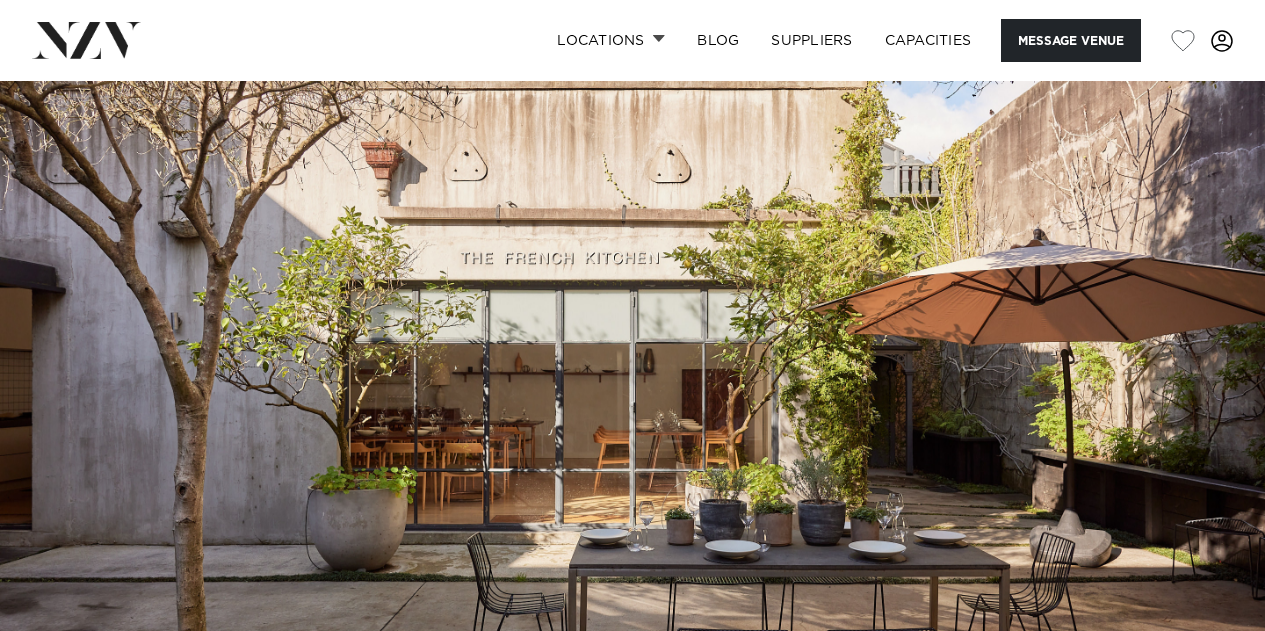 scroll, scrollTop: 0, scrollLeft: 0, axis: both 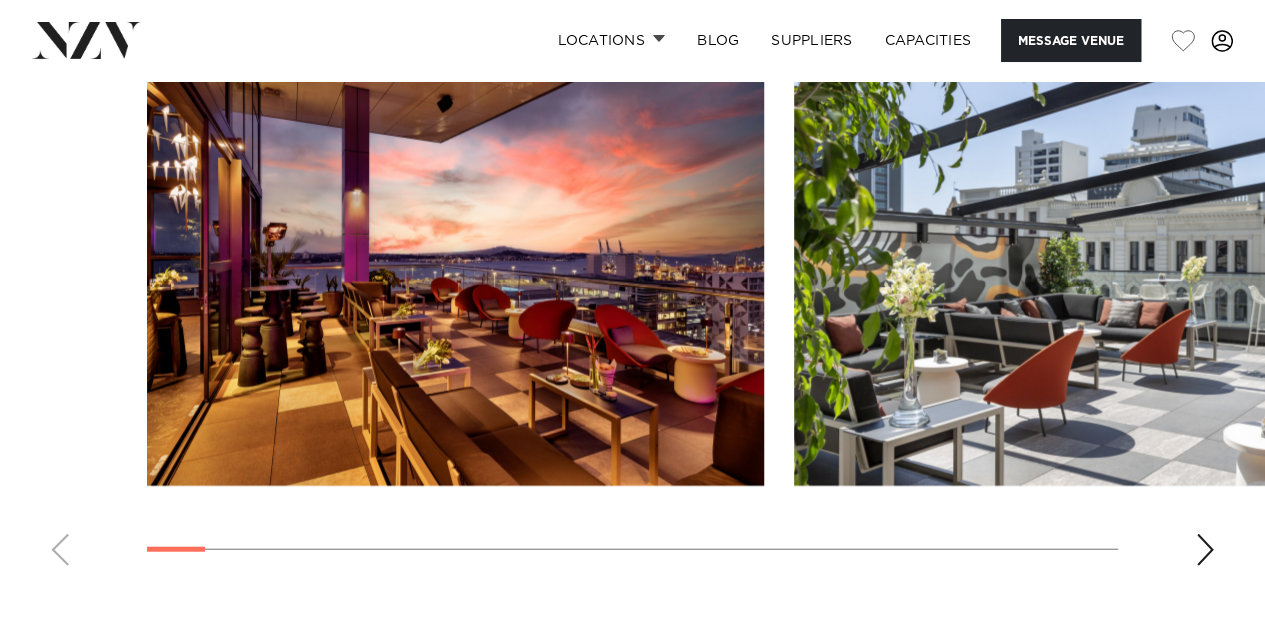 click at bounding box center [1205, 550] 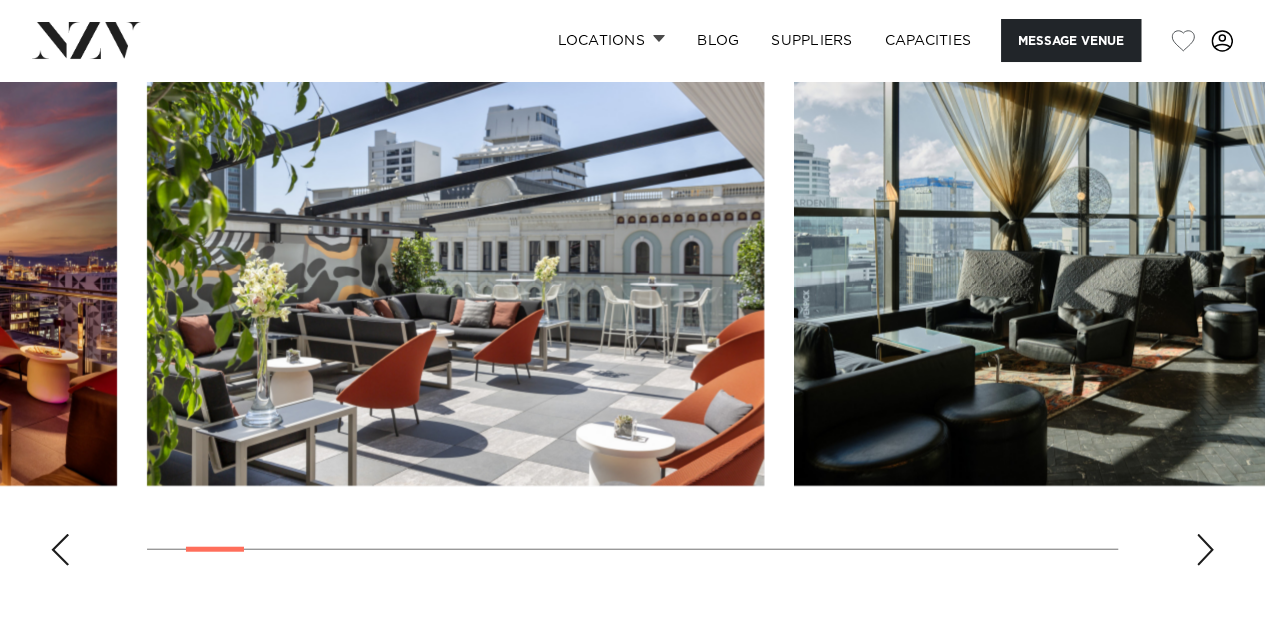 click at bounding box center (1205, 550) 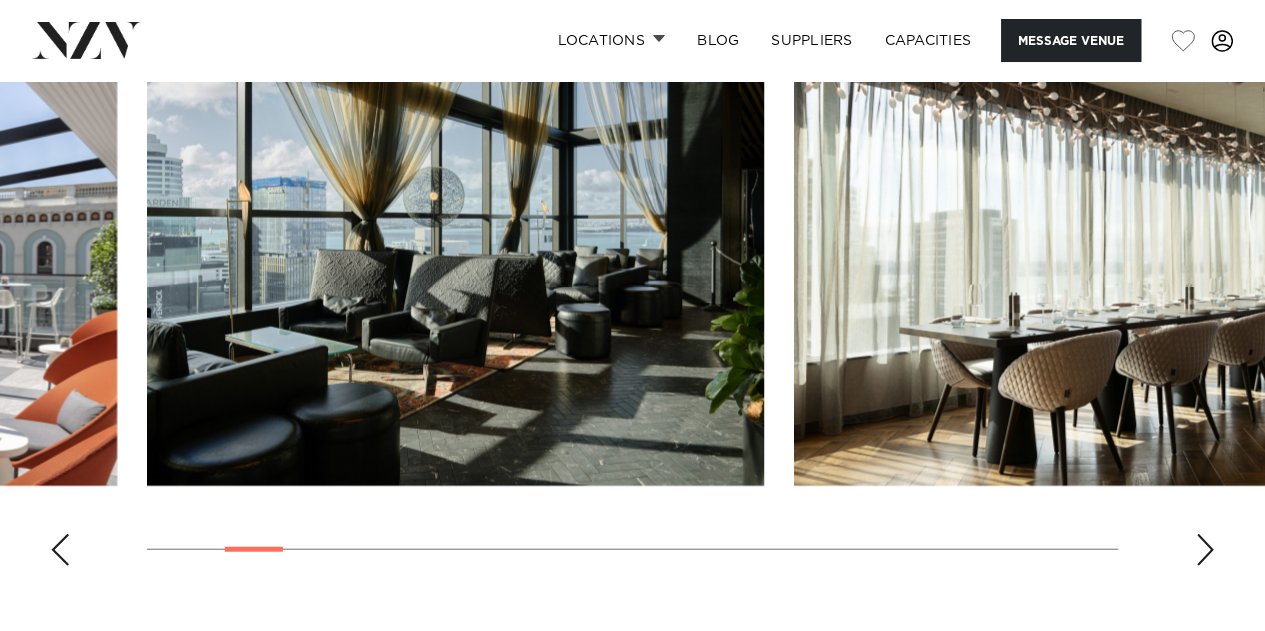 click at bounding box center [1205, 550] 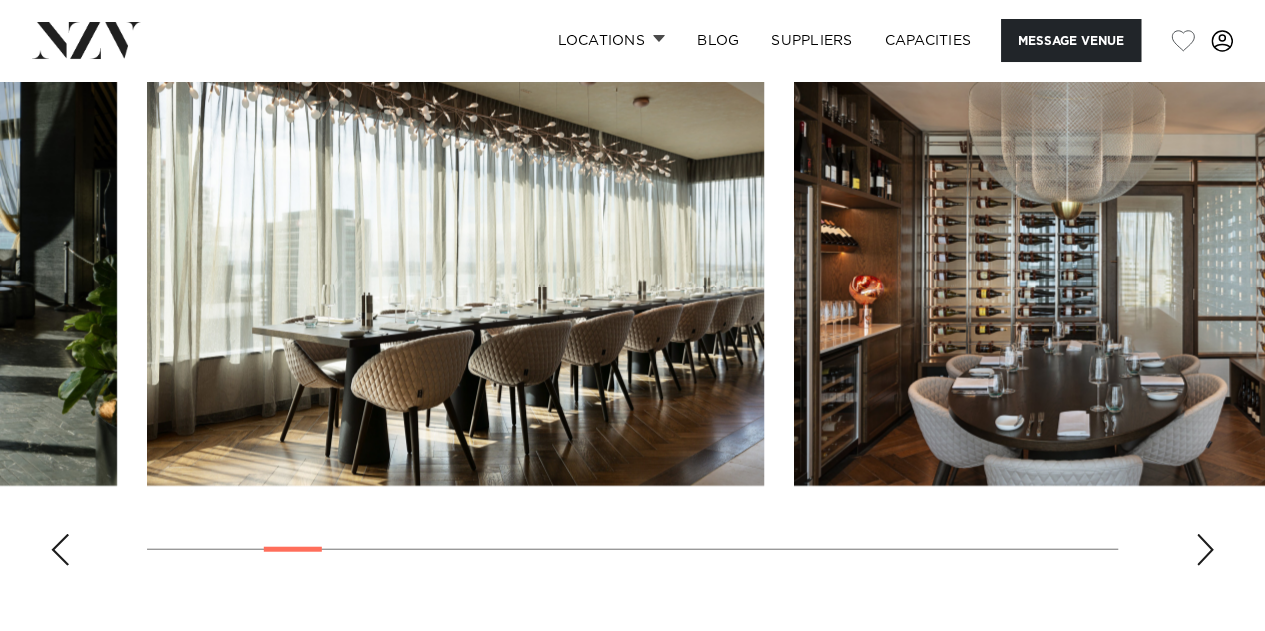 click at bounding box center (1205, 550) 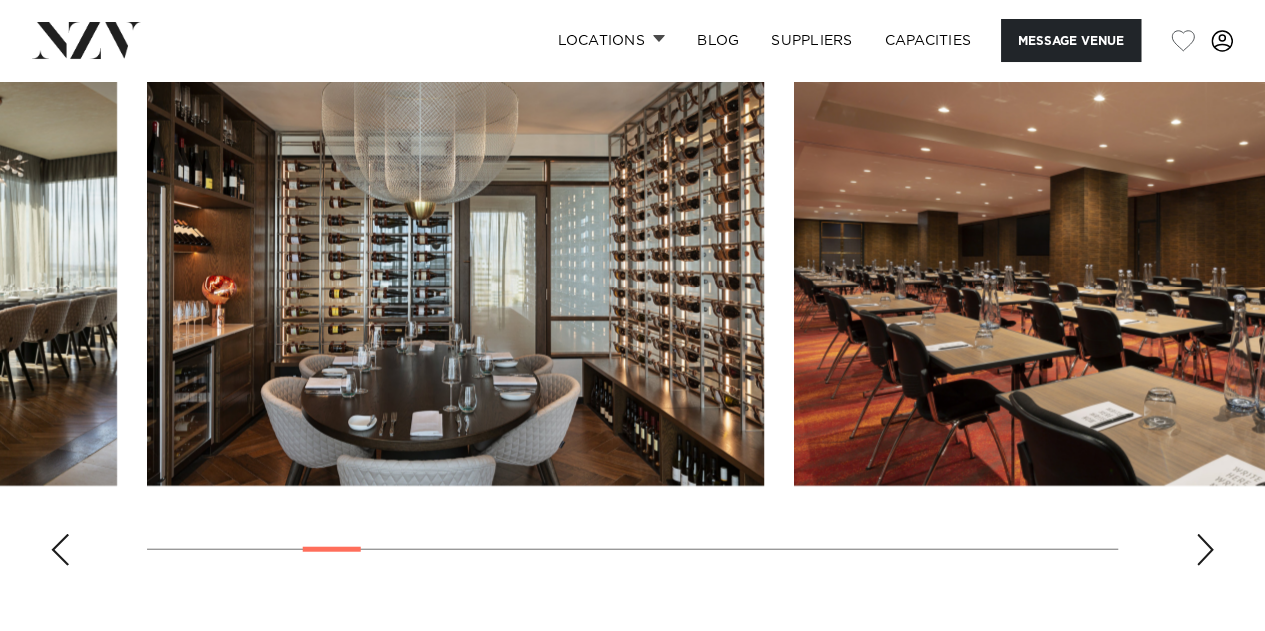 click at bounding box center [1205, 550] 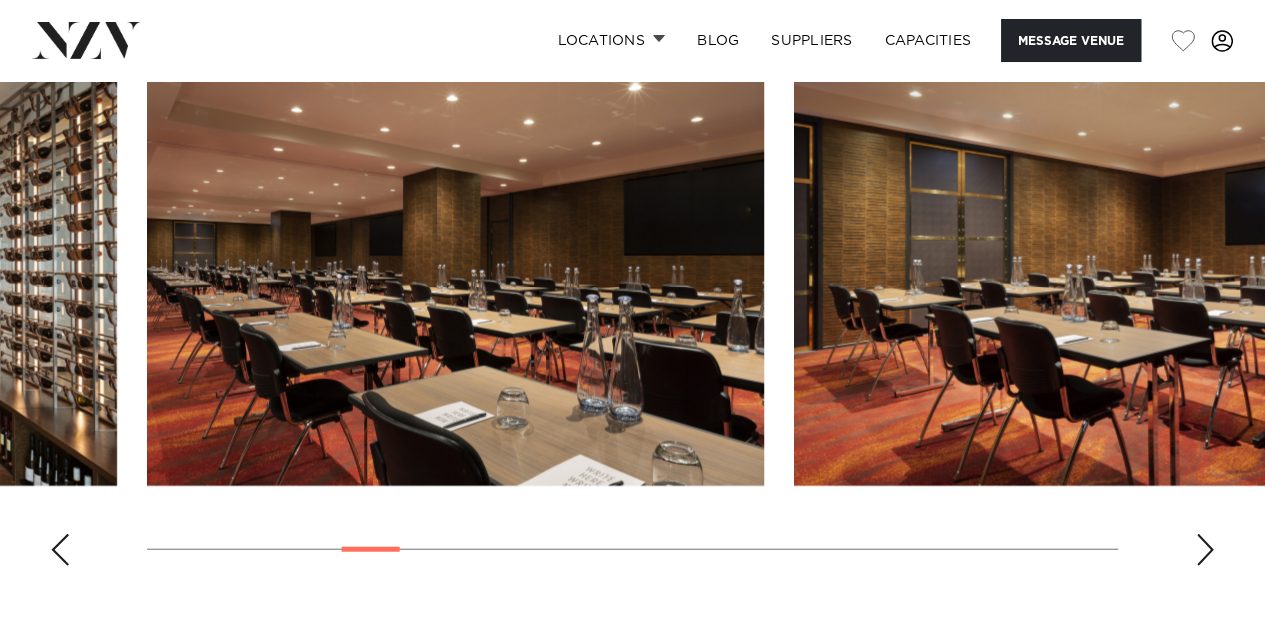 click at bounding box center (1205, 550) 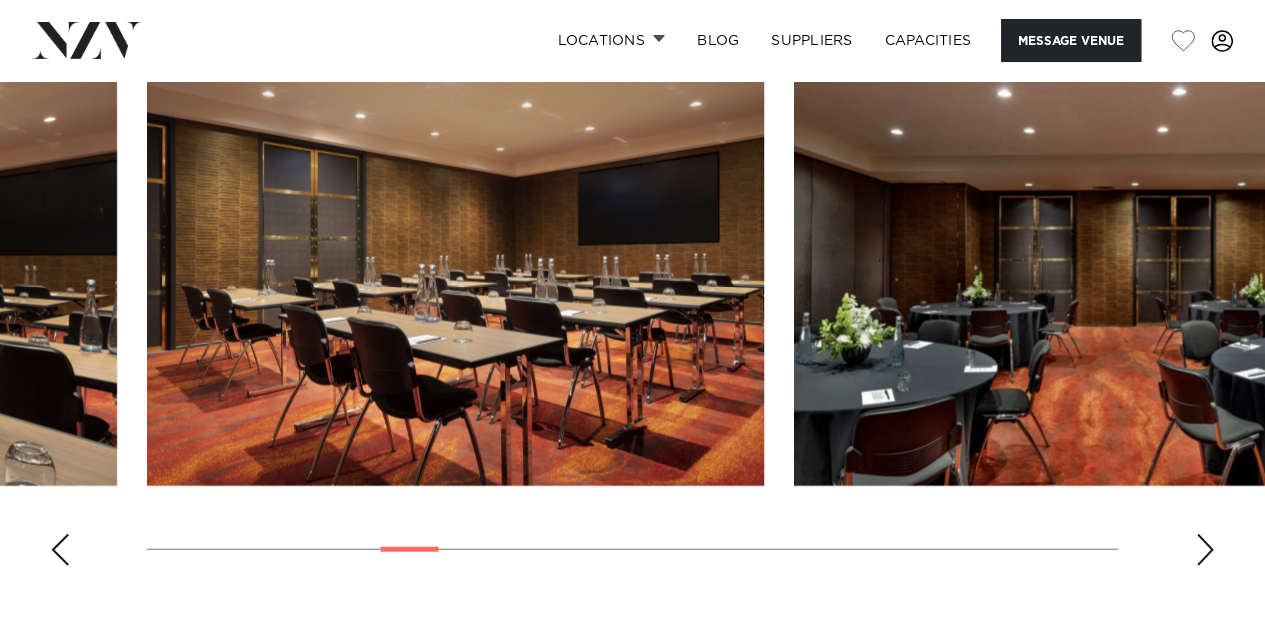 click at bounding box center (1205, 550) 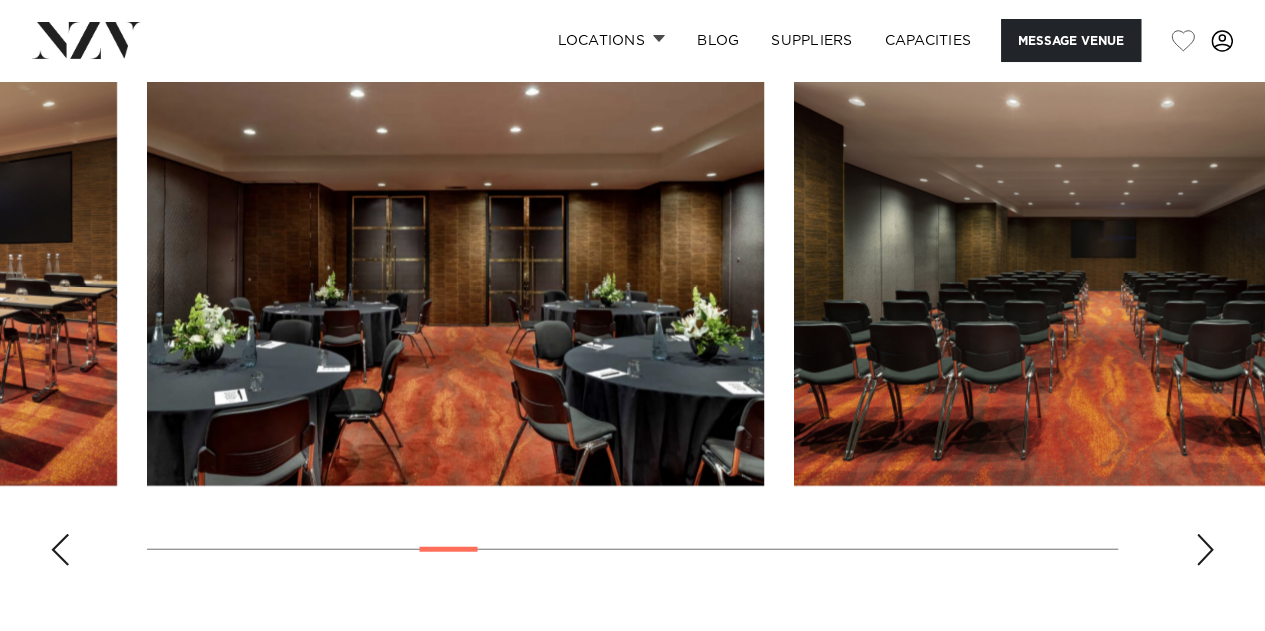 click at bounding box center (1205, 550) 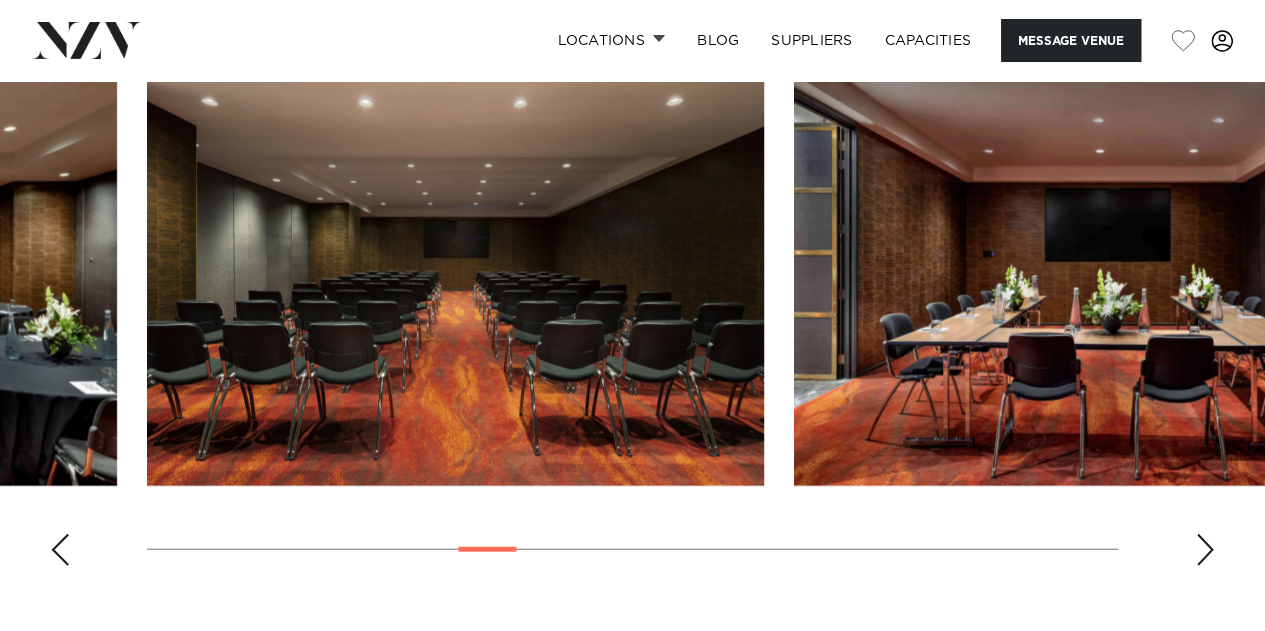 click at bounding box center (1205, 550) 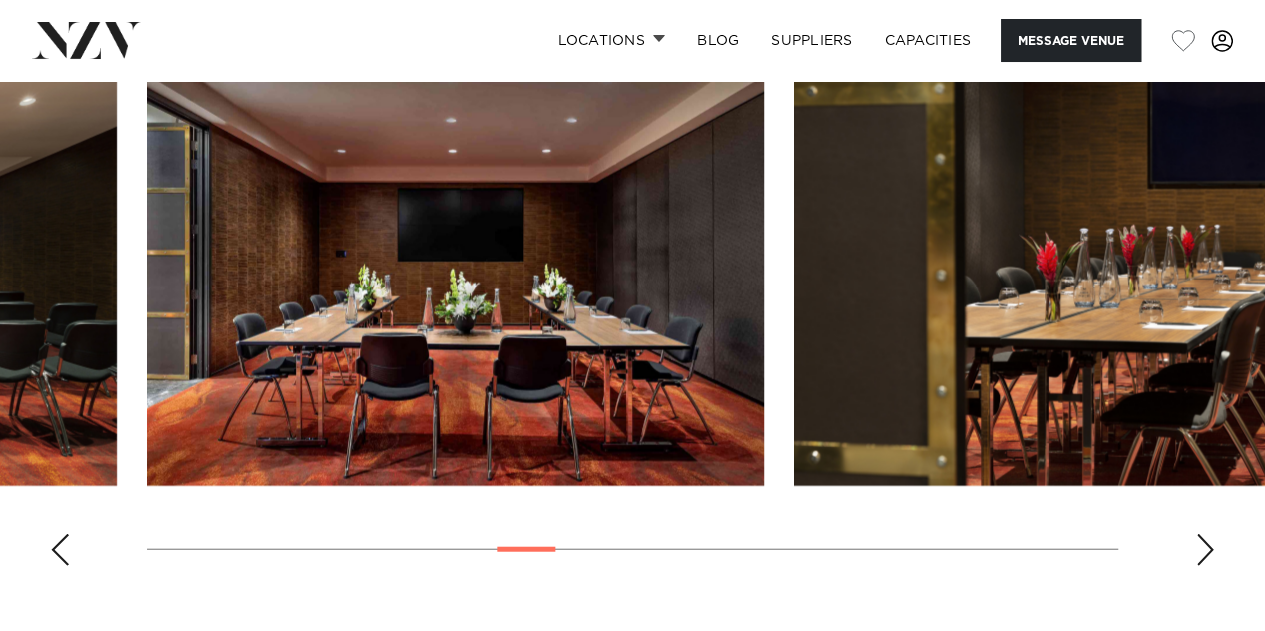 click at bounding box center [1205, 550] 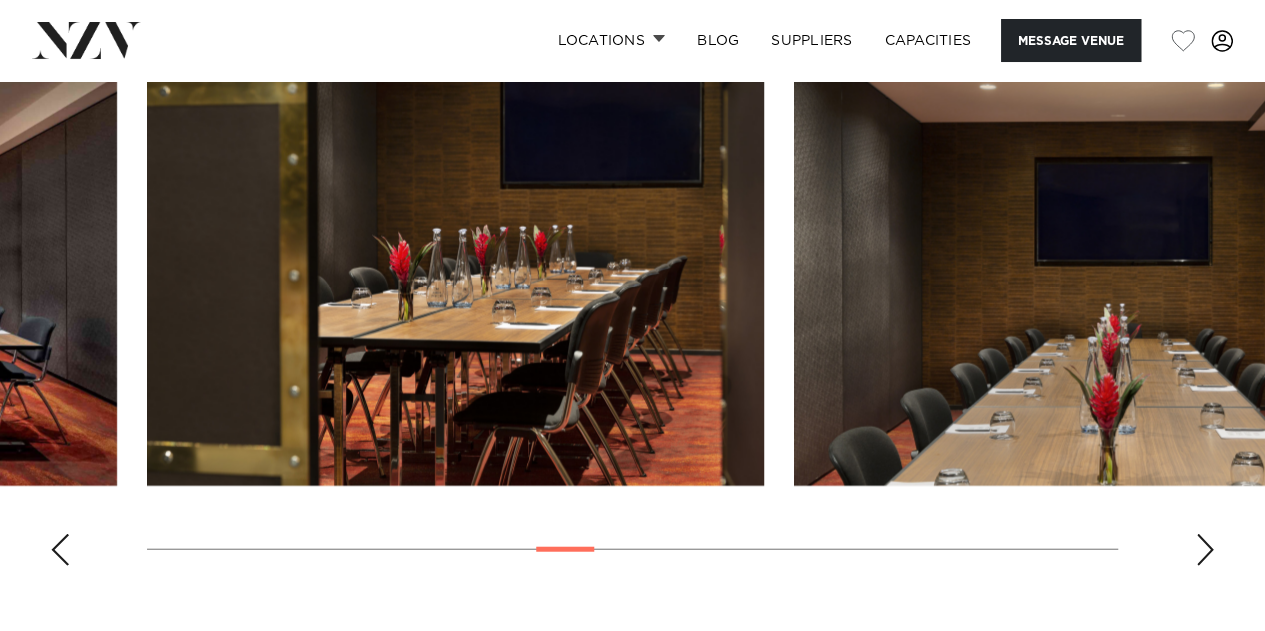 click at bounding box center (1205, 550) 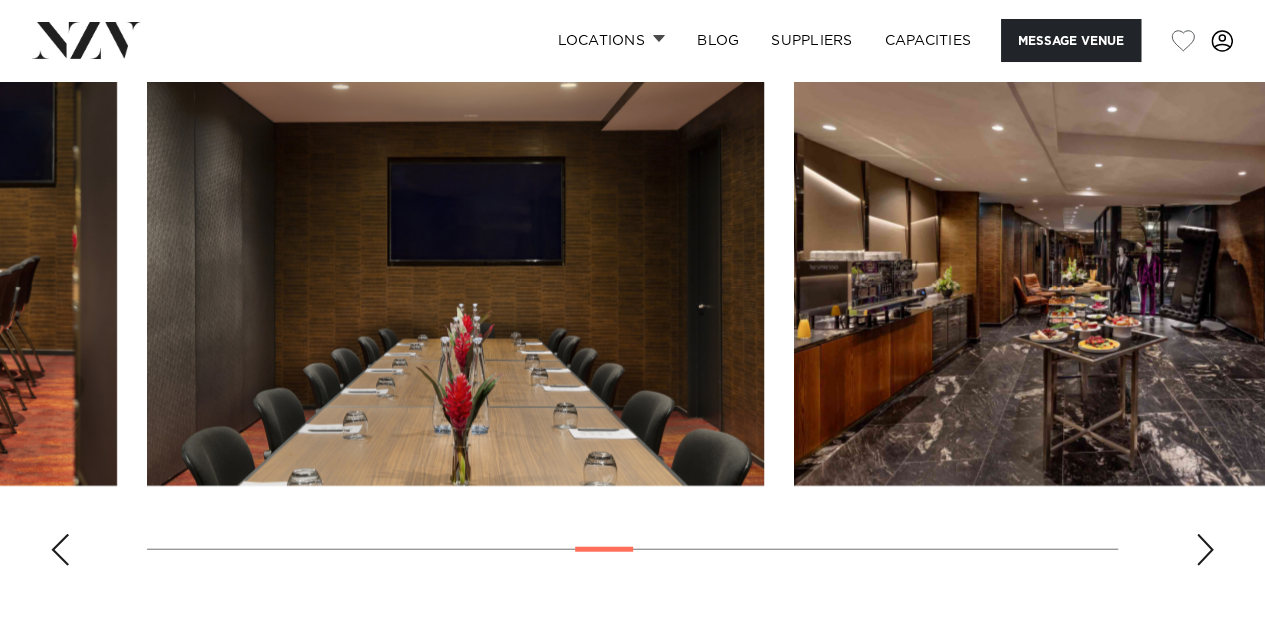 click at bounding box center (1205, 550) 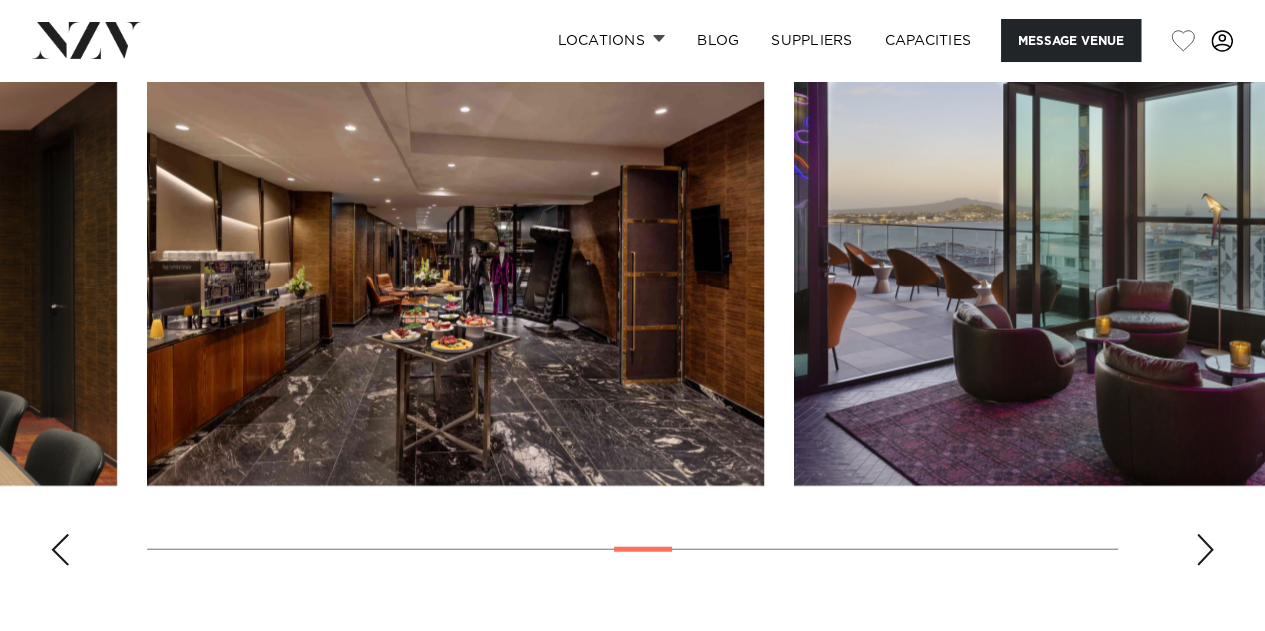 click at bounding box center [1205, 550] 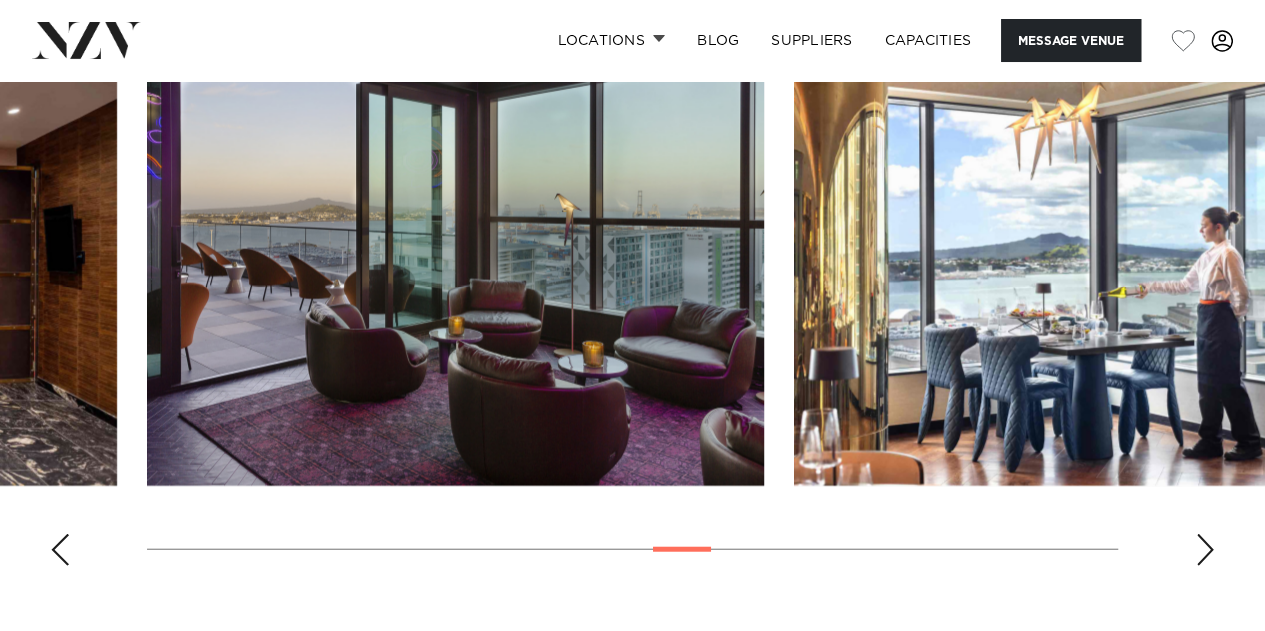 click at bounding box center [1205, 550] 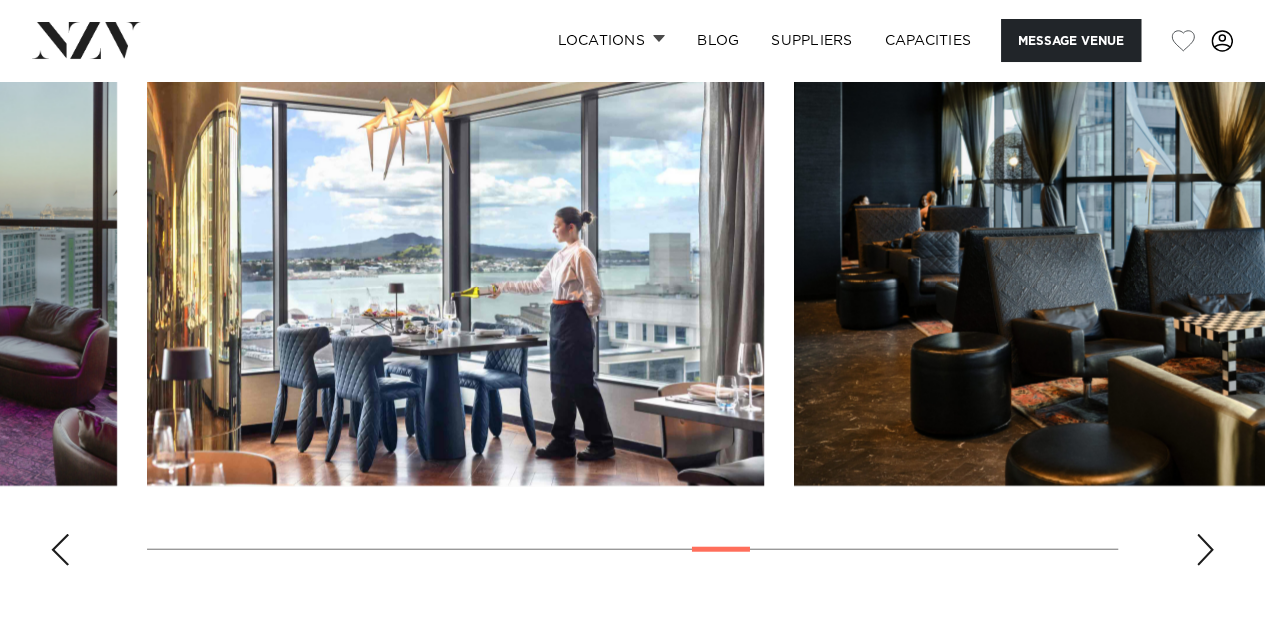 click at bounding box center [1205, 550] 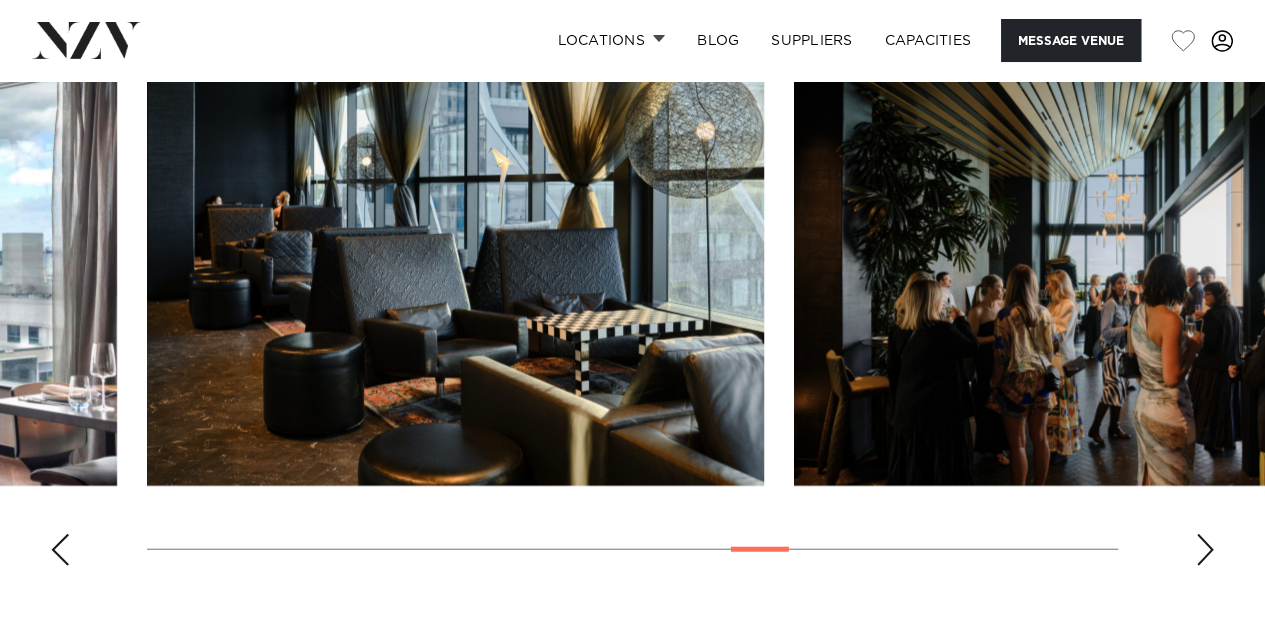 click at bounding box center [1205, 550] 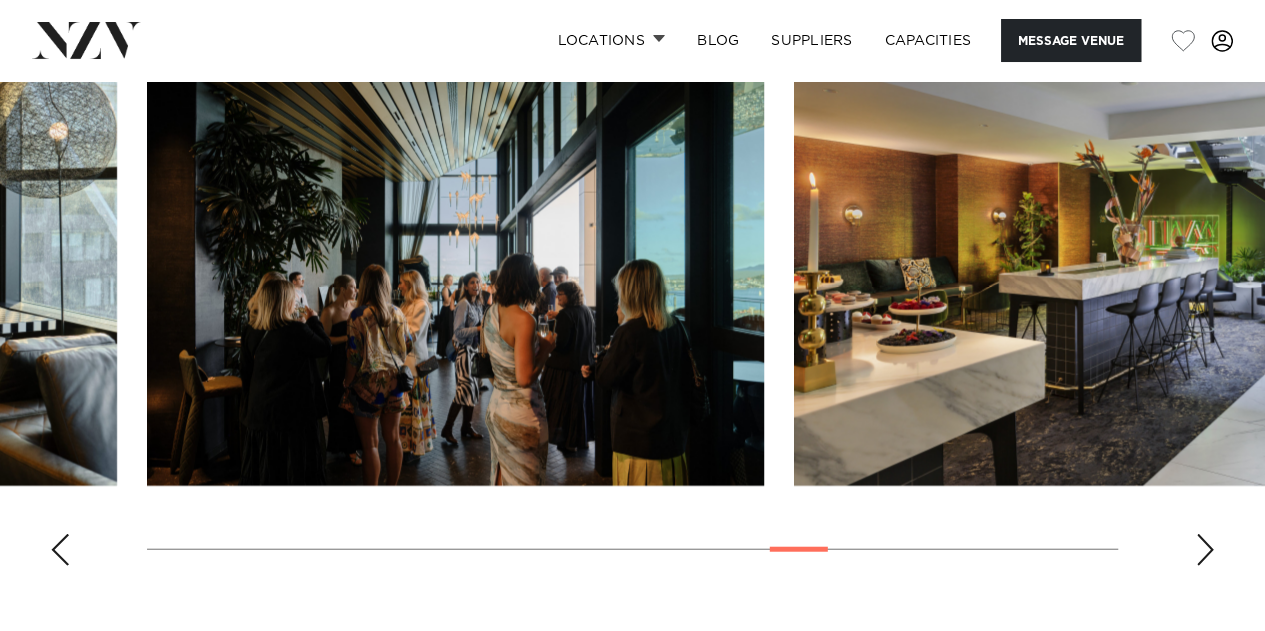 click at bounding box center (1205, 550) 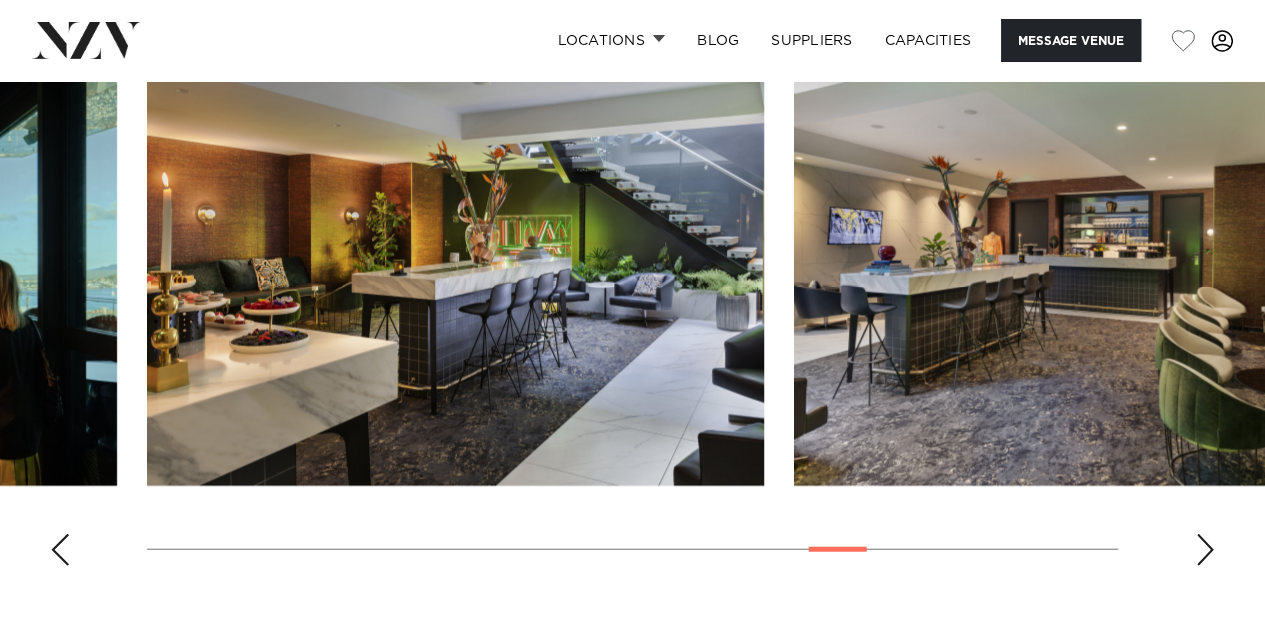 click at bounding box center (1205, 550) 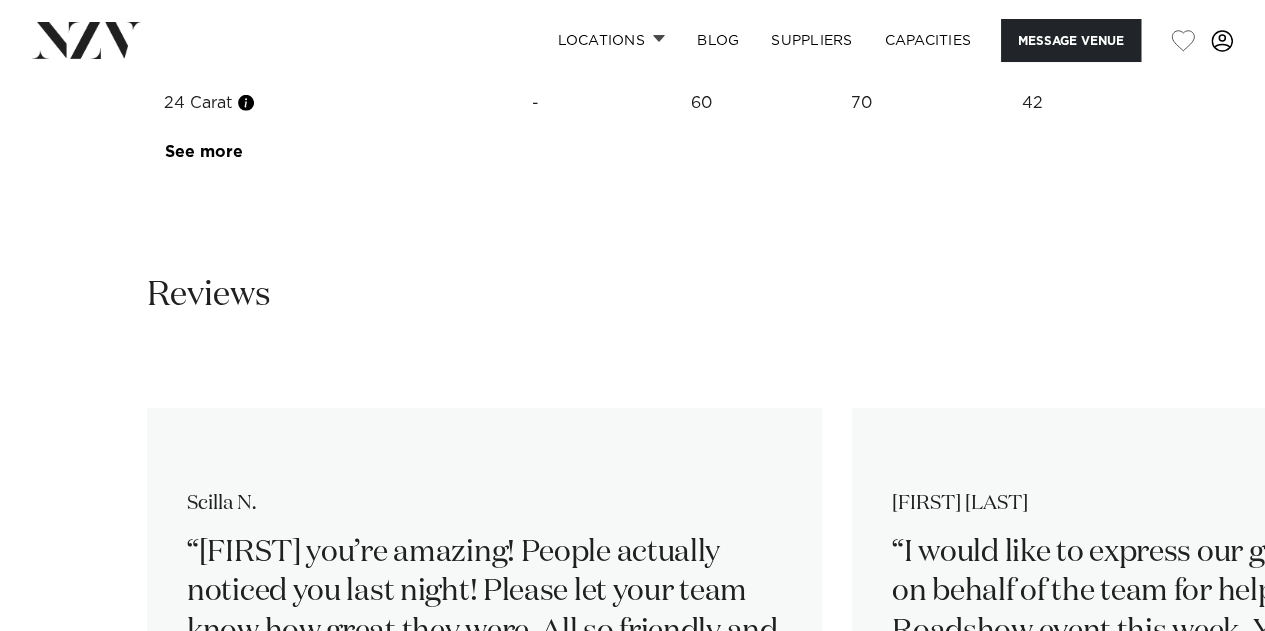 scroll, scrollTop: 3052, scrollLeft: 0, axis: vertical 